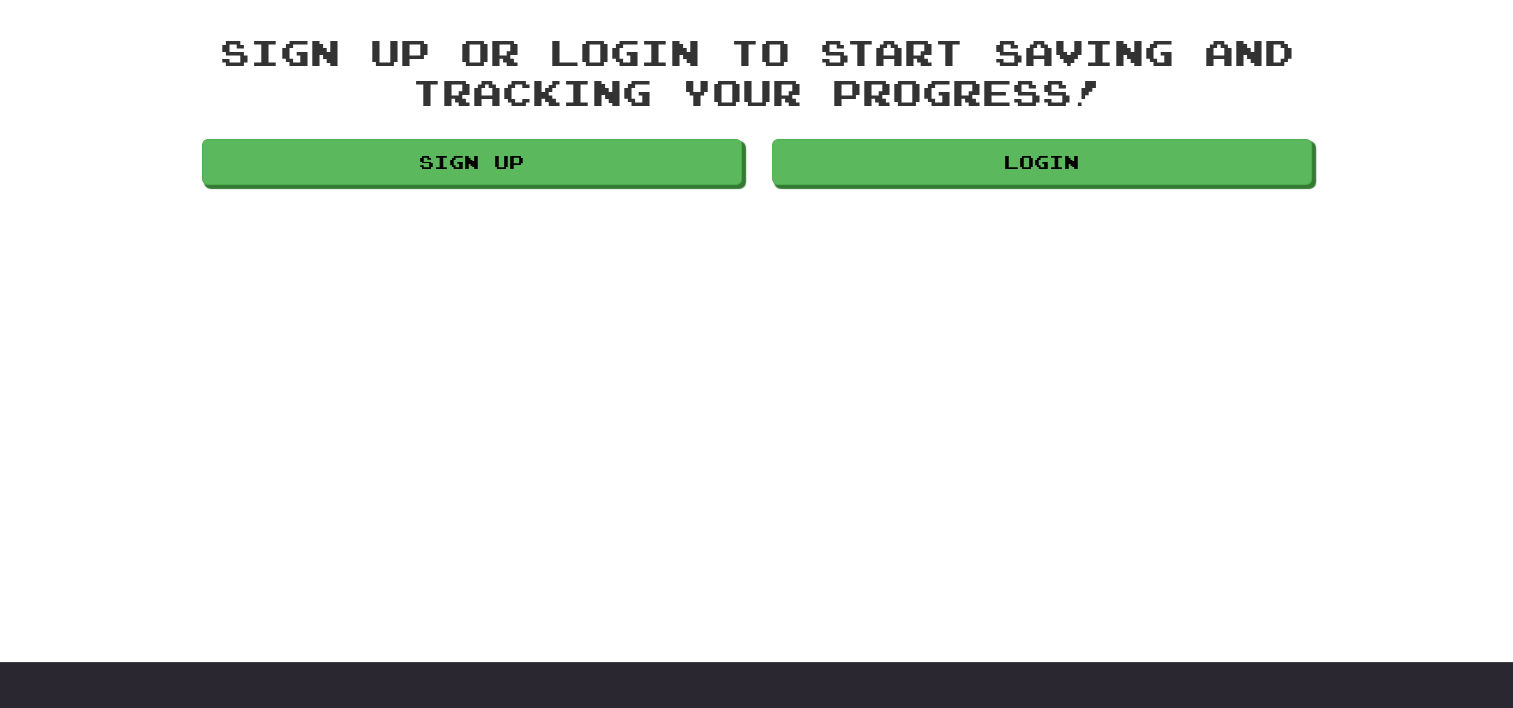 scroll, scrollTop: 0, scrollLeft: 0, axis: both 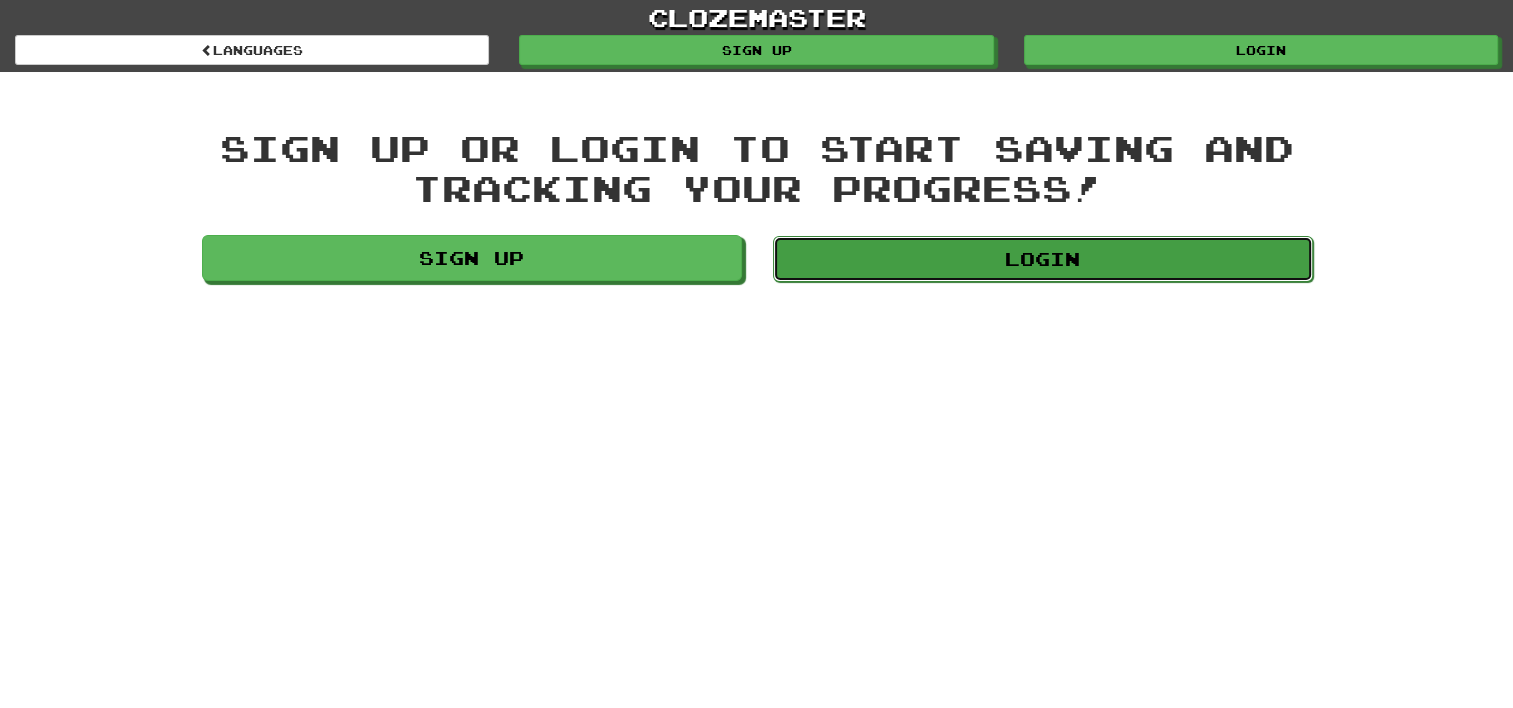 click on "Login" at bounding box center [1043, 259] 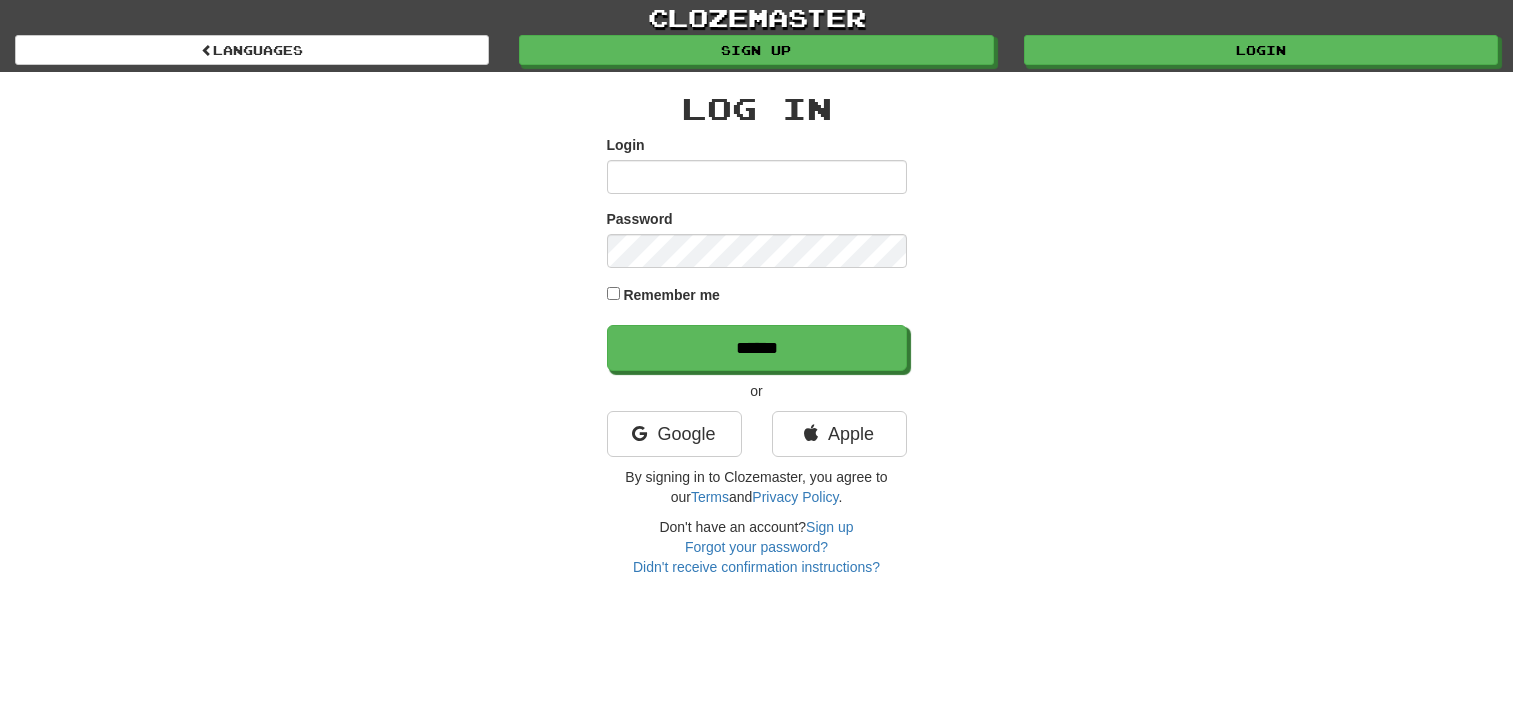 scroll, scrollTop: 0, scrollLeft: 0, axis: both 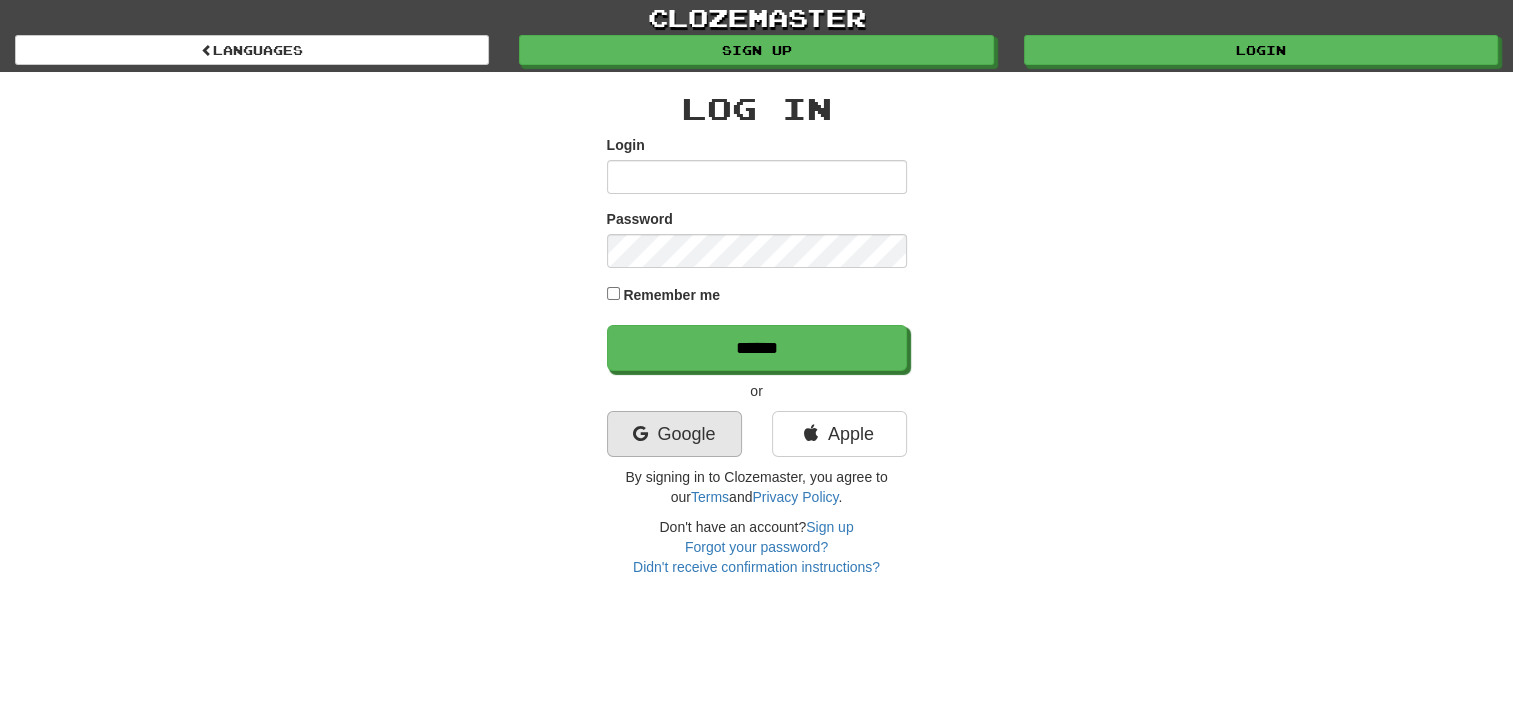 type on "******" 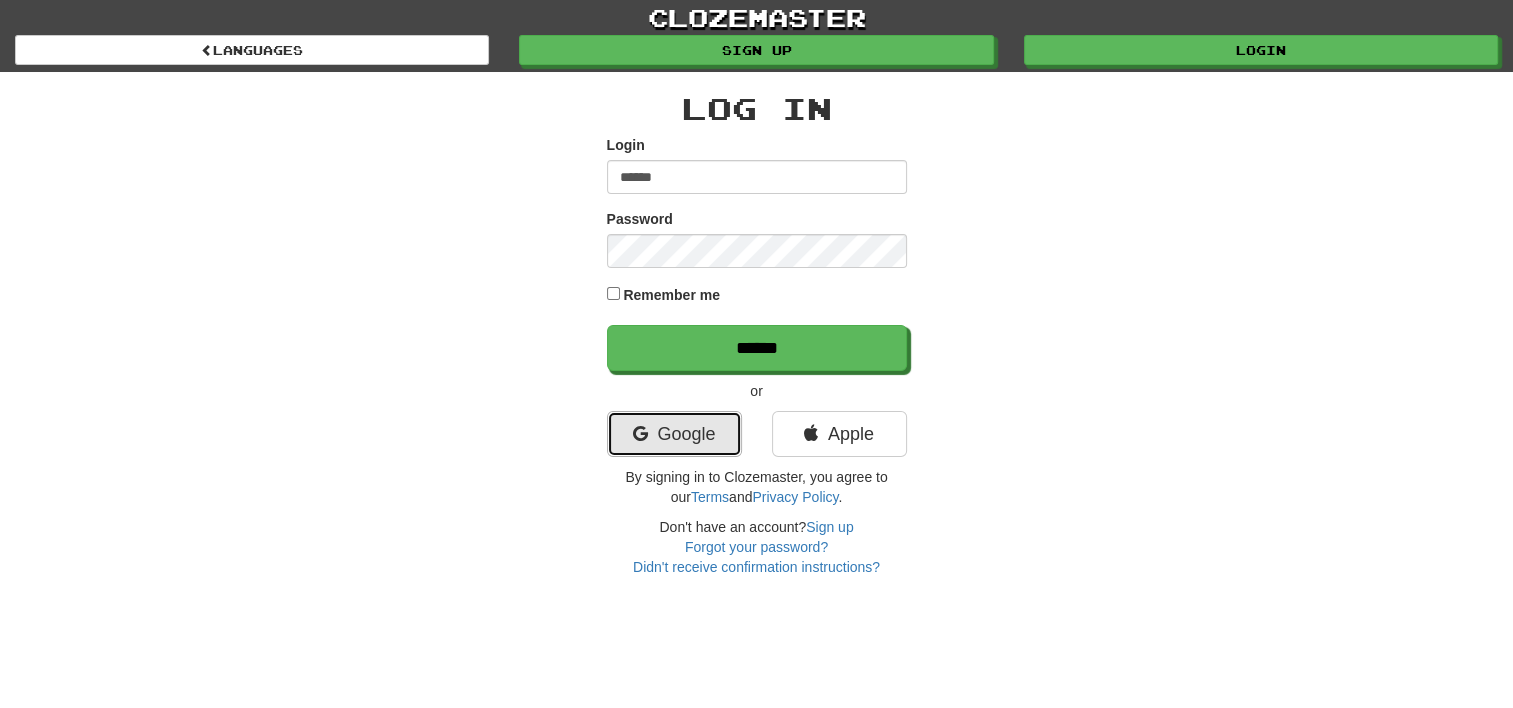 click on "Google" at bounding box center [674, 434] 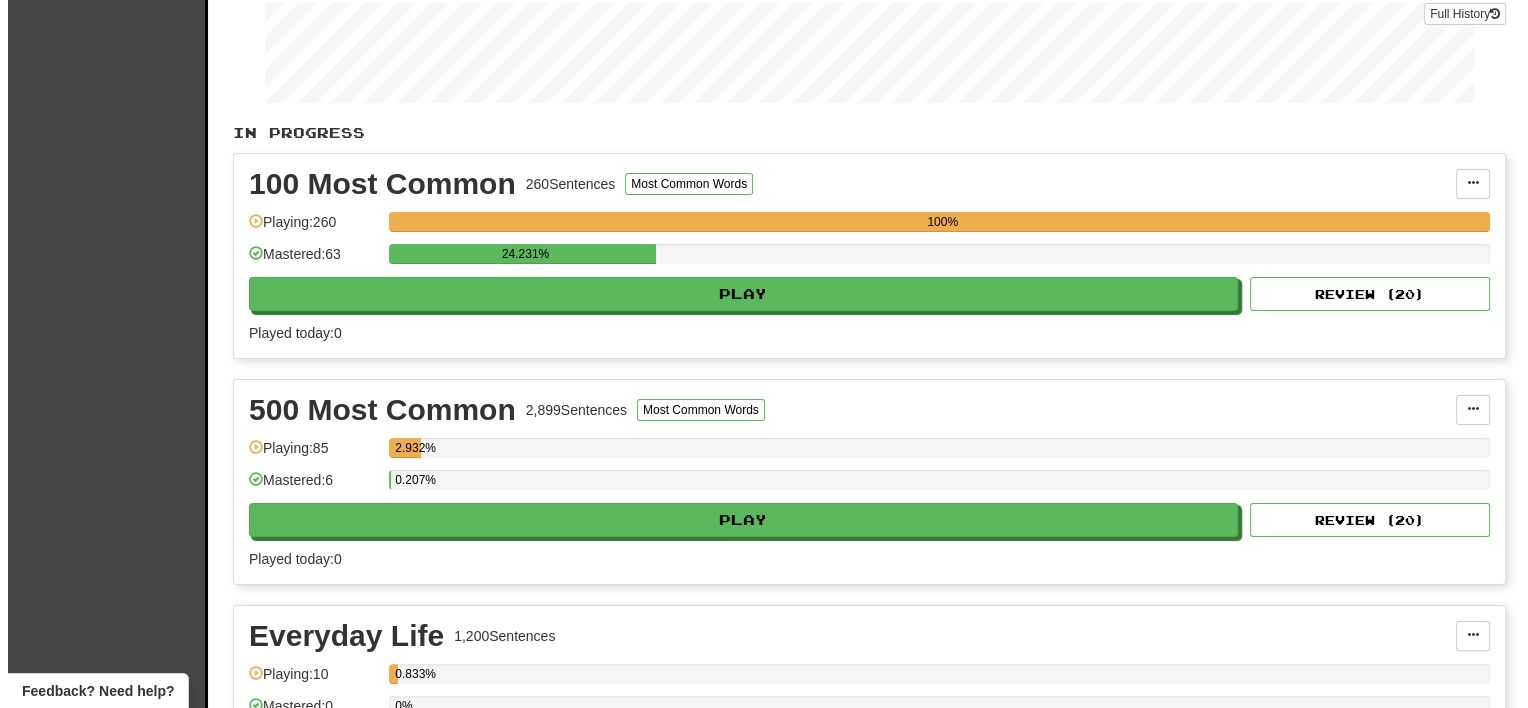 scroll, scrollTop: 300, scrollLeft: 0, axis: vertical 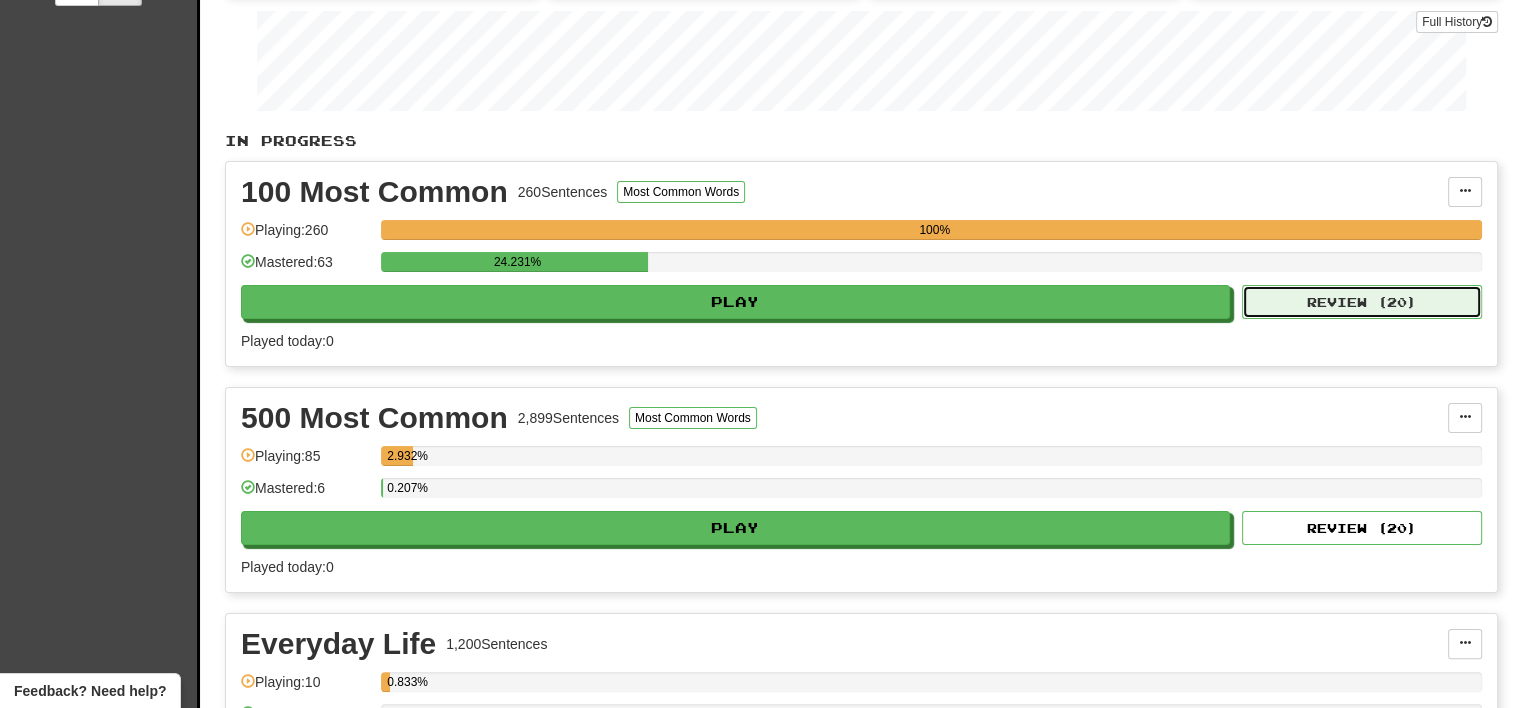 click on "Review ( 20 )" at bounding box center [1362, 302] 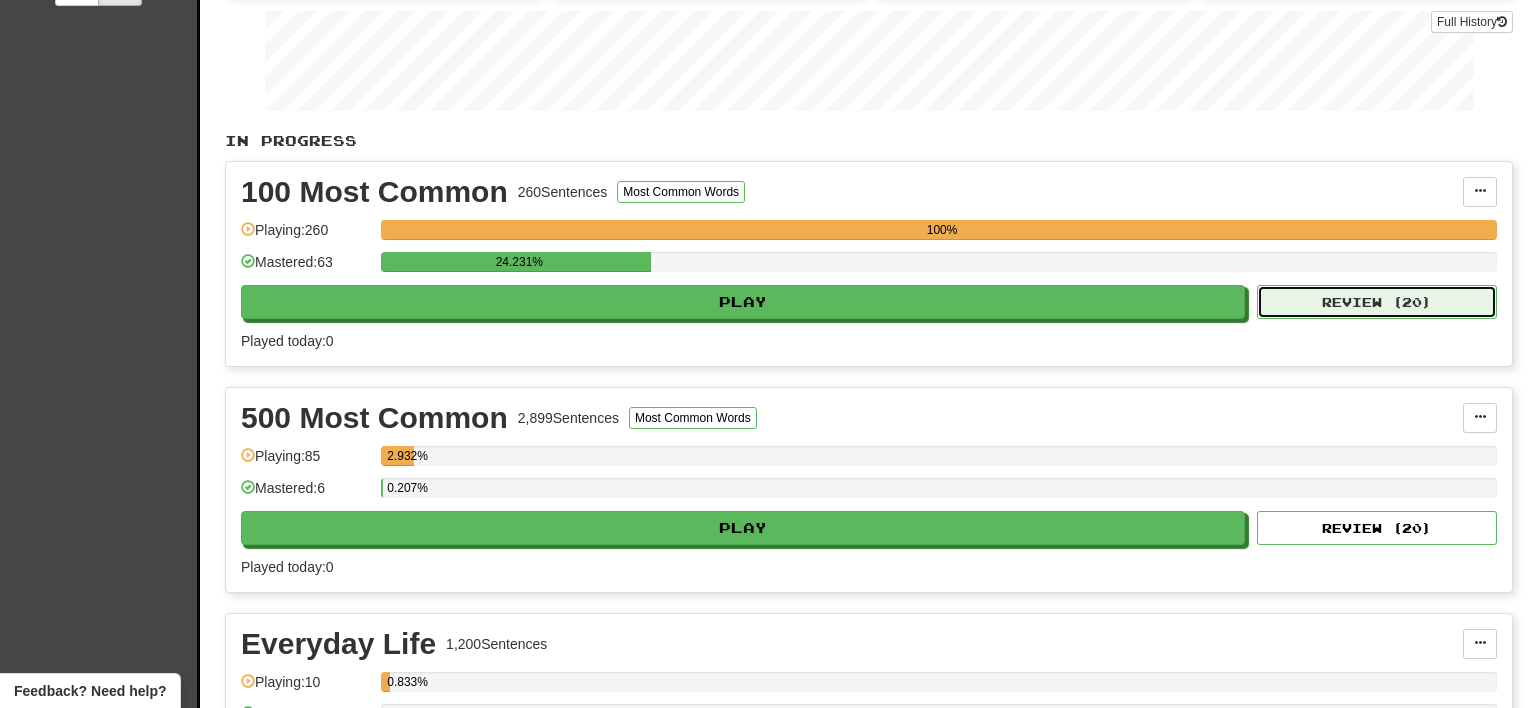 select on "**" 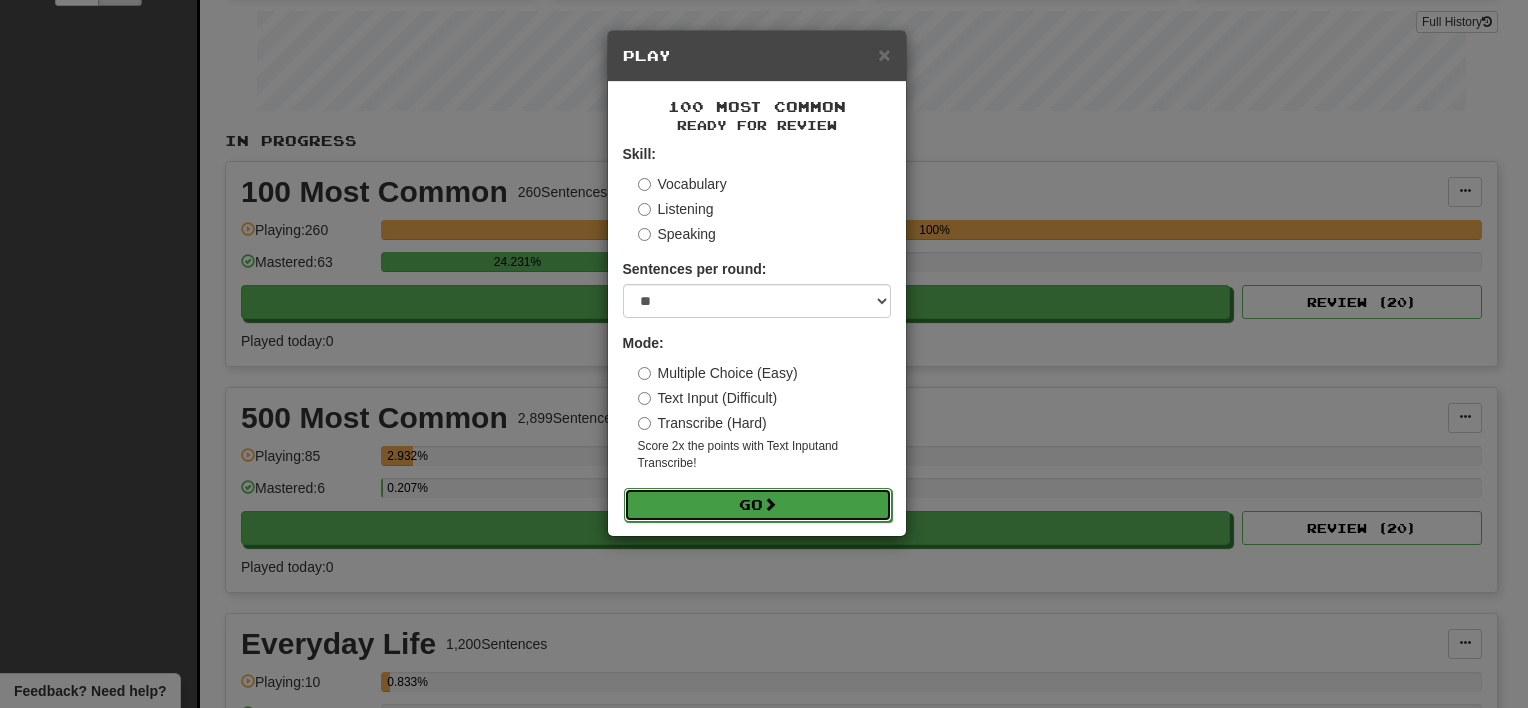 click at bounding box center [770, 504] 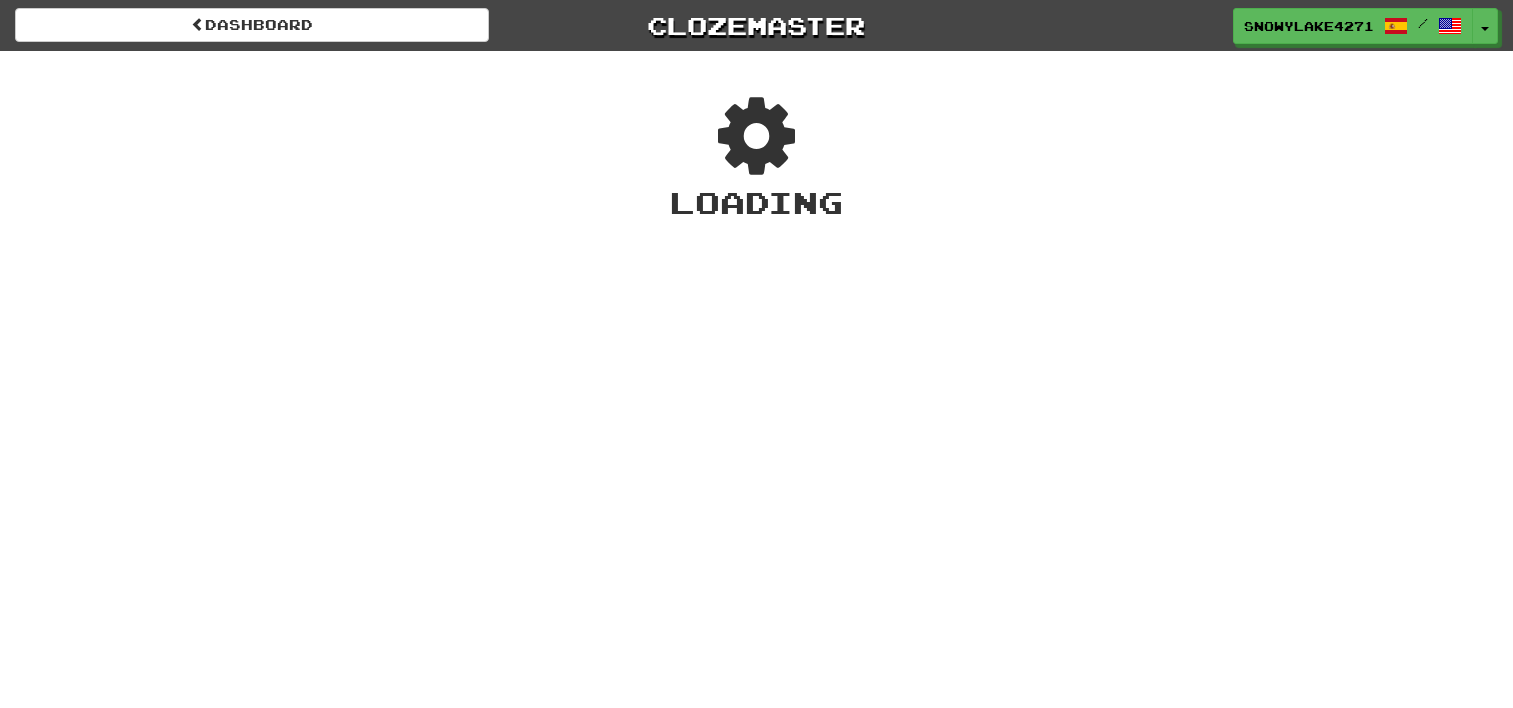 scroll, scrollTop: 0, scrollLeft: 0, axis: both 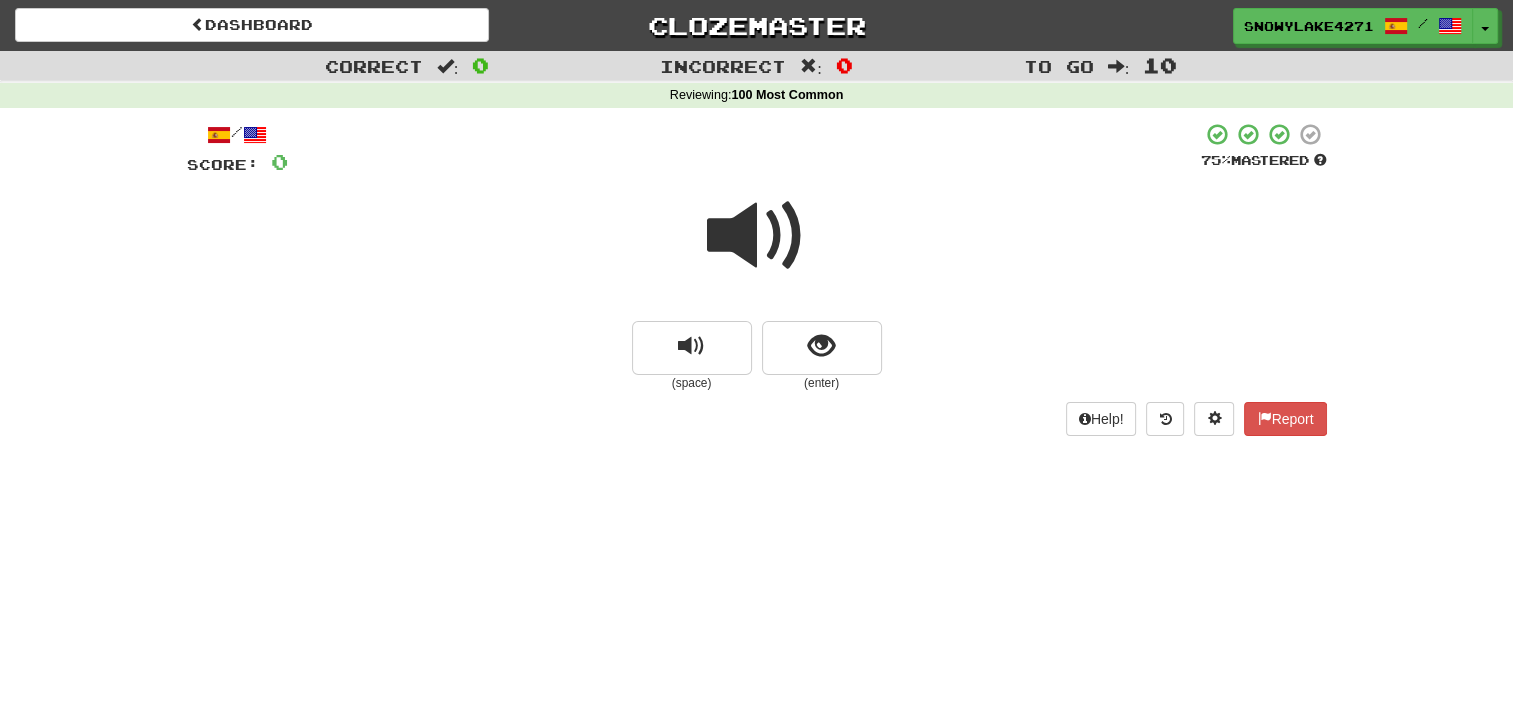 drag, startPoint x: 781, startPoint y: 494, endPoint x: 791, endPoint y: 507, distance: 16.40122 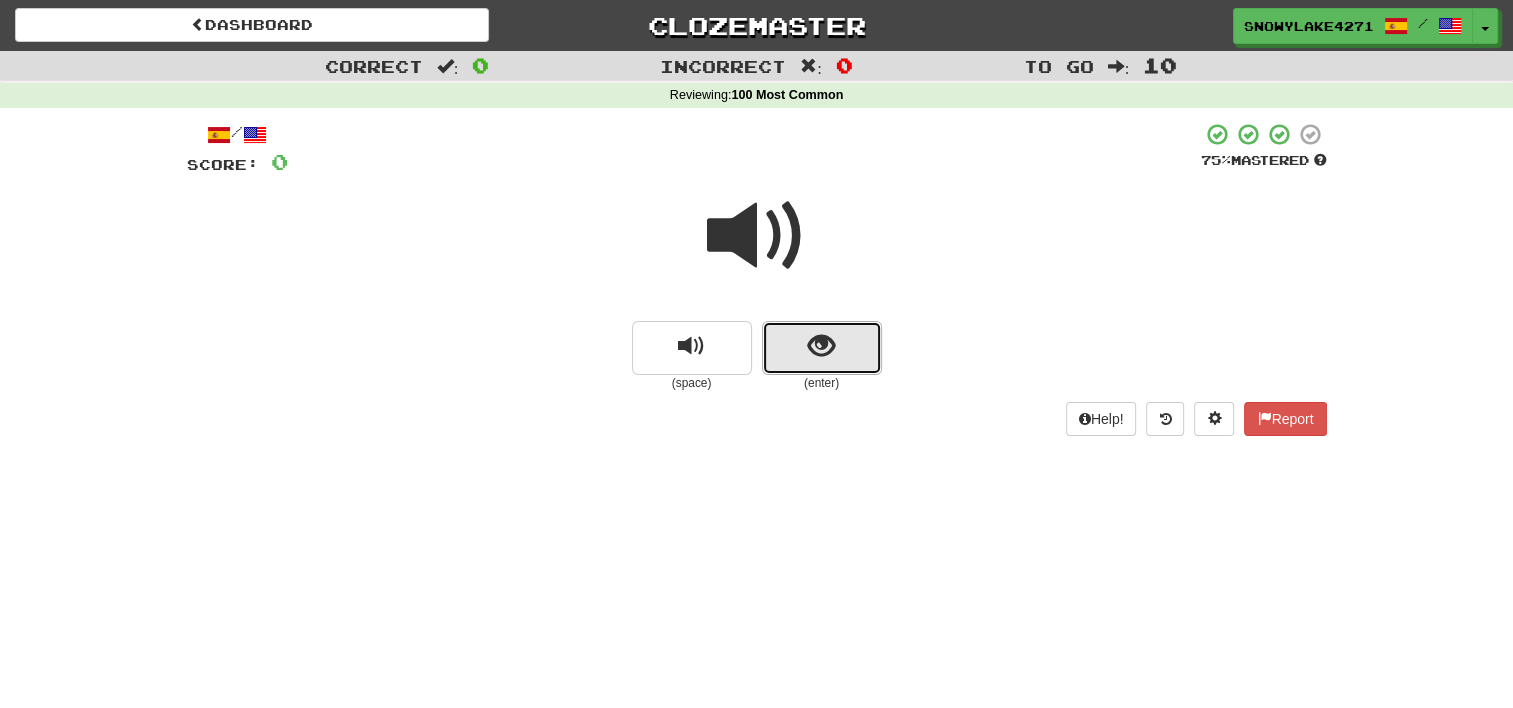 click at bounding box center [821, 346] 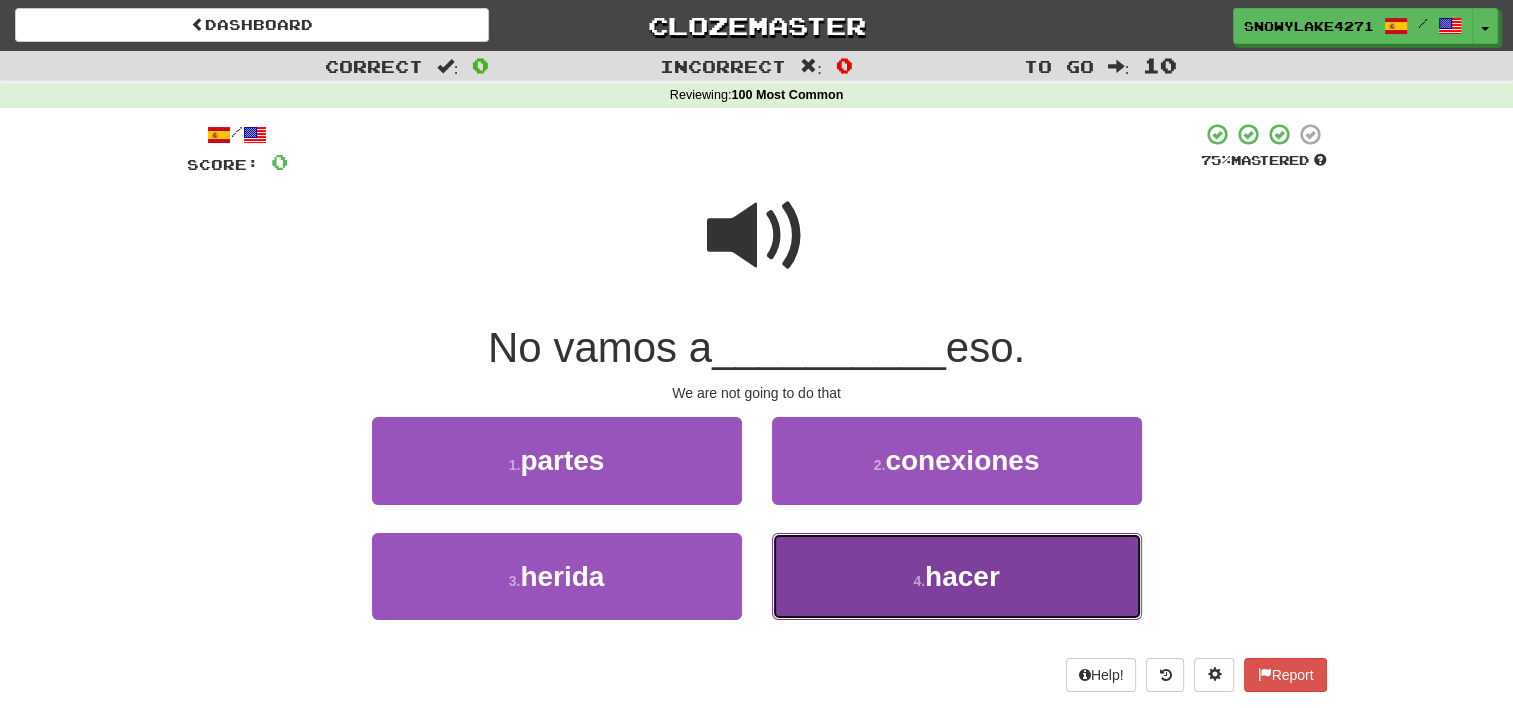 click on "4 .  hacer" at bounding box center (957, 576) 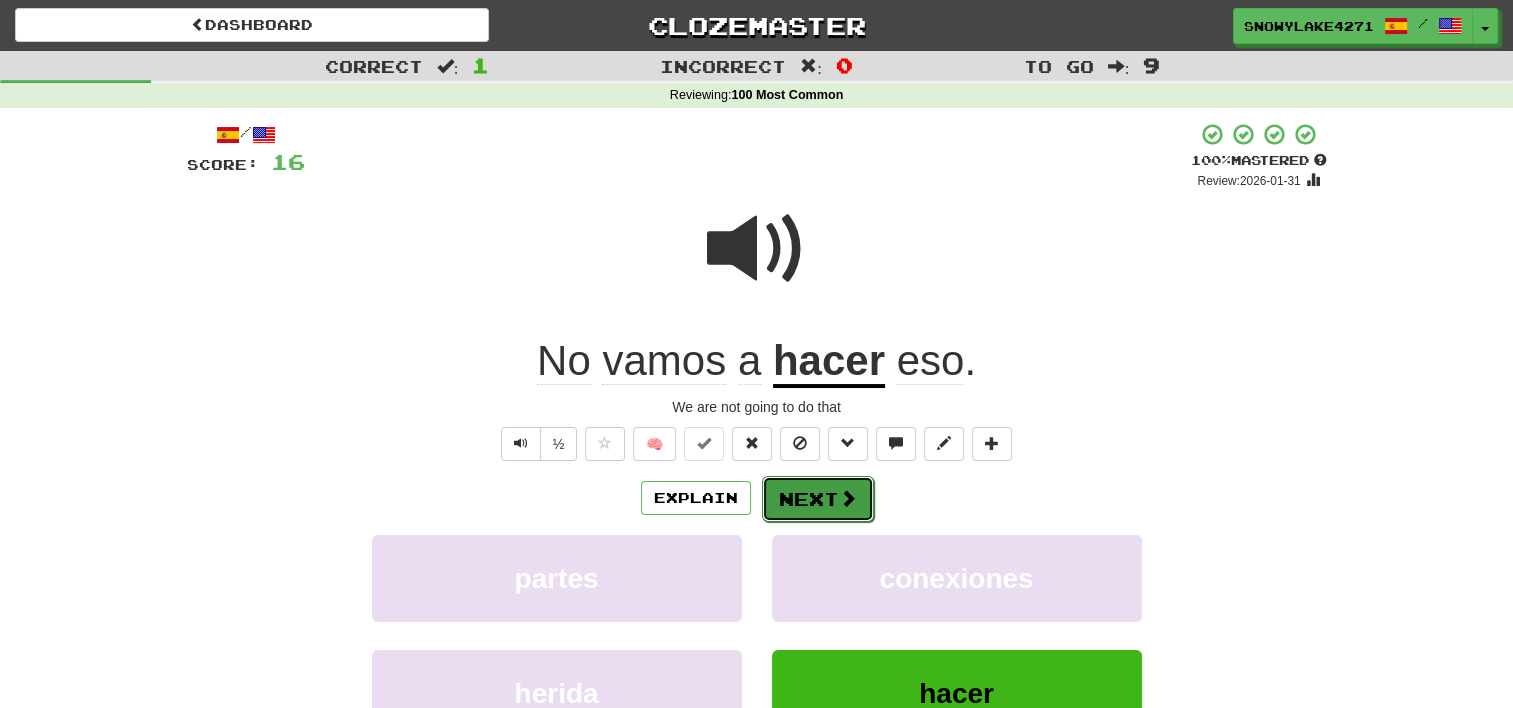 click on "Next" at bounding box center [818, 499] 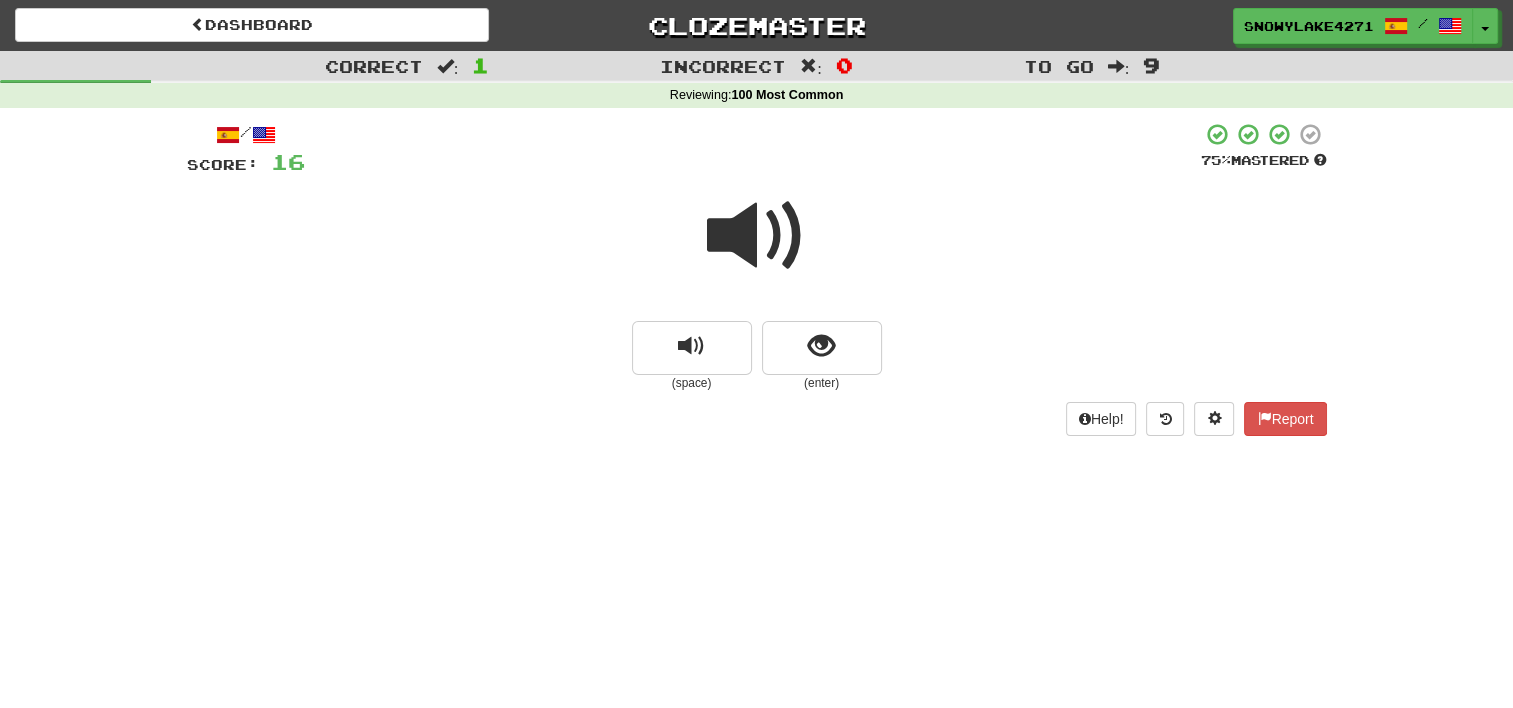 click on "Dashboard
Clozemaster
[USERNAME]
/
Toggle Dropdown
Dashboard
Leaderboard
Activity Feed
Notifications
Profile
Discussions
Español
/
English
Streak:
2
Review:
70
Points Today: 0
Languages
Account
Logout
[USERNAME]
/
Toggle Dropdown
Dashboard
Leaderboard
Activity Feed
Notifications
Profile
Discussions
Español
/
English
Streak:
2
Review:
70
Points Today: 0
Languages
Account
Logout
clozemaster
Correct   :   1 Incorrect   :   0 To go   :   9 Reviewing :  100 Most Common  /  Score:   16 75 %  Mastered (space) (enter)  Help!  Report" at bounding box center [756, 354] 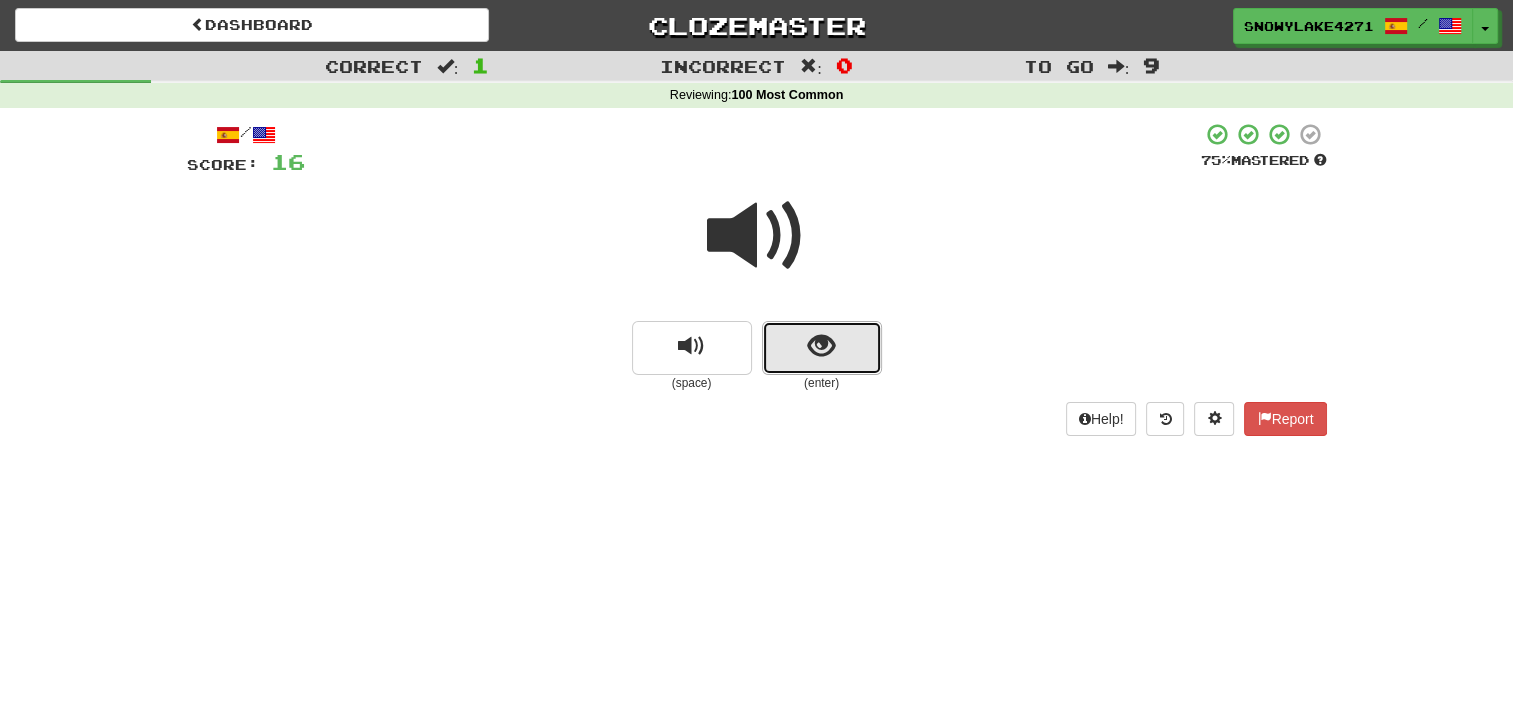 click at bounding box center [821, 346] 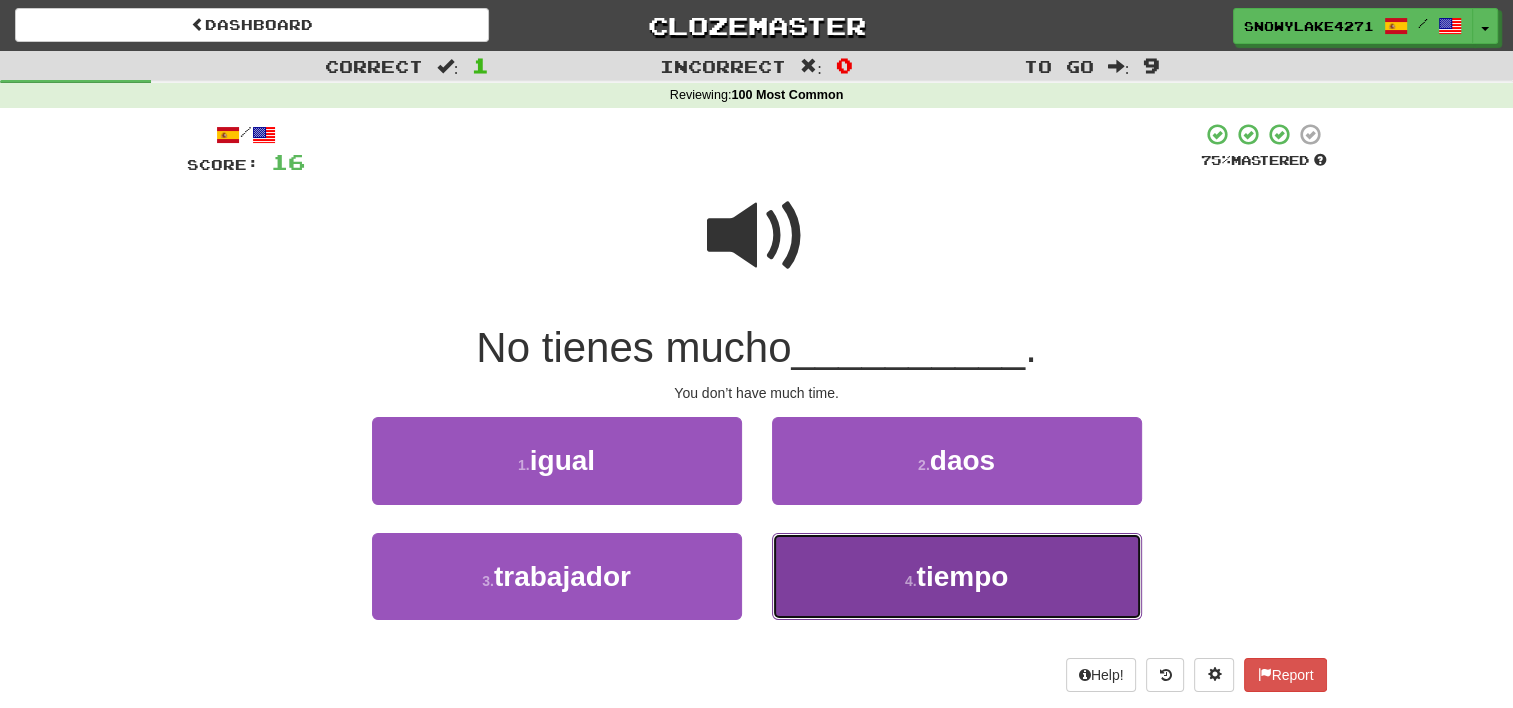 click on "4 .  tiempo" at bounding box center (957, 576) 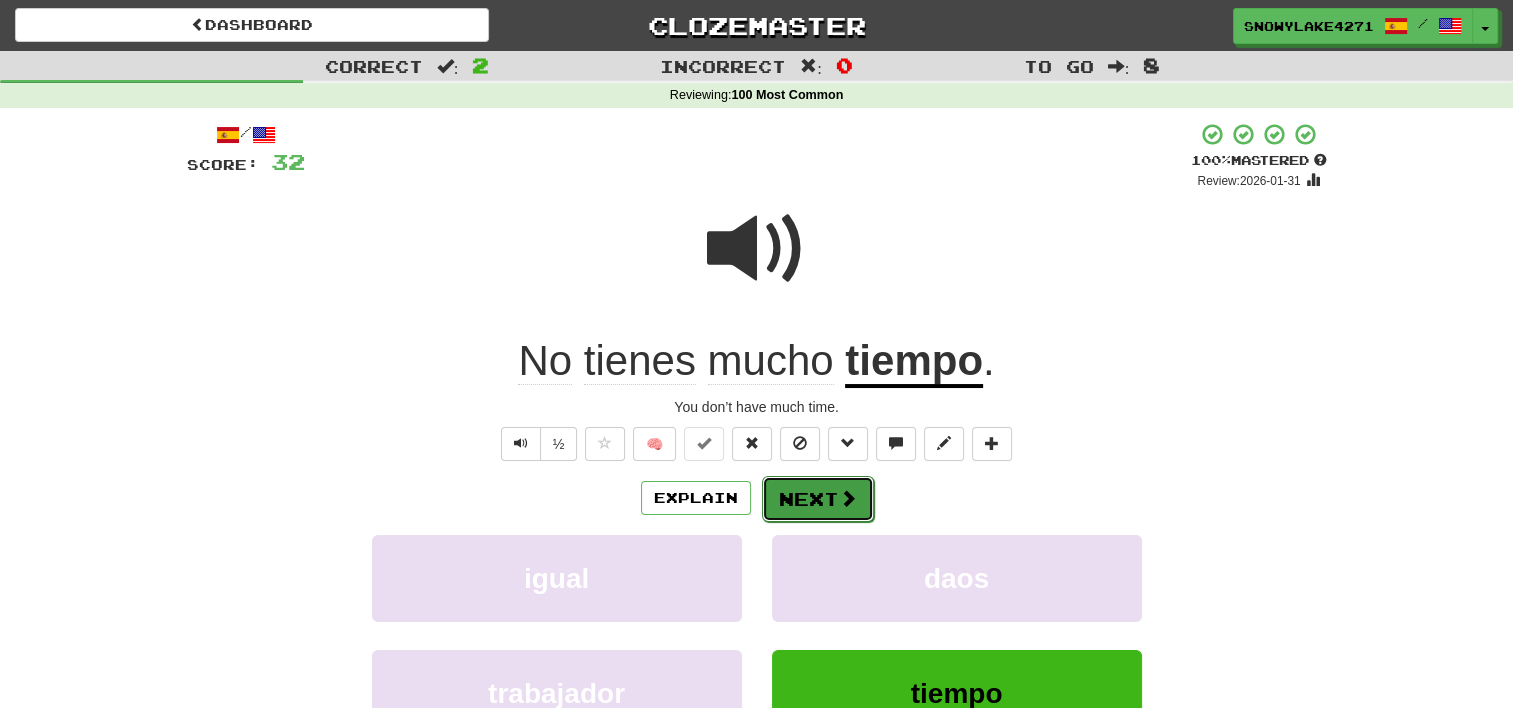 click on "Next" at bounding box center (818, 499) 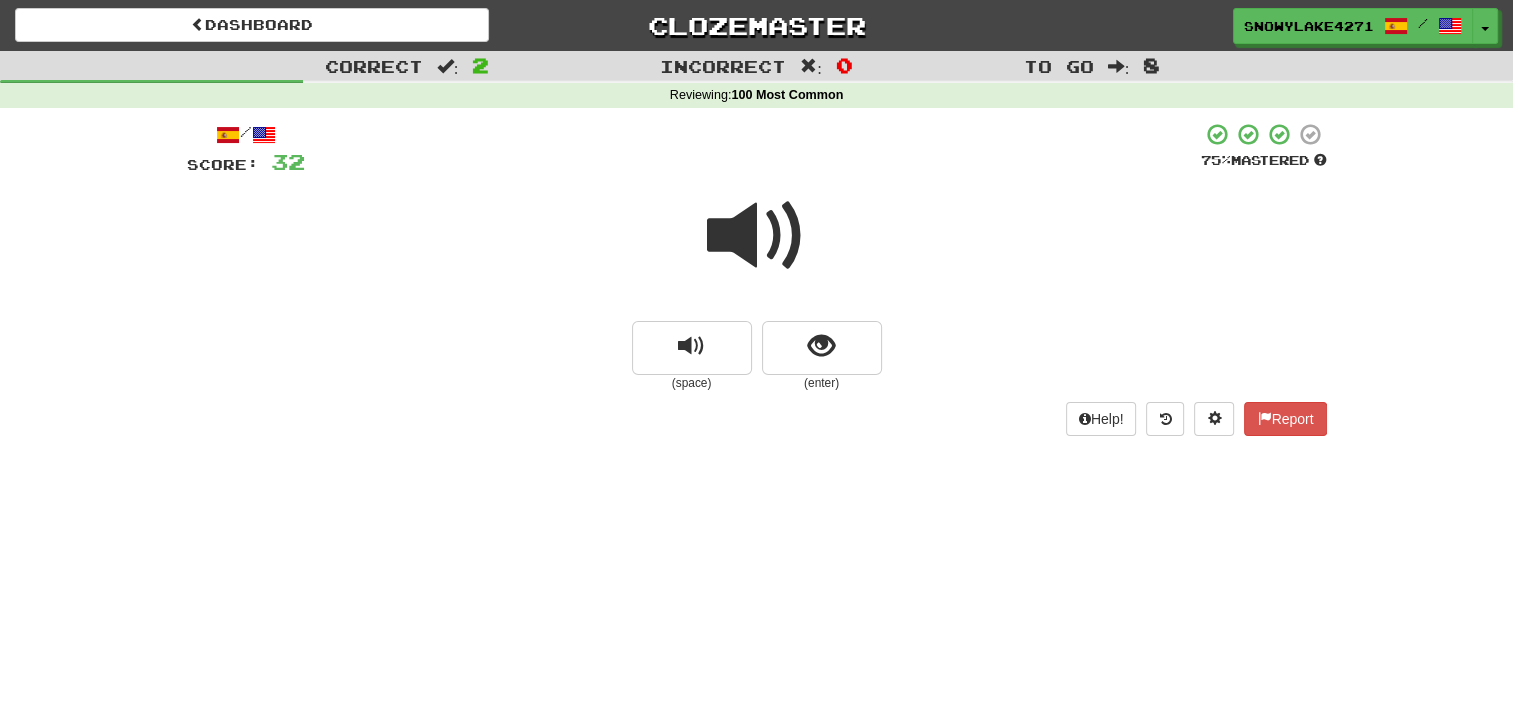 click at bounding box center (757, 236) 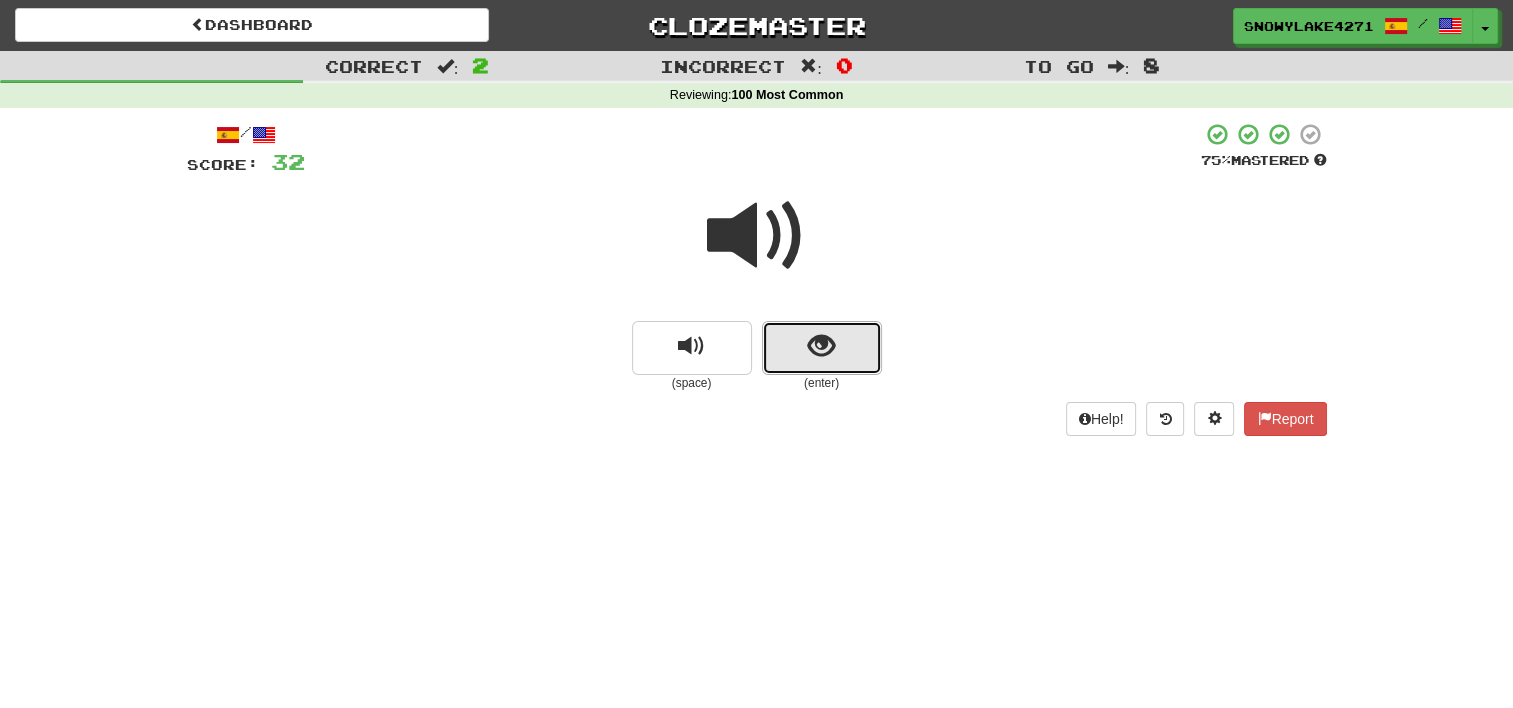 click at bounding box center (822, 348) 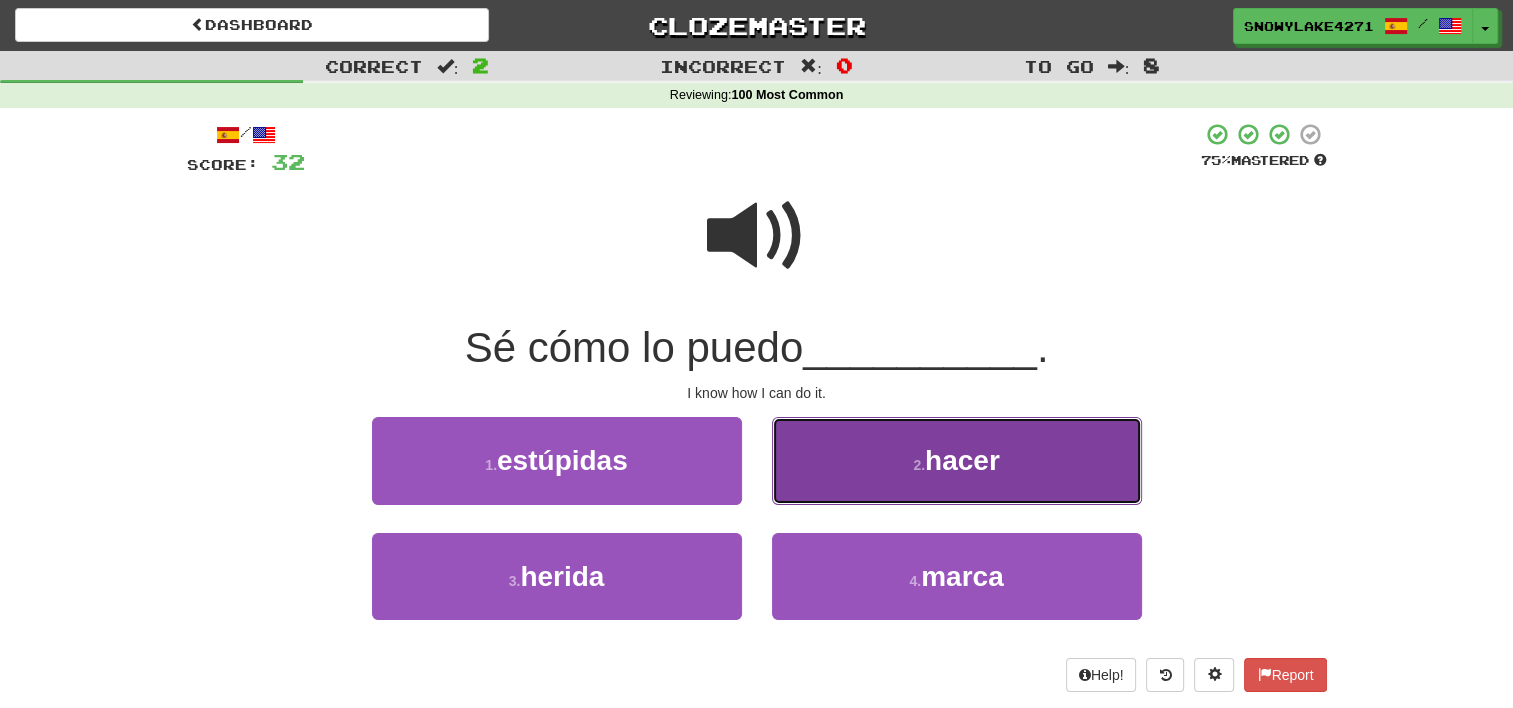 click on "2 .  hacer" at bounding box center (957, 460) 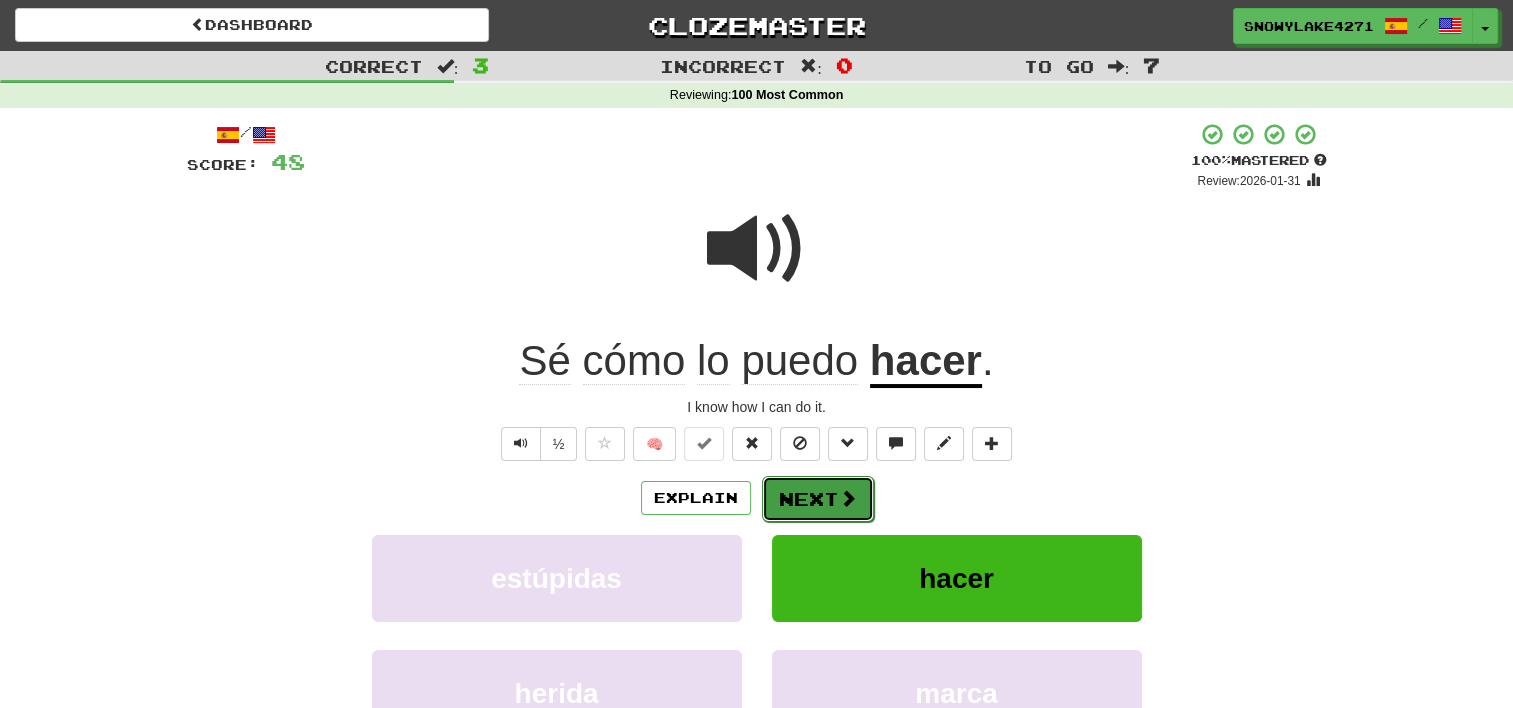 click on "Next" at bounding box center [818, 499] 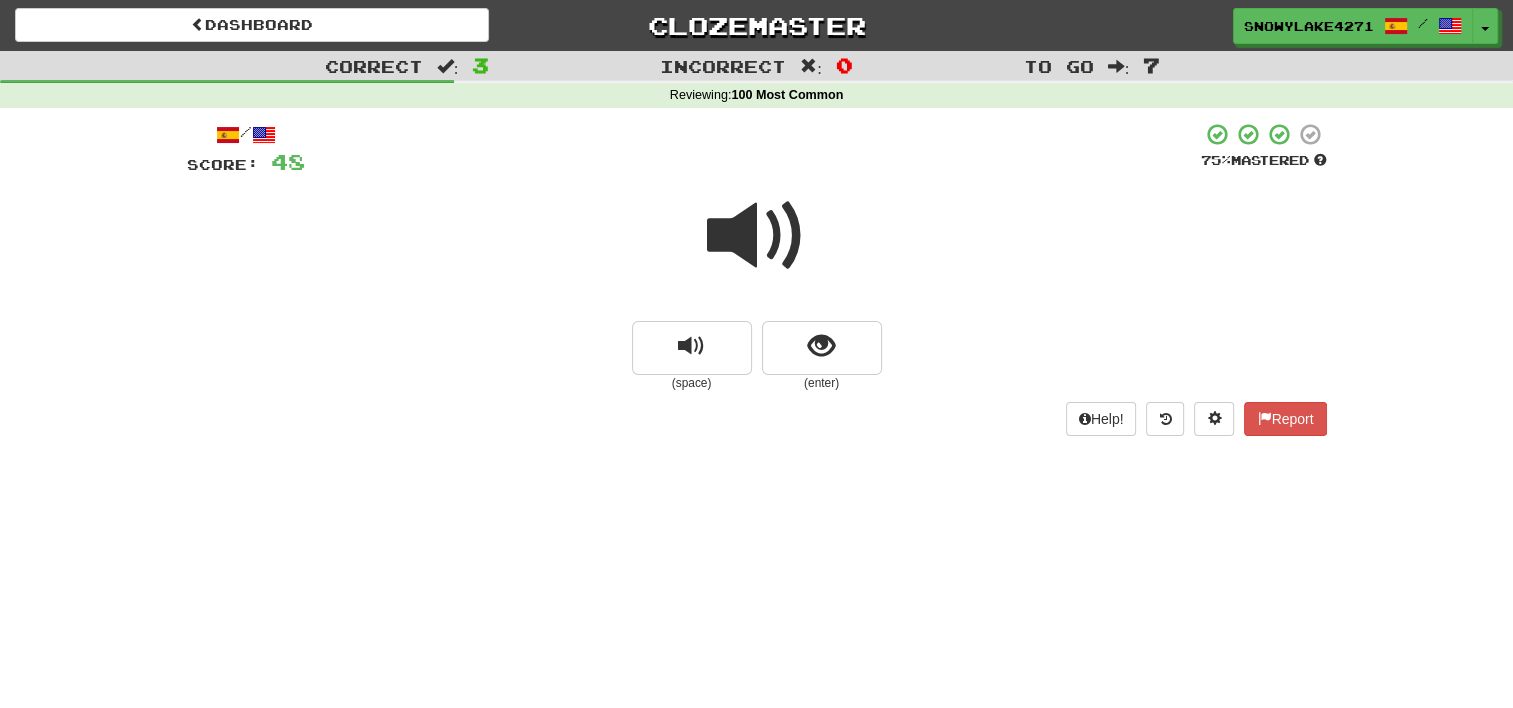 click on "Dashboard
Clozemaster
[USERNAME]
/
Toggle Dropdown
Dashboard
Leaderboard
Activity Feed
Notifications
Profile
Discussions
Español
/
English
Streak:
2
Review:
70
Points Today: 0
Languages
Account
Logout
[USERNAME]
/
Toggle Dropdown
Dashboard
Leaderboard
Activity Feed
Notifications
Profile
Discussions
Español
/
English
Streak:
2
Review:
70
Points Today: 0
Languages
Account
Logout
clozemaster
Correct   :   3 Incorrect   :   0 To go   :   7 Reviewing :  100 Most Common  /  Score:   48 75 %  Mastered (space) (enter)  Help!  Report" at bounding box center (756, 354) 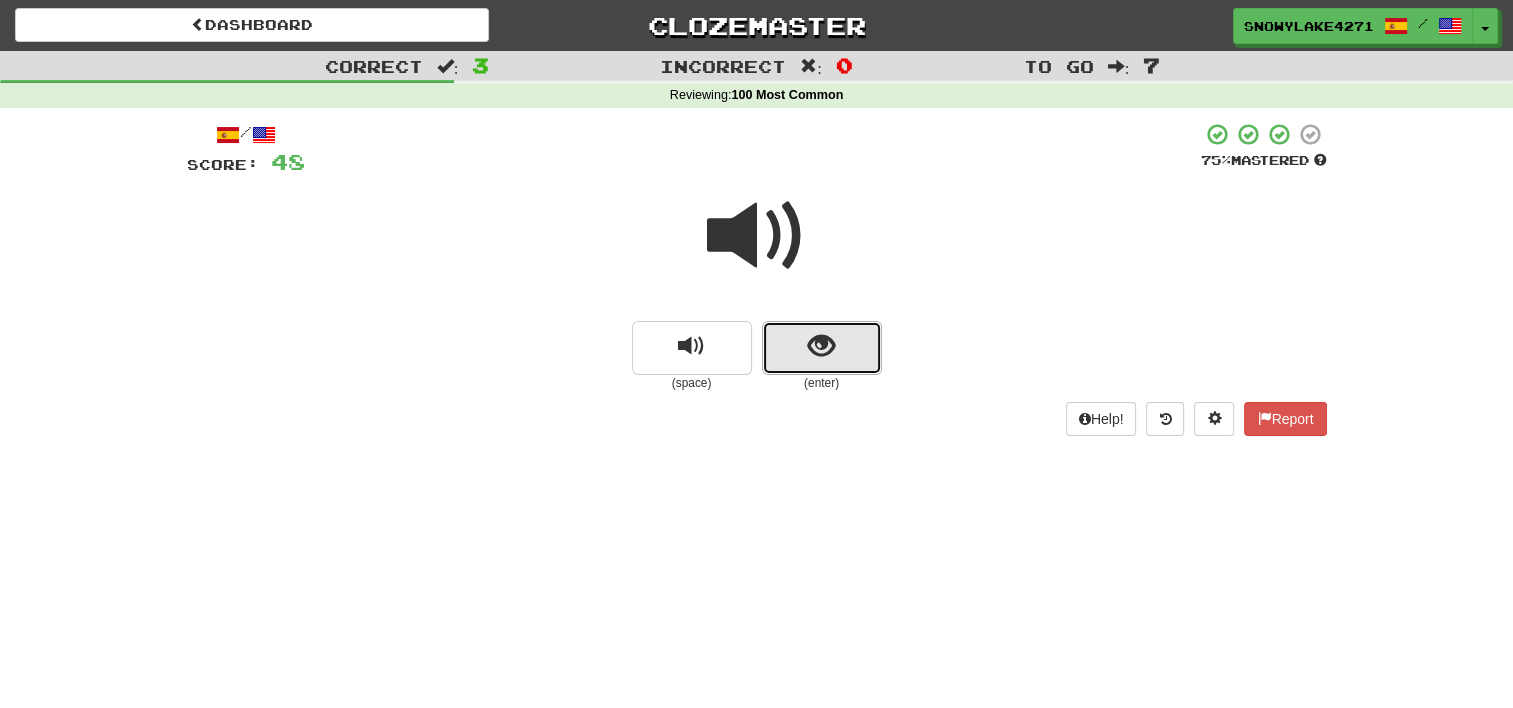 click at bounding box center (821, 346) 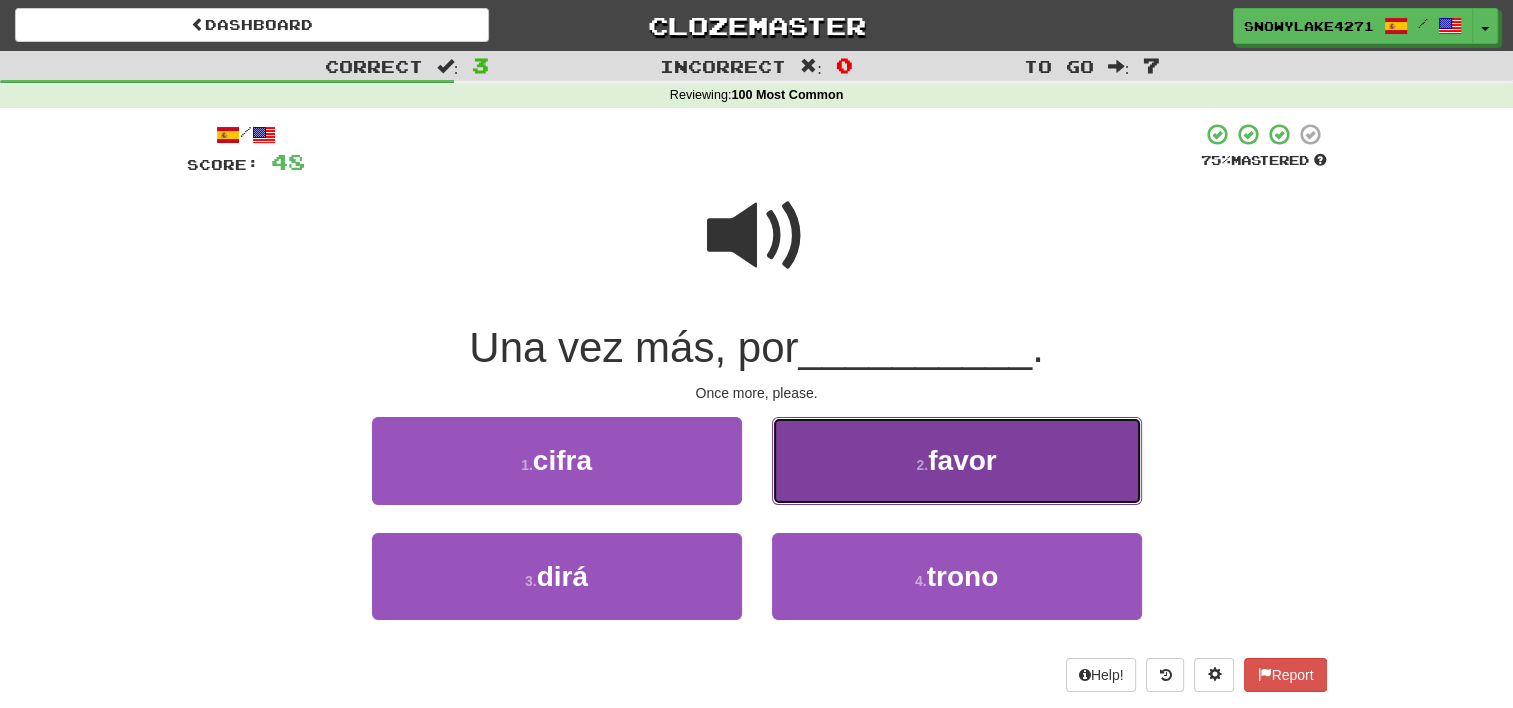 click on "2 .  favor" at bounding box center [957, 460] 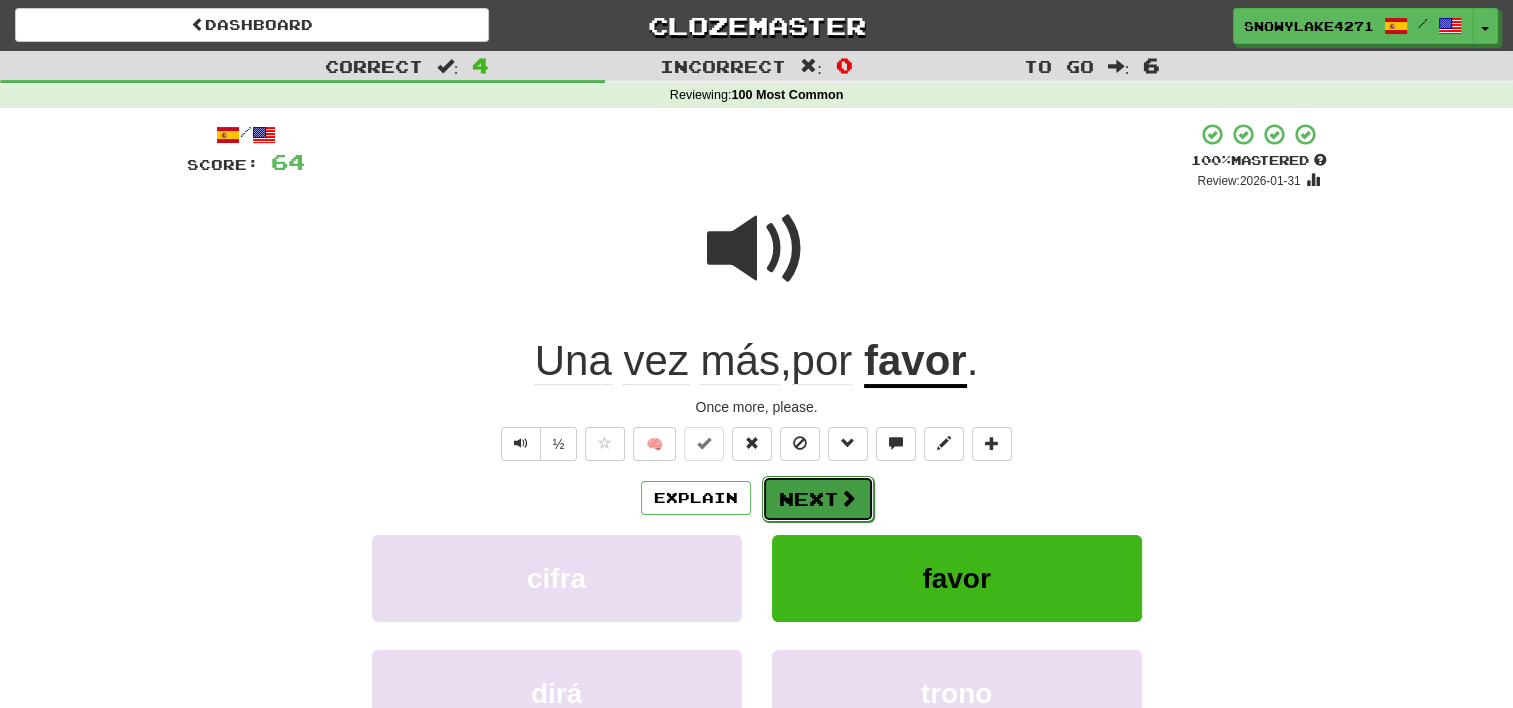 click on "Next" at bounding box center (818, 499) 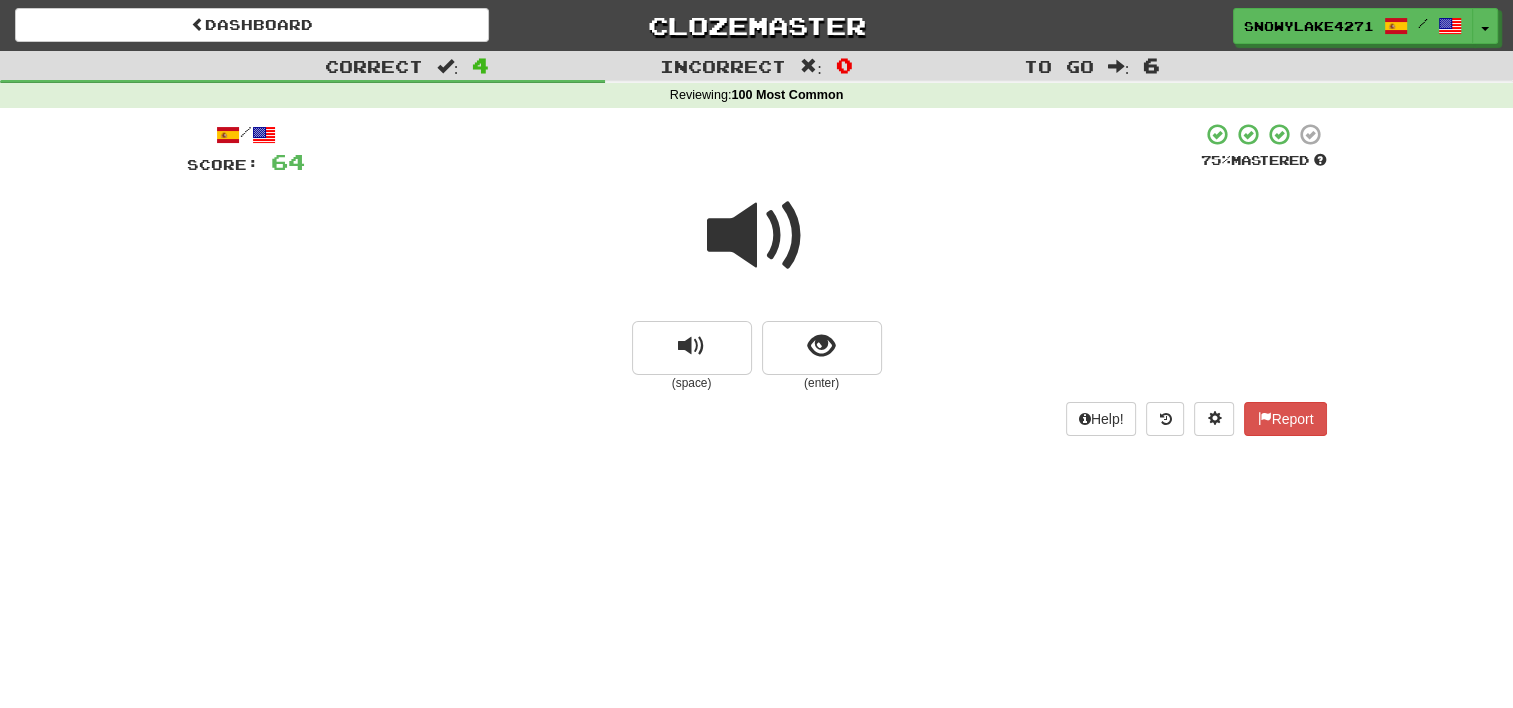 click at bounding box center [757, 236] 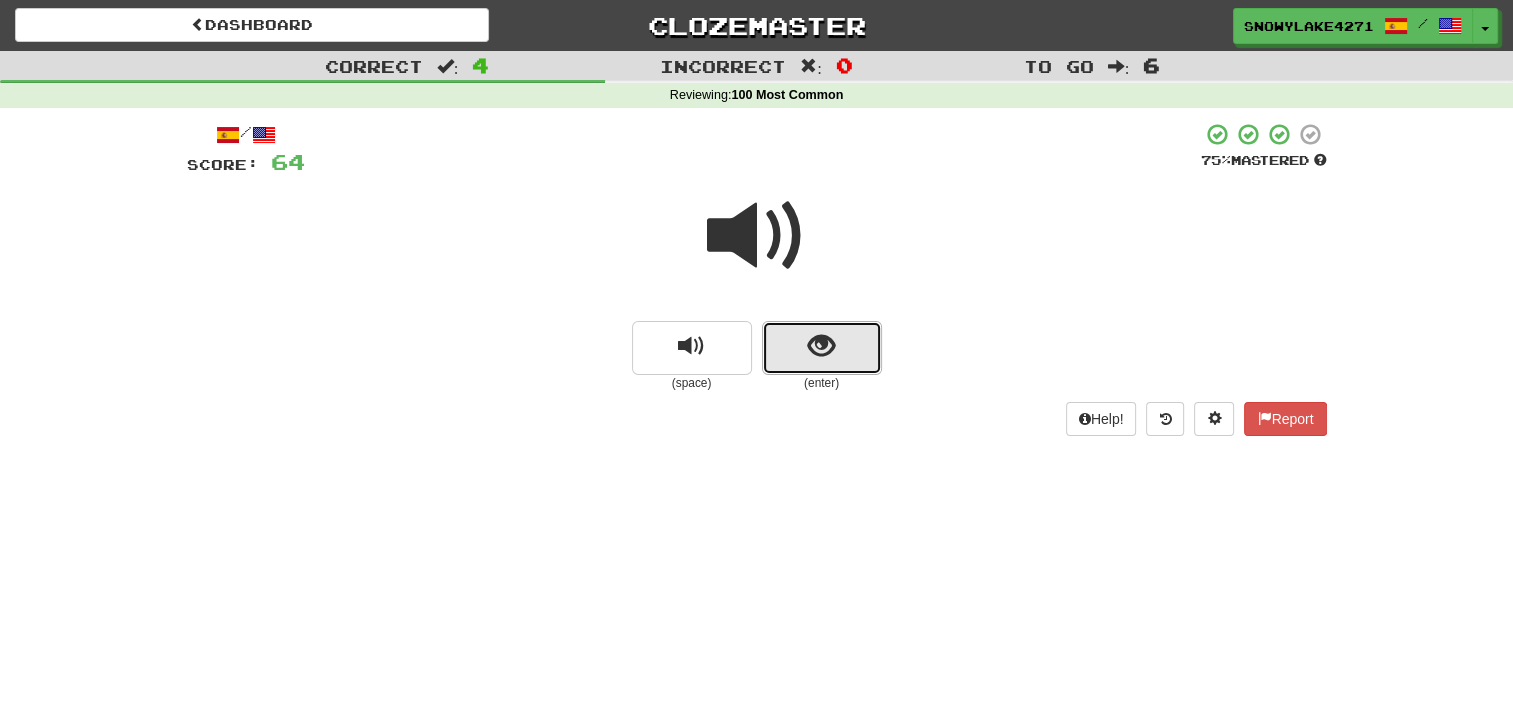 click at bounding box center (822, 348) 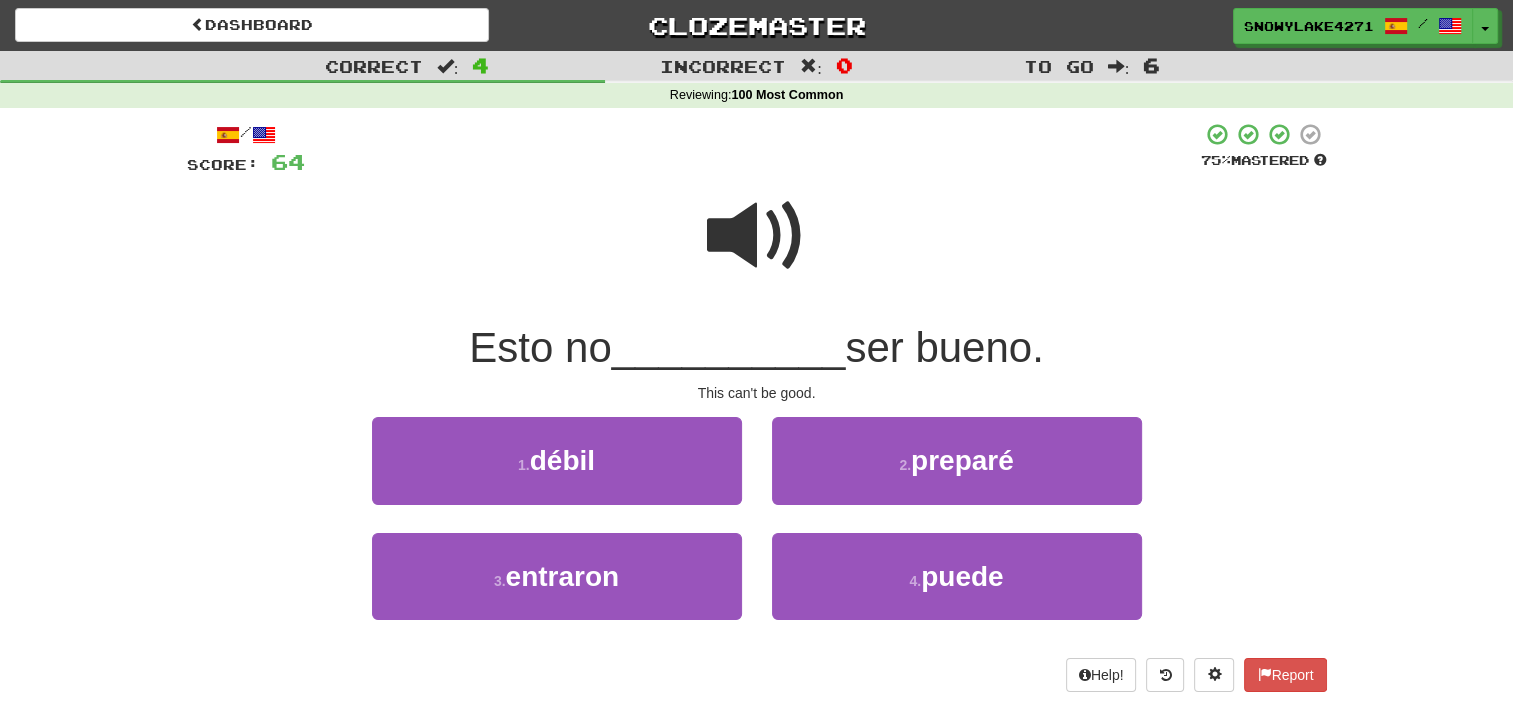 click at bounding box center [757, 236] 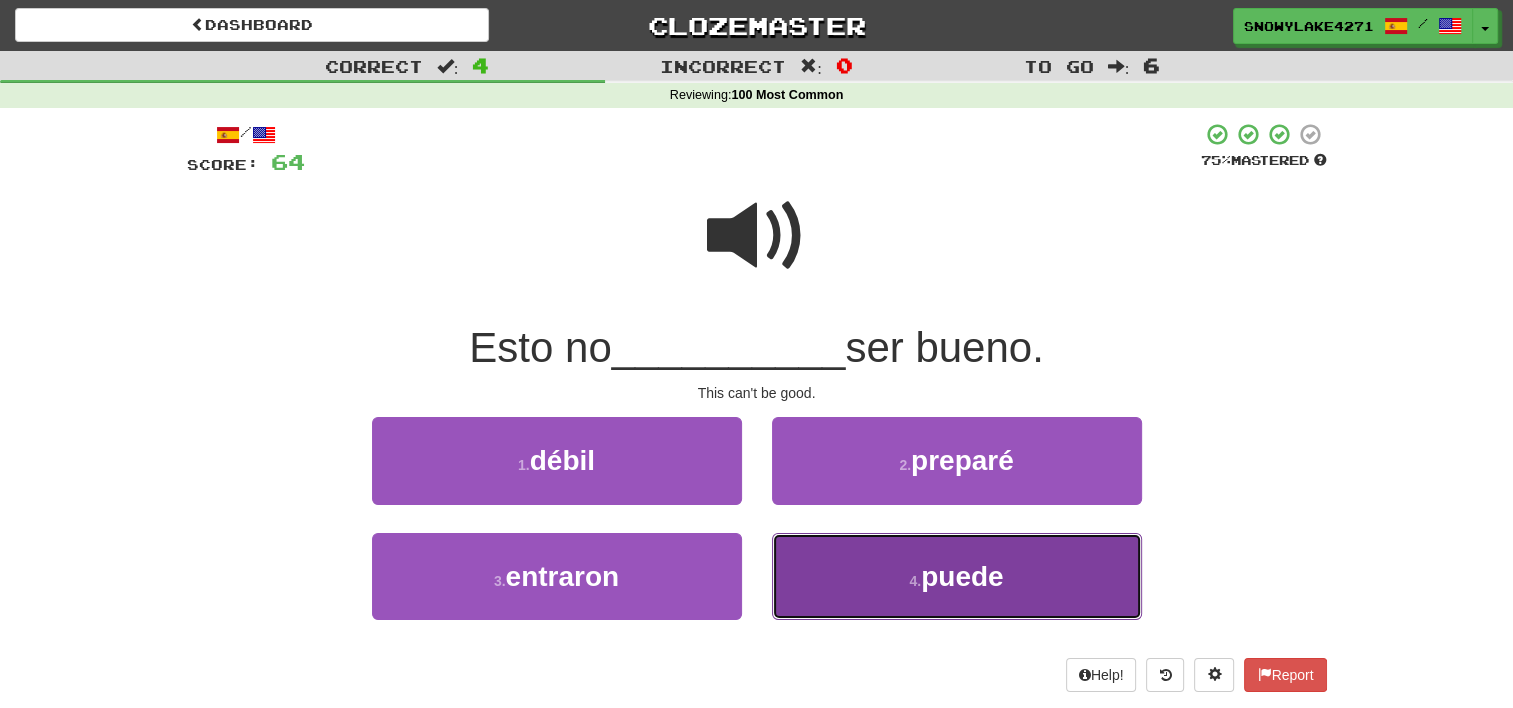 click on "4 .  puede" at bounding box center (957, 576) 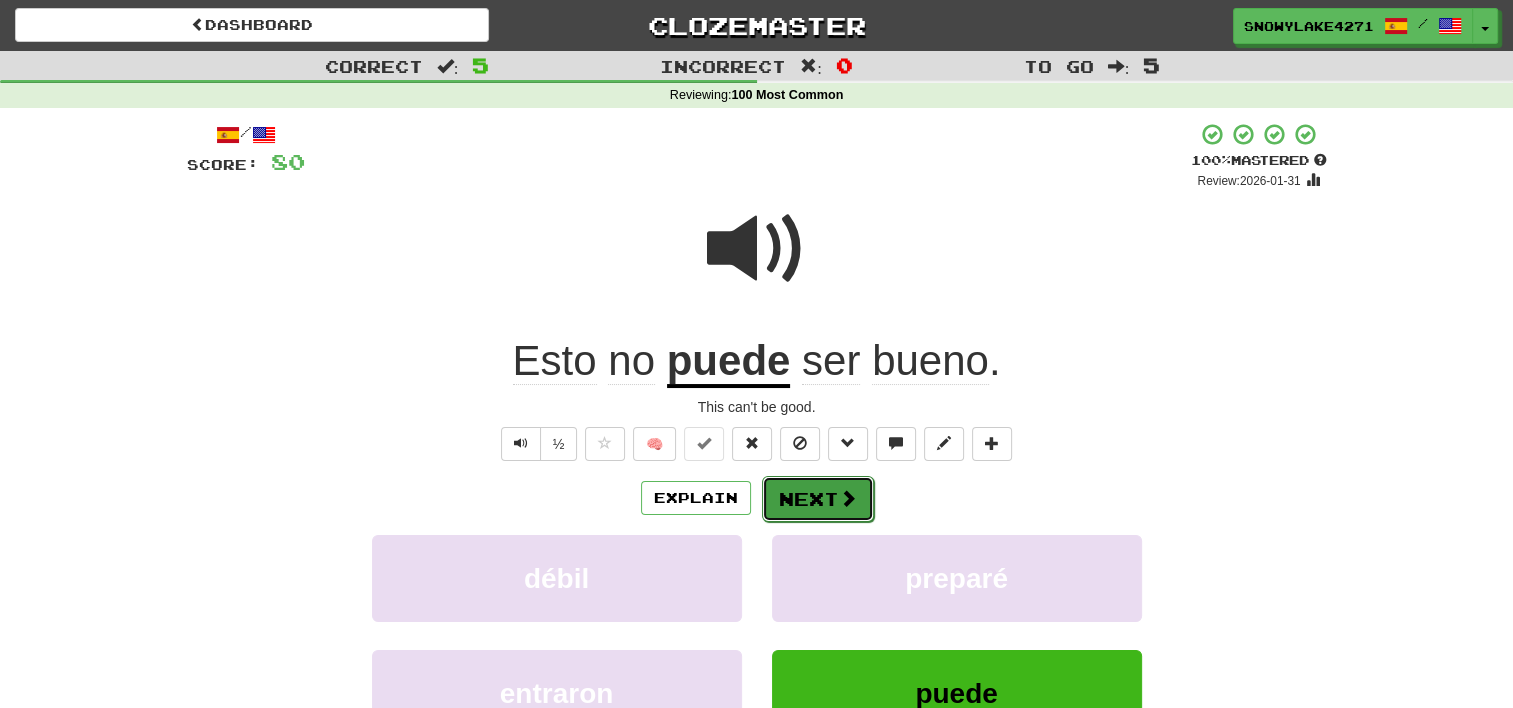 click on "Next" at bounding box center (818, 499) 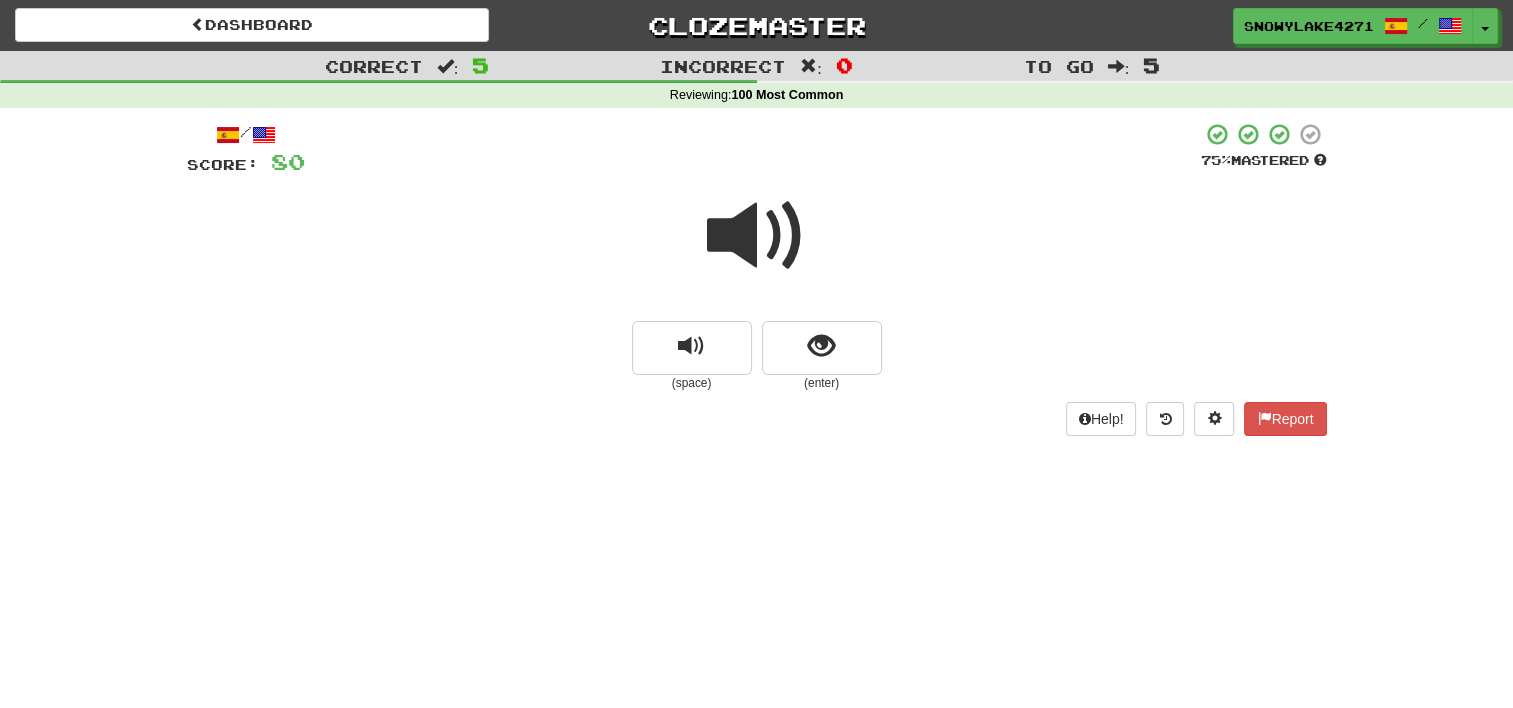 click on "Dashboard
Clozemaster
[USERNAME]
/
Toggle Dropdown
Dashboard
Leaderboard
Activity Feed
Notifications
Profile
Discussions
Español
/
English
Streak:
2
Review:
70
Points Today: 0
Languages
Account
Logout
[USERNAME]
/
Toggle Dropdown
Dashboard
Leaderboard
Activity Feed
Notifications
Profile
Discussions
Español
/
English
Streak:
2
Review:
70
Points Today: 0
Languages
Account
Logout
clozemaster
Correct   :   5 Incorrect   :   0 To go   :   5 Reviewing :  100 Most Common  /  Score:   80 75 %  Mastered (space) (enter)  Help!  Report" at bounding box center [756, 354] 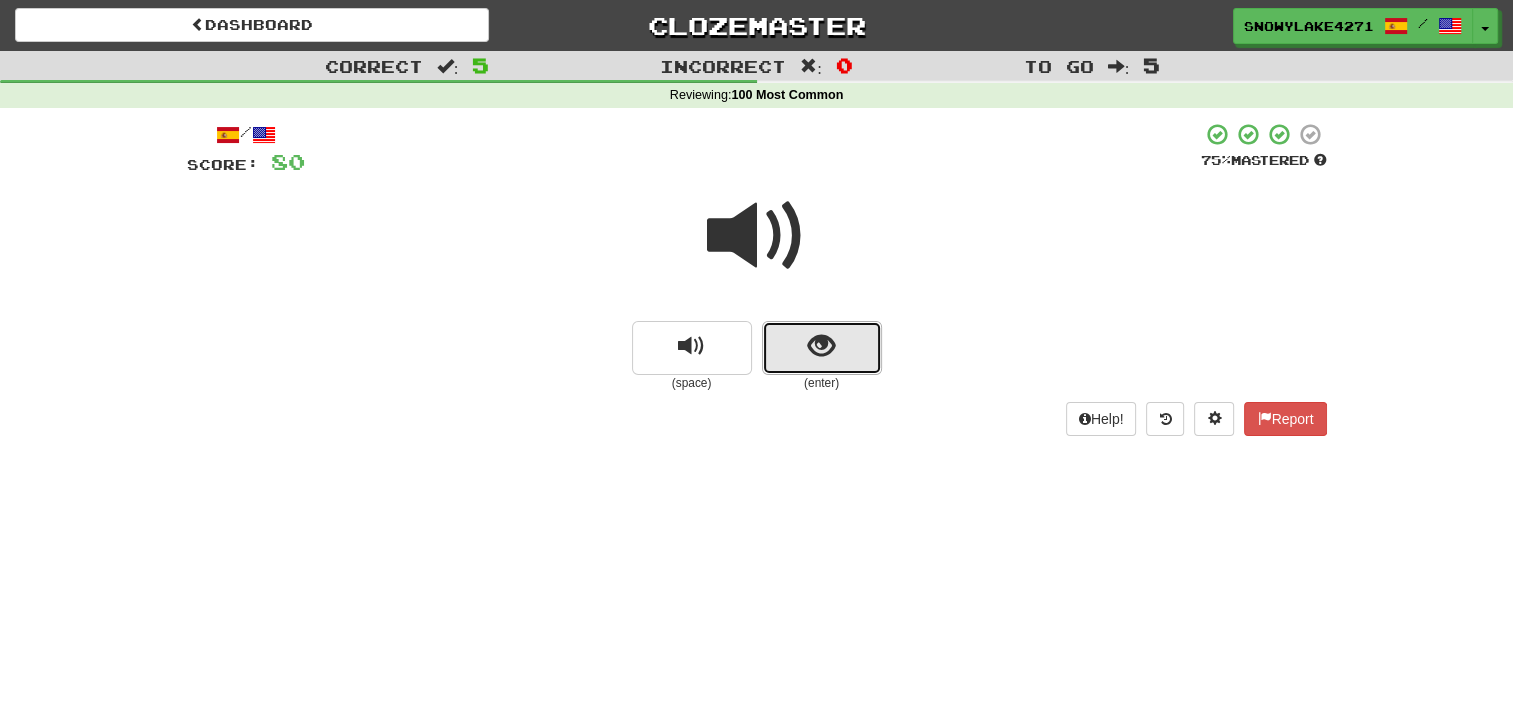 click at bounding box center [821, 346] 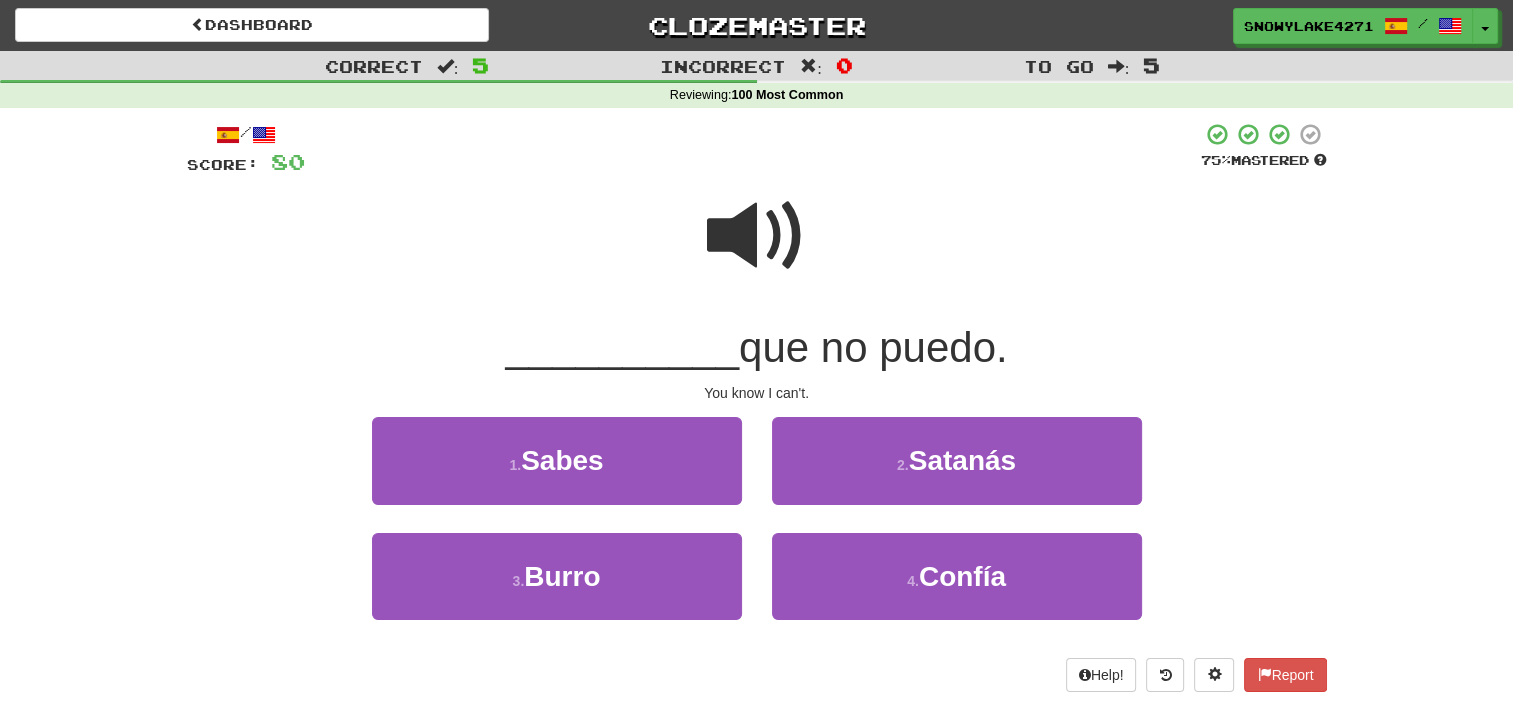 click at bounding box center [757, 236] 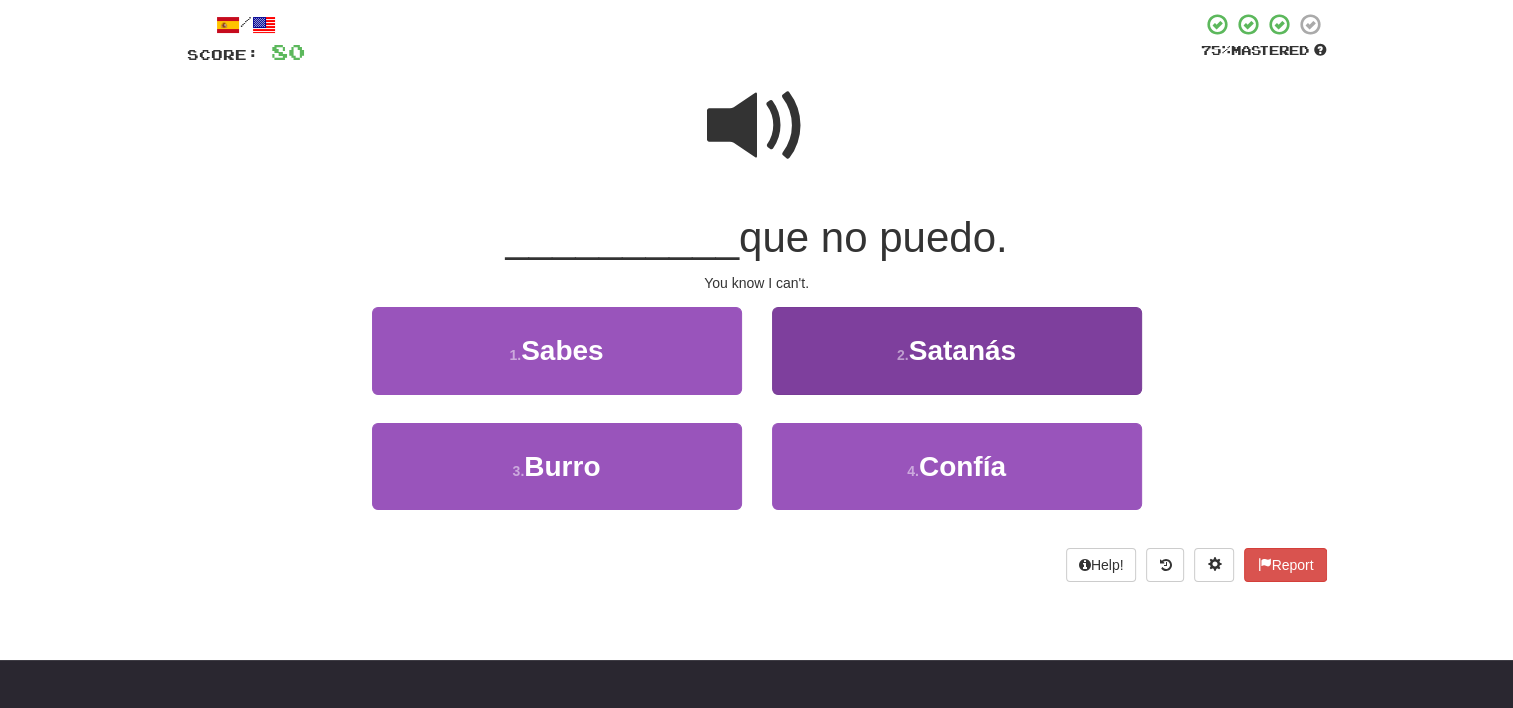 scroll, scrollTop: 100, scrollLeft: 0, axis: vertical 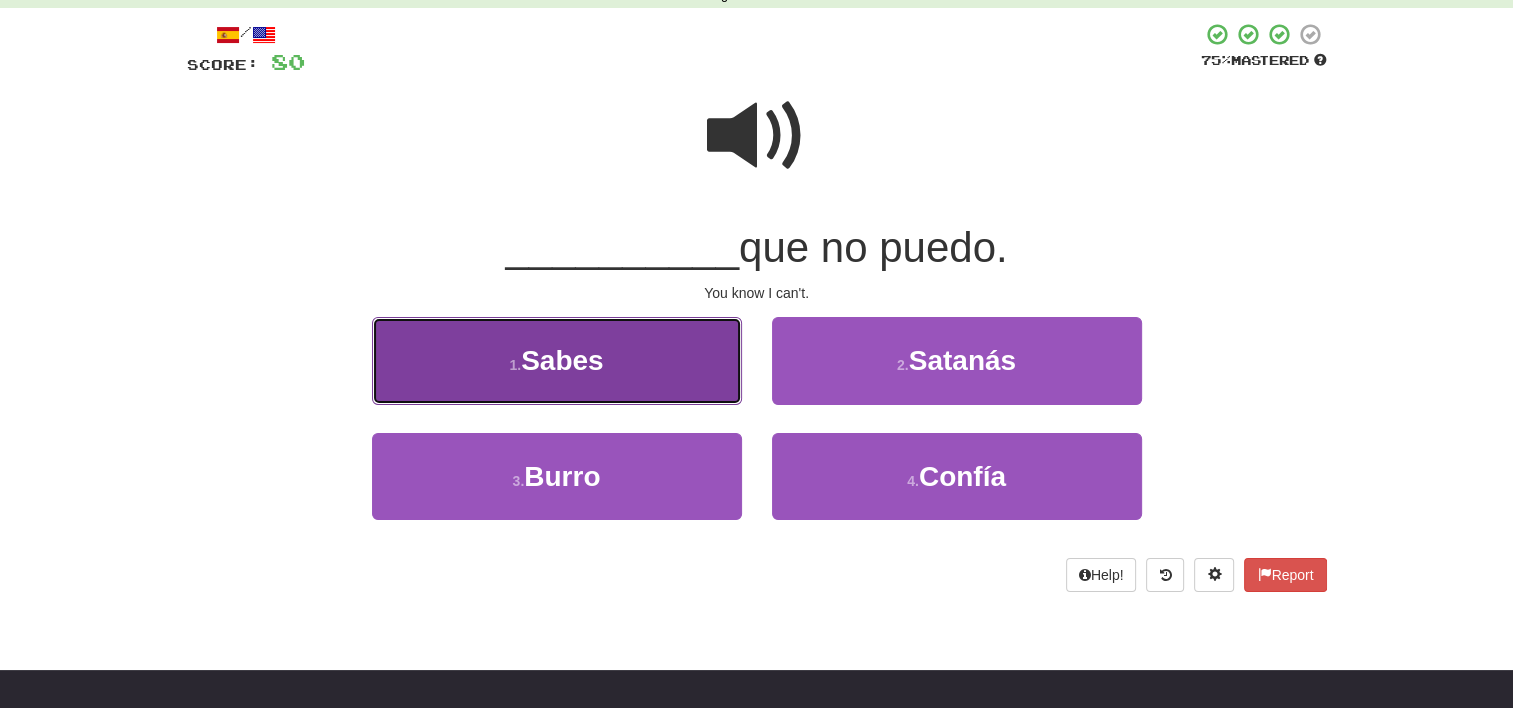 click on "Sabes" at bounding box center [562, 360] 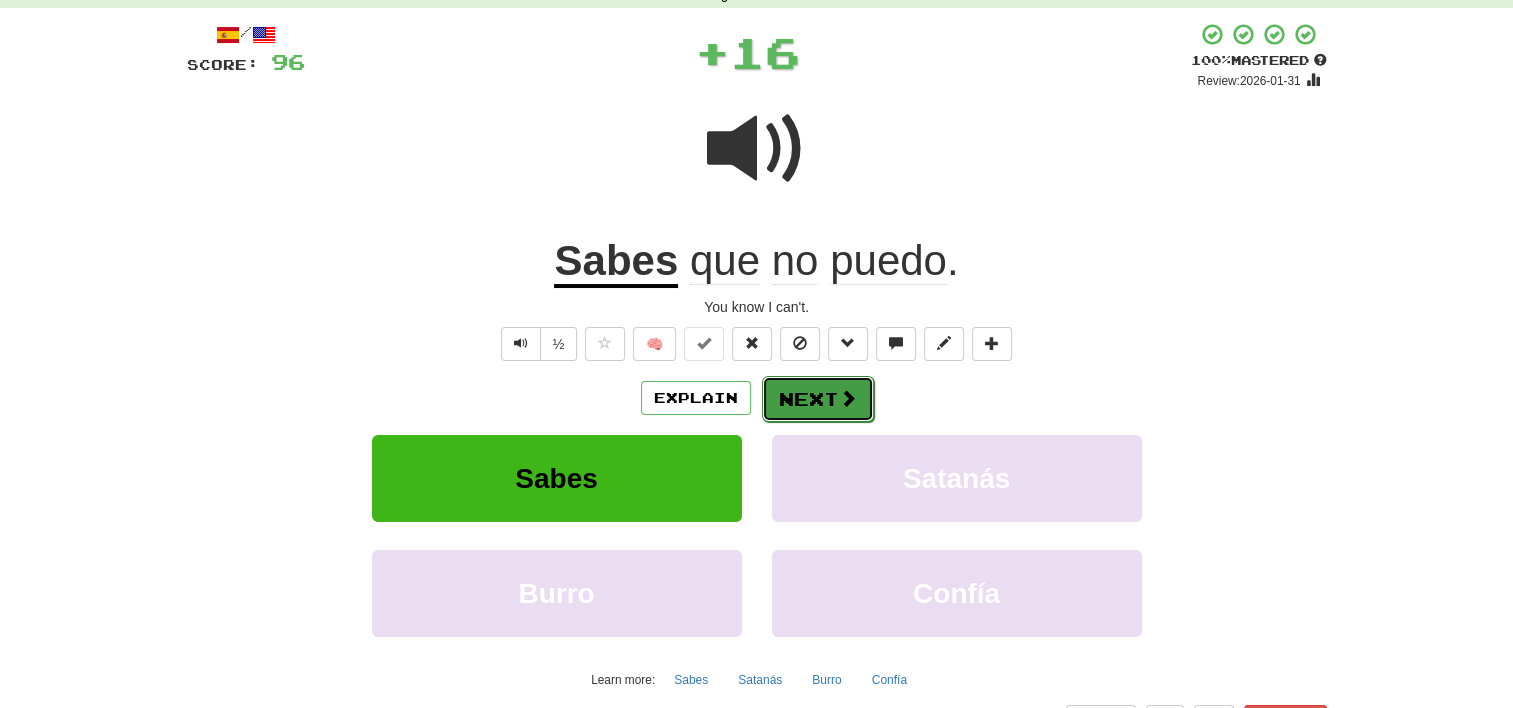 click on "Next" at bounding box center (818, 399) 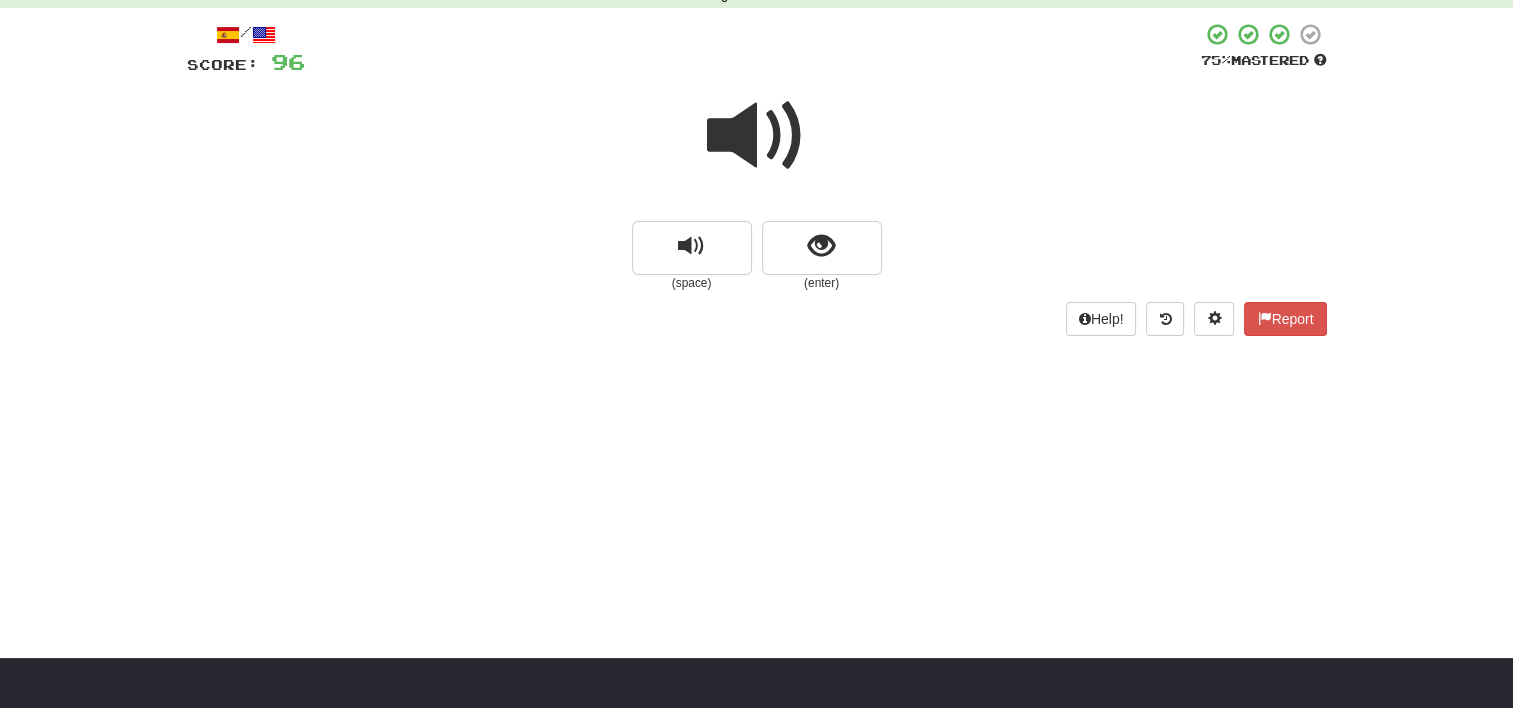 click at bounding box center (757, 136) 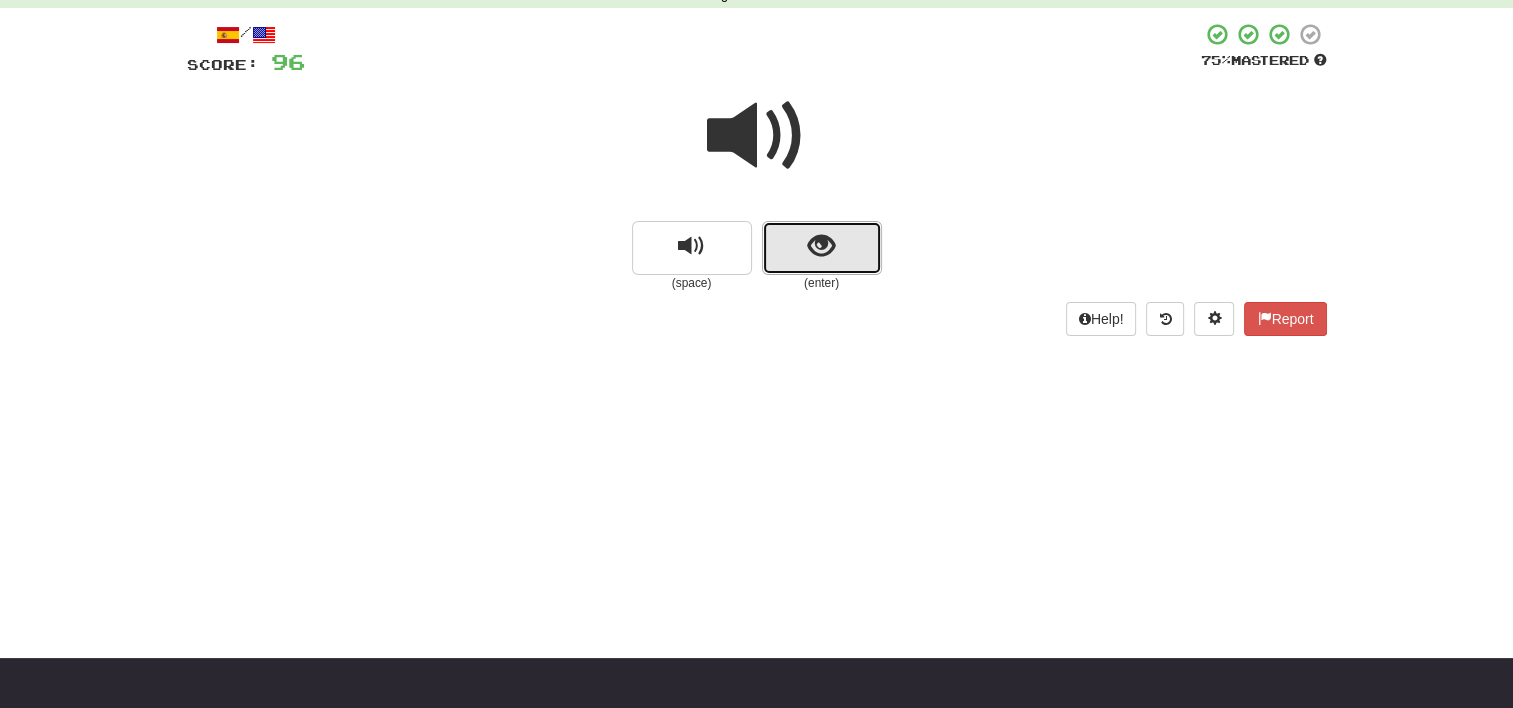 click at bounding box center [822, 248] 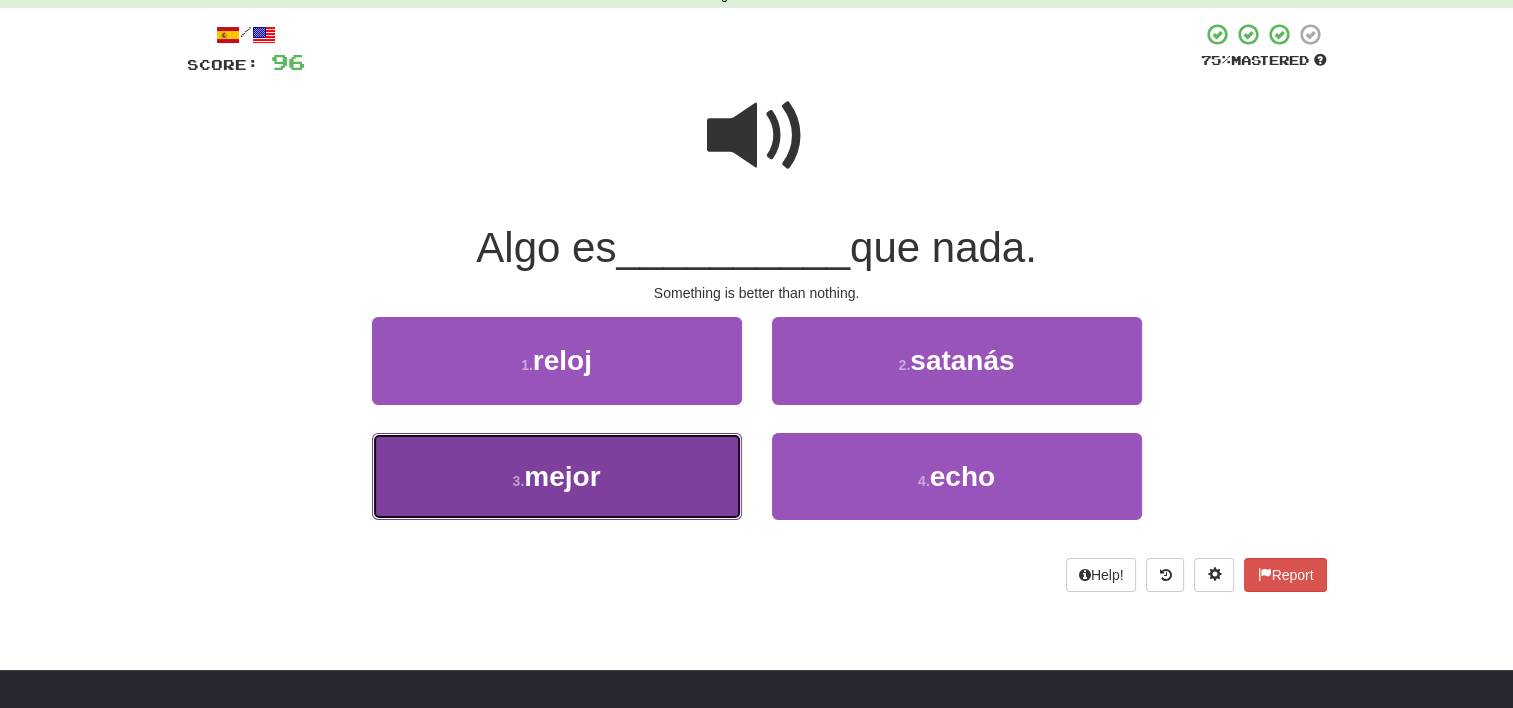 click on "3 .  mejor" at bounding box center [557, 476] 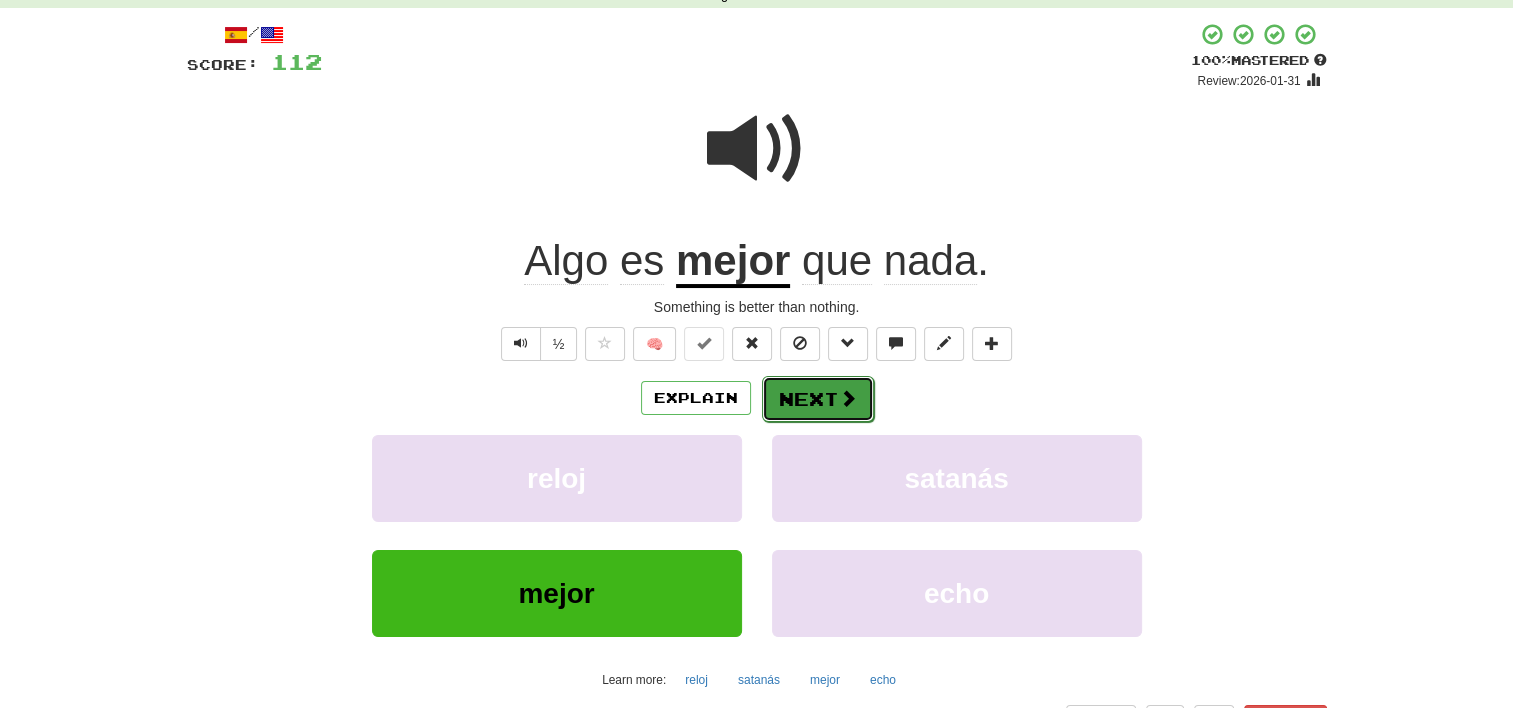 click on "Next" at bounding box center (818, 399) 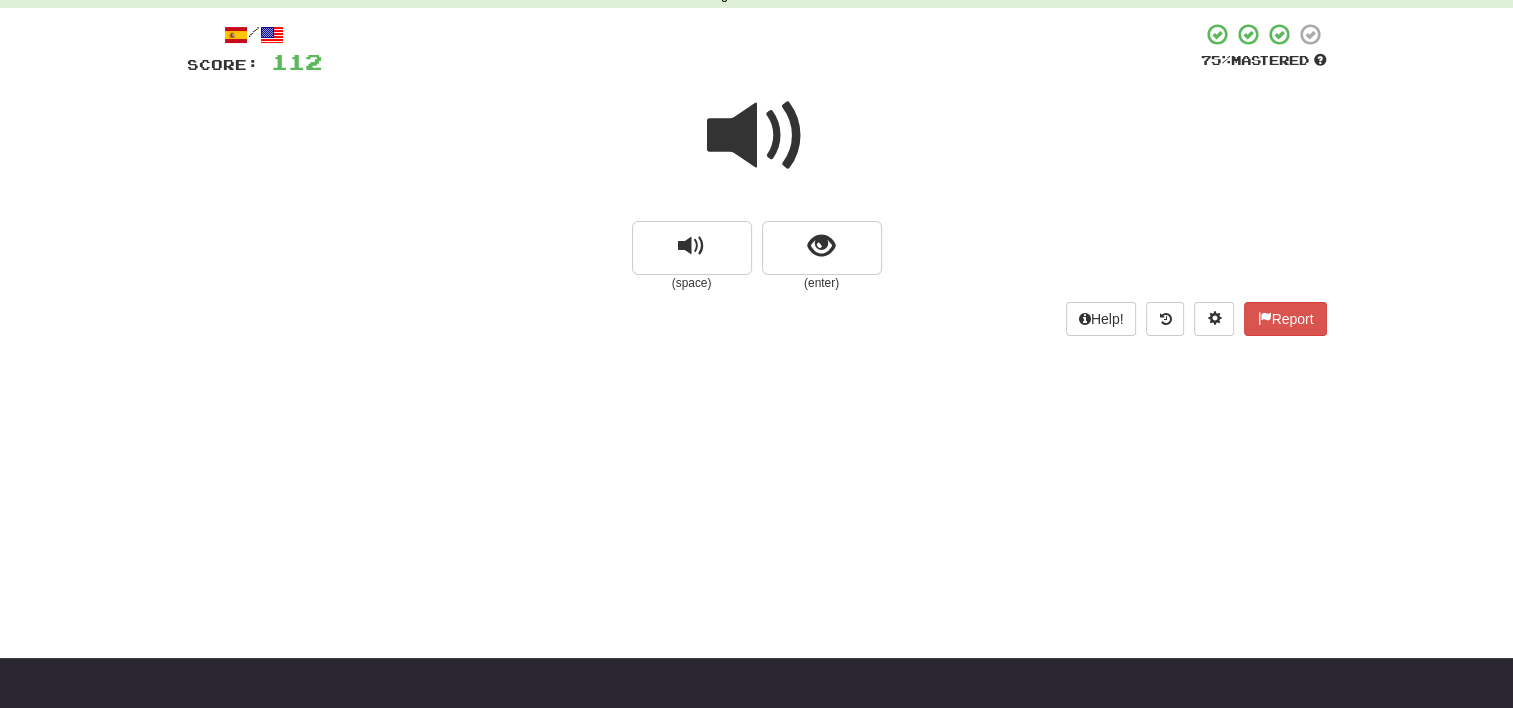 click at bounding box center [757, 136] 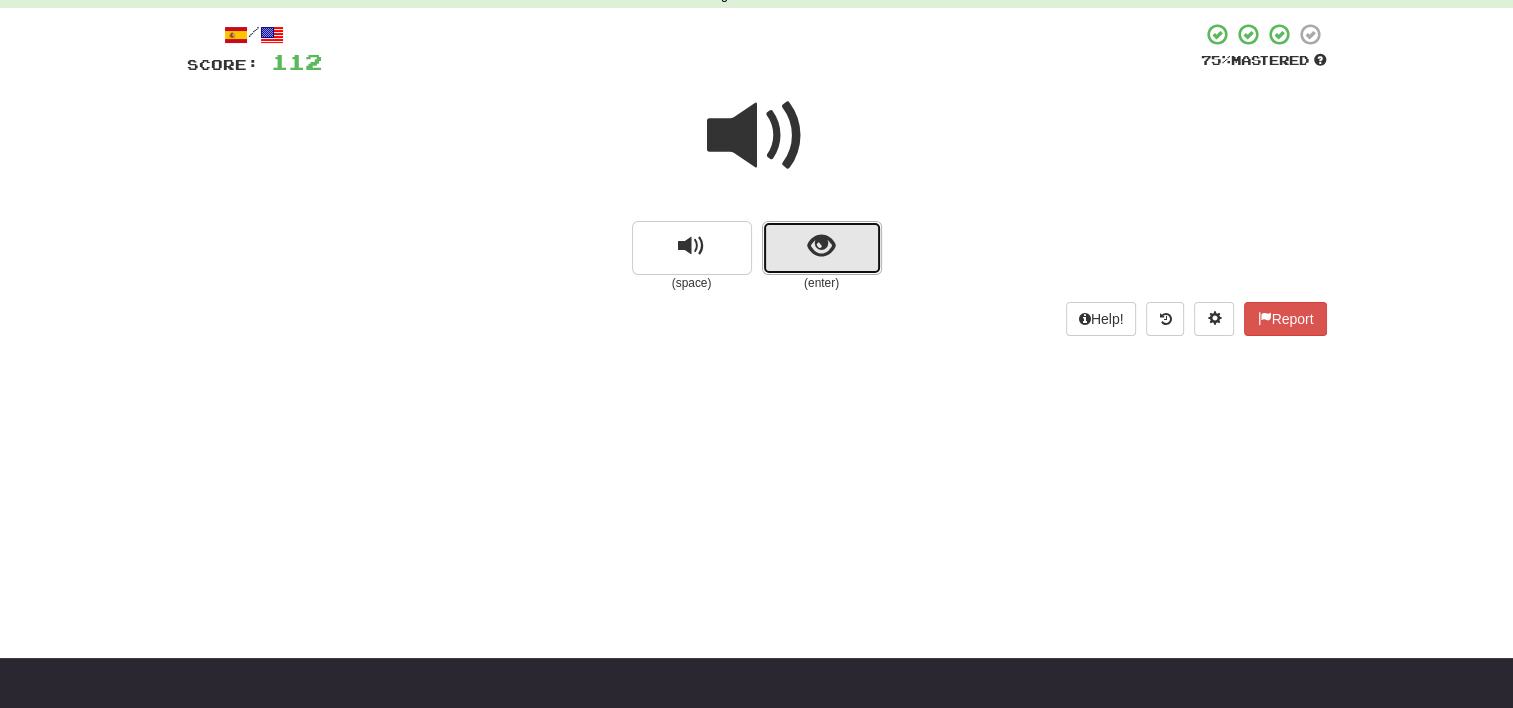 click at bounding box center [821, 246] 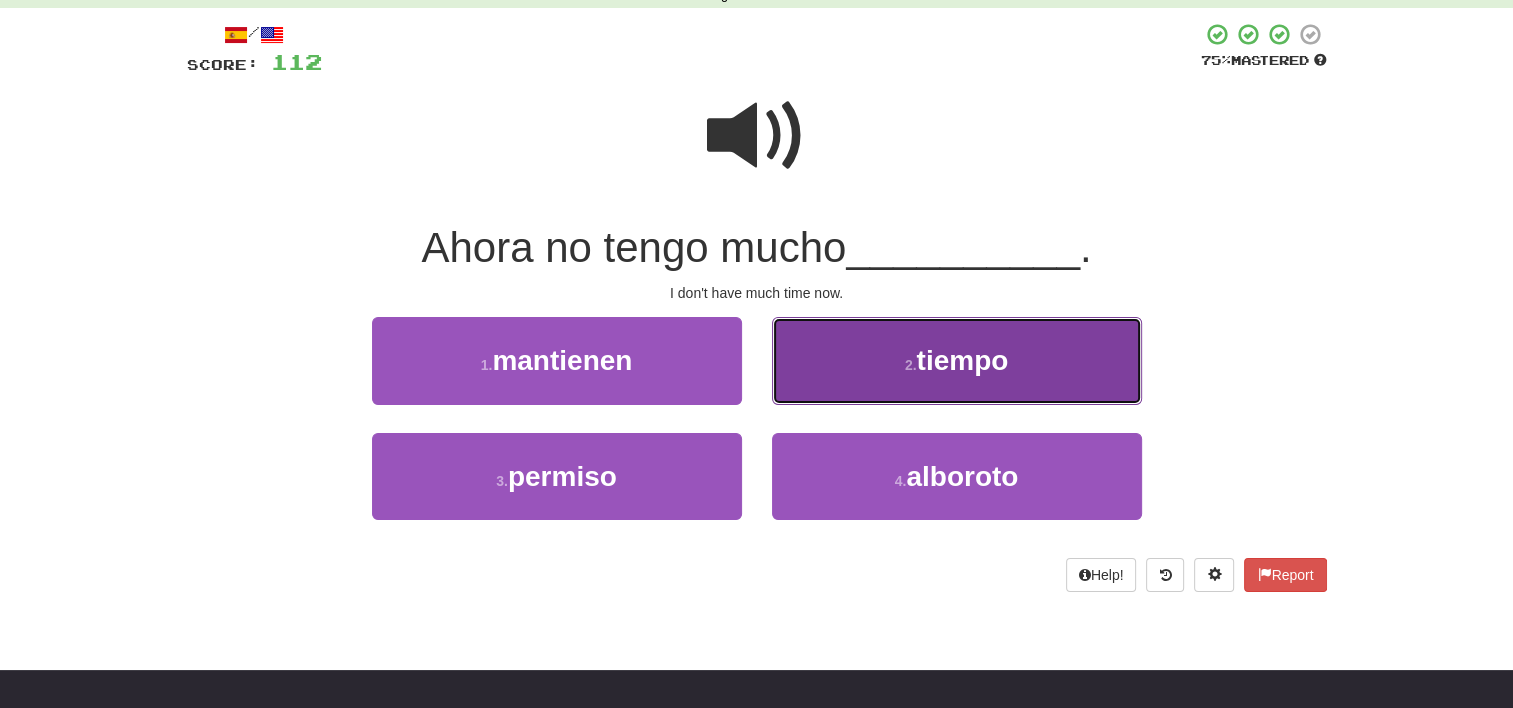 click on "tiempo" at bounding box center (962, 360) 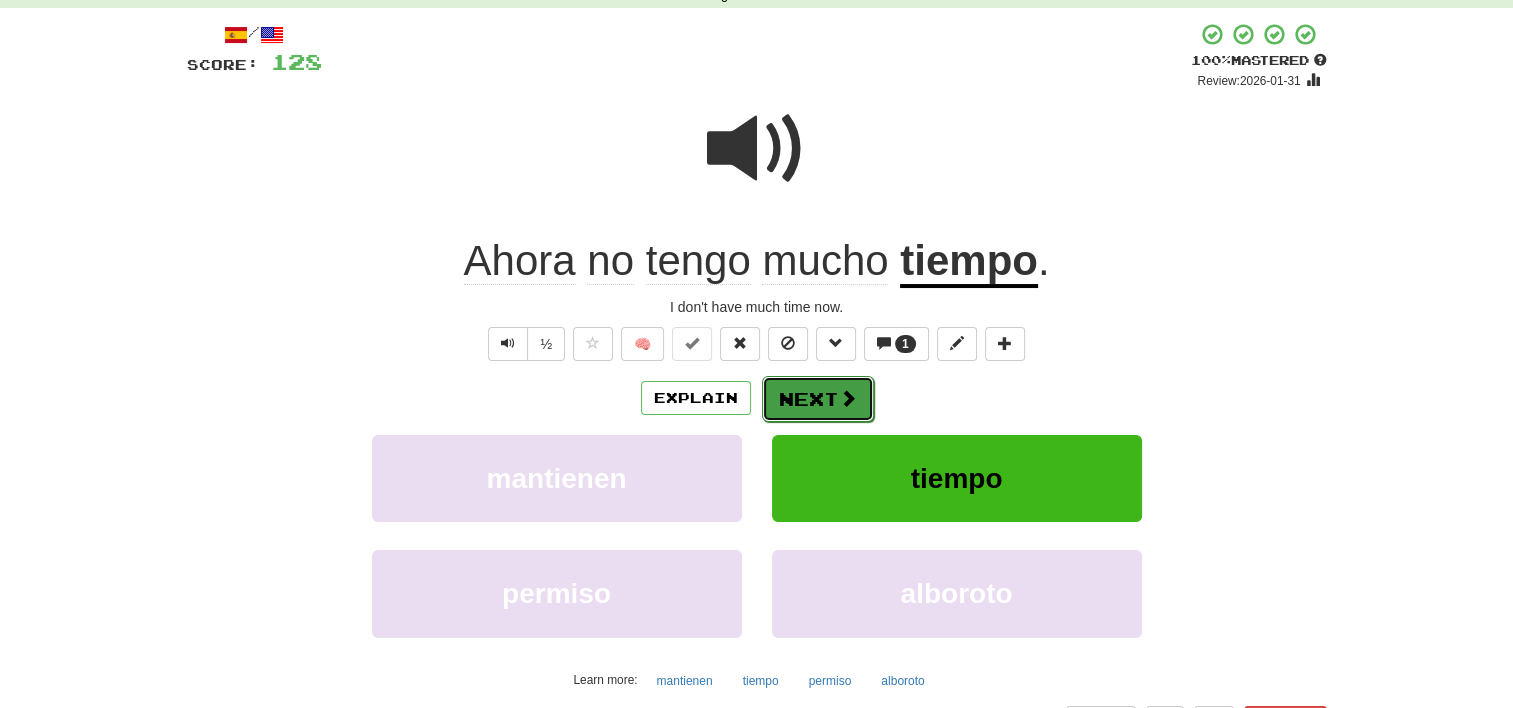 click on "Next" at bounding box center (818, 399) 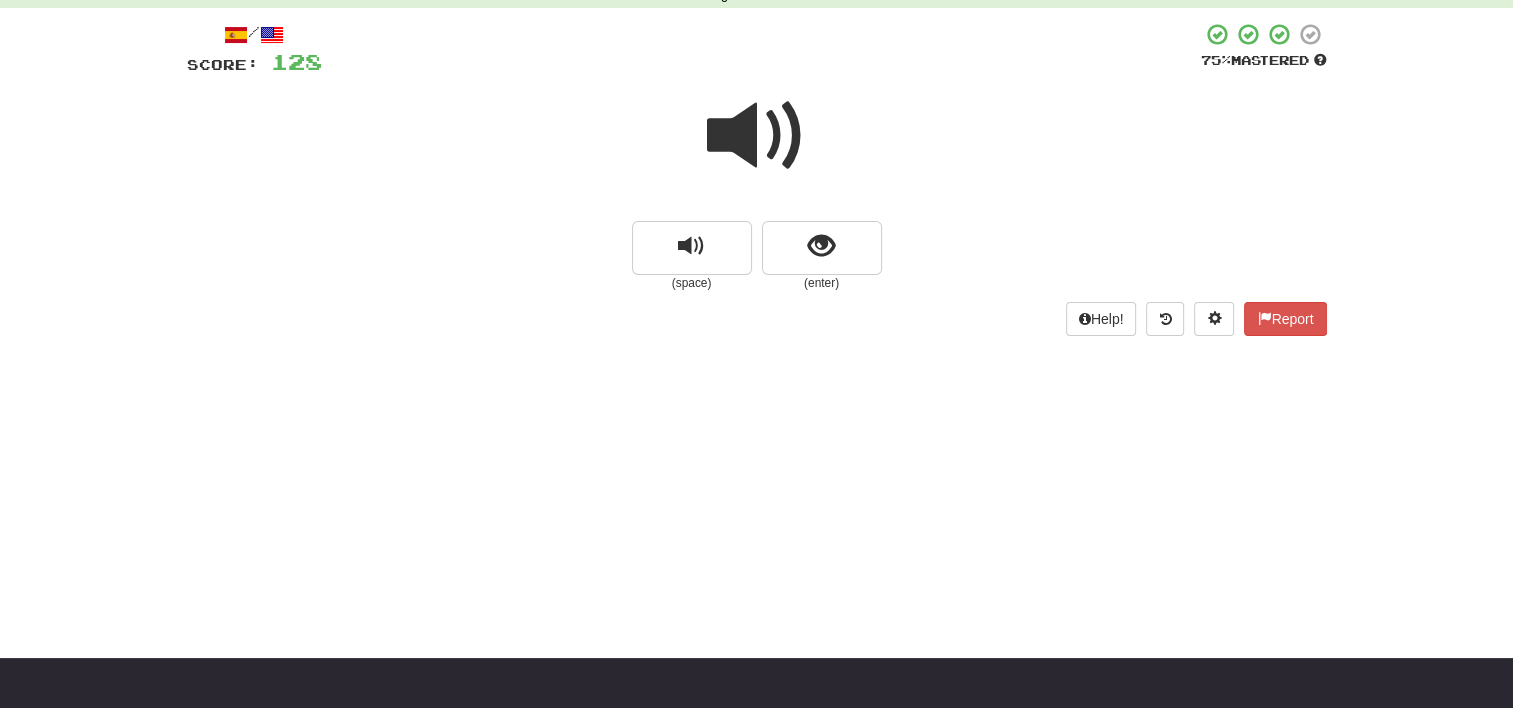 click on "Dashboard
Clozemaster
[USERNAME]
/
Toggle Dropdown
Dashboard
Leaderboard
Activity Feed
Notifications
Profile
Discussions
Español
/
English
Streak:
2
Review:
70
Points Today: 0
Languages
Account
Logout
[USERNAME]
/
Toggle Dropdown
Dashboard
Leaderboard
Activity Feed
Notifications
Profile
Discussions
Español
/
English
Streak:
2
Review:
70
Points Today: 0
Languages
Account
Logout
clozemaster
Correct   :   8 Incorrect   :   0 To go   :   2 Reviewing :  100 Most Common  /  Score:   128 75 %  Mastered (space) (enter)  Help!  Report" at bounding box center (756, 254) 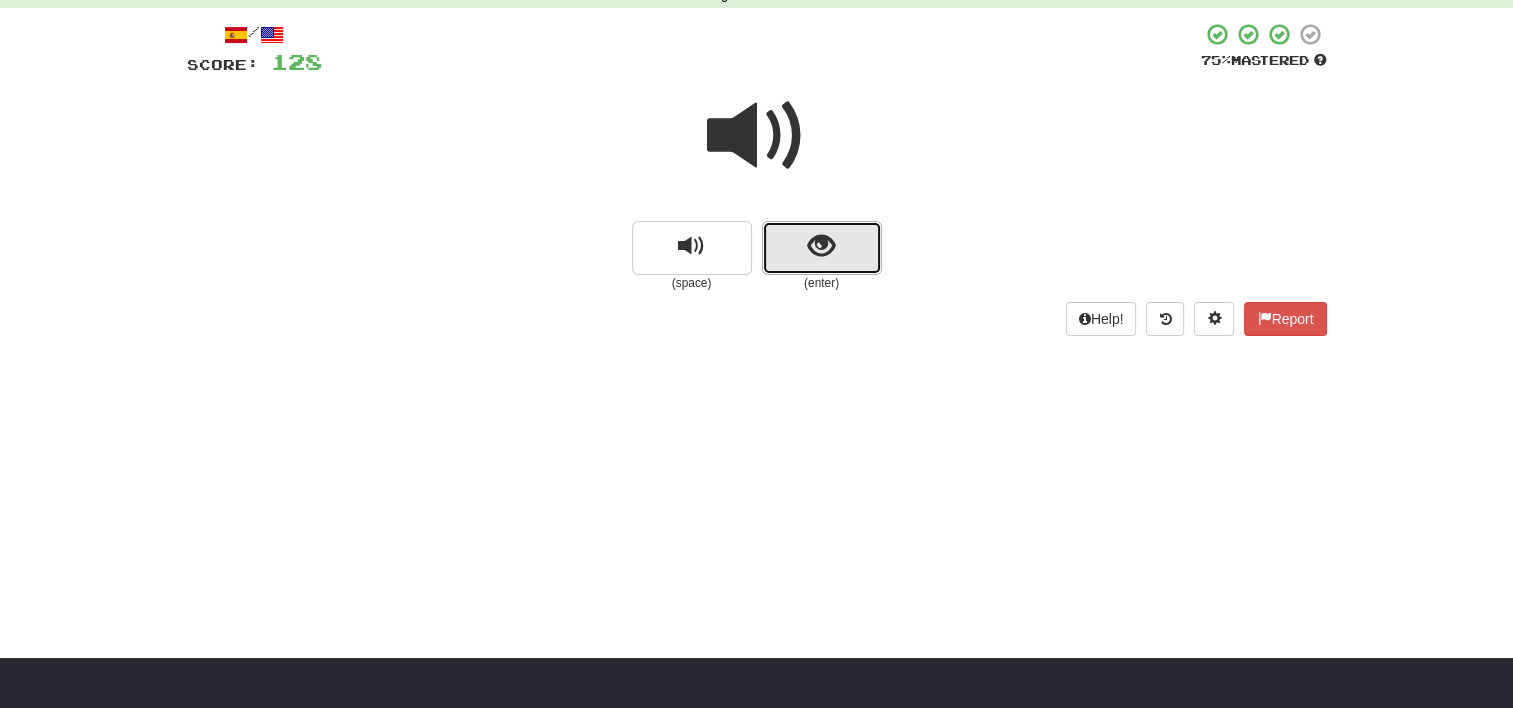click at bounding box center (822, 248) 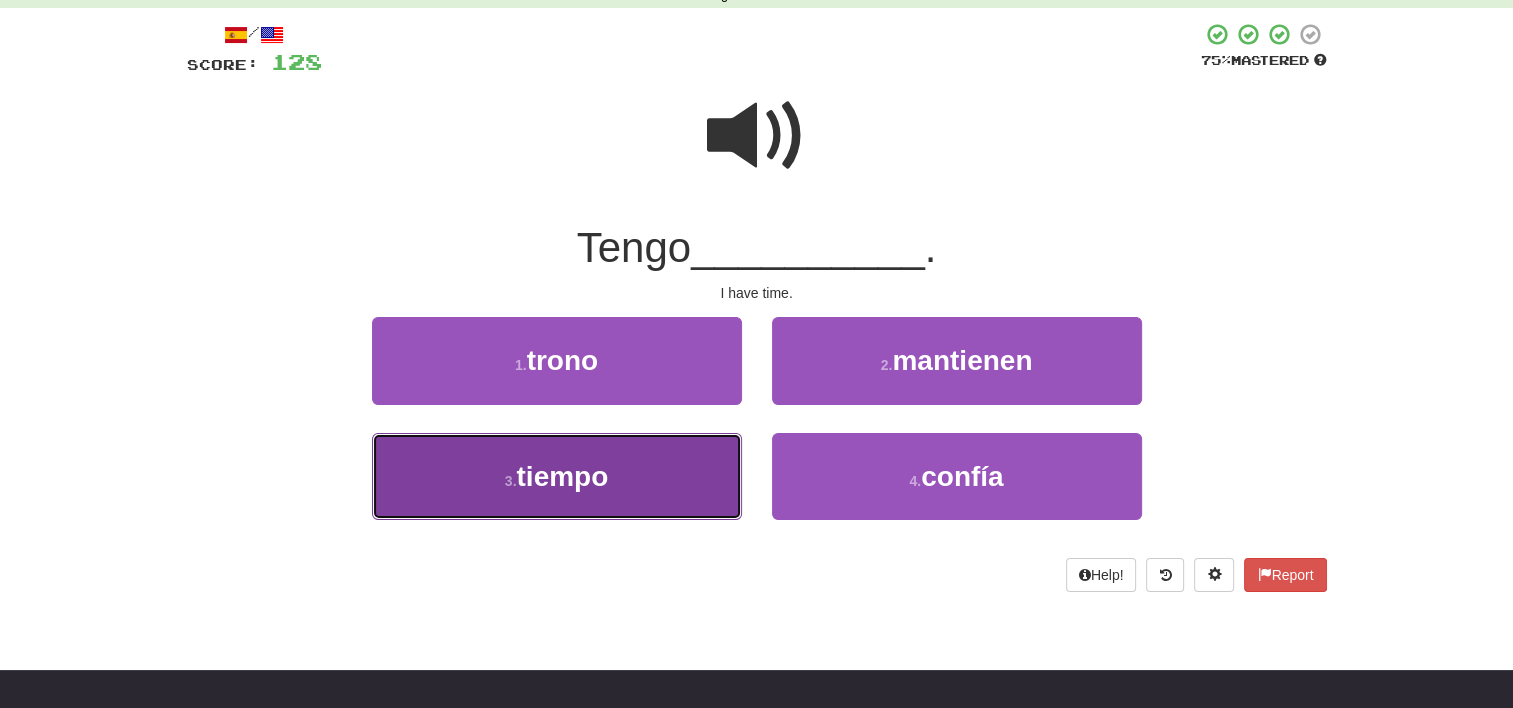 click on "tiempo" at bounding box center [562, 476] 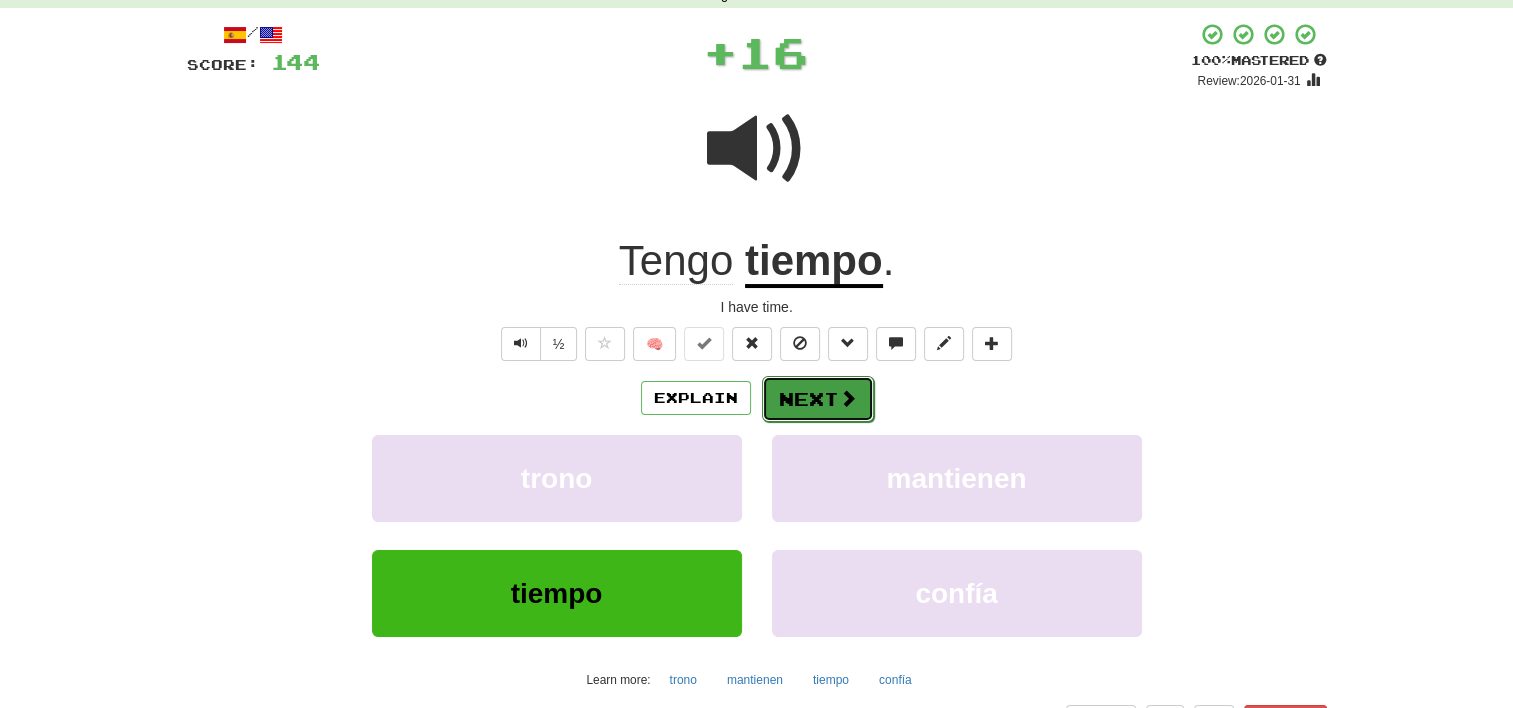 click at bounding box center (848, 398) 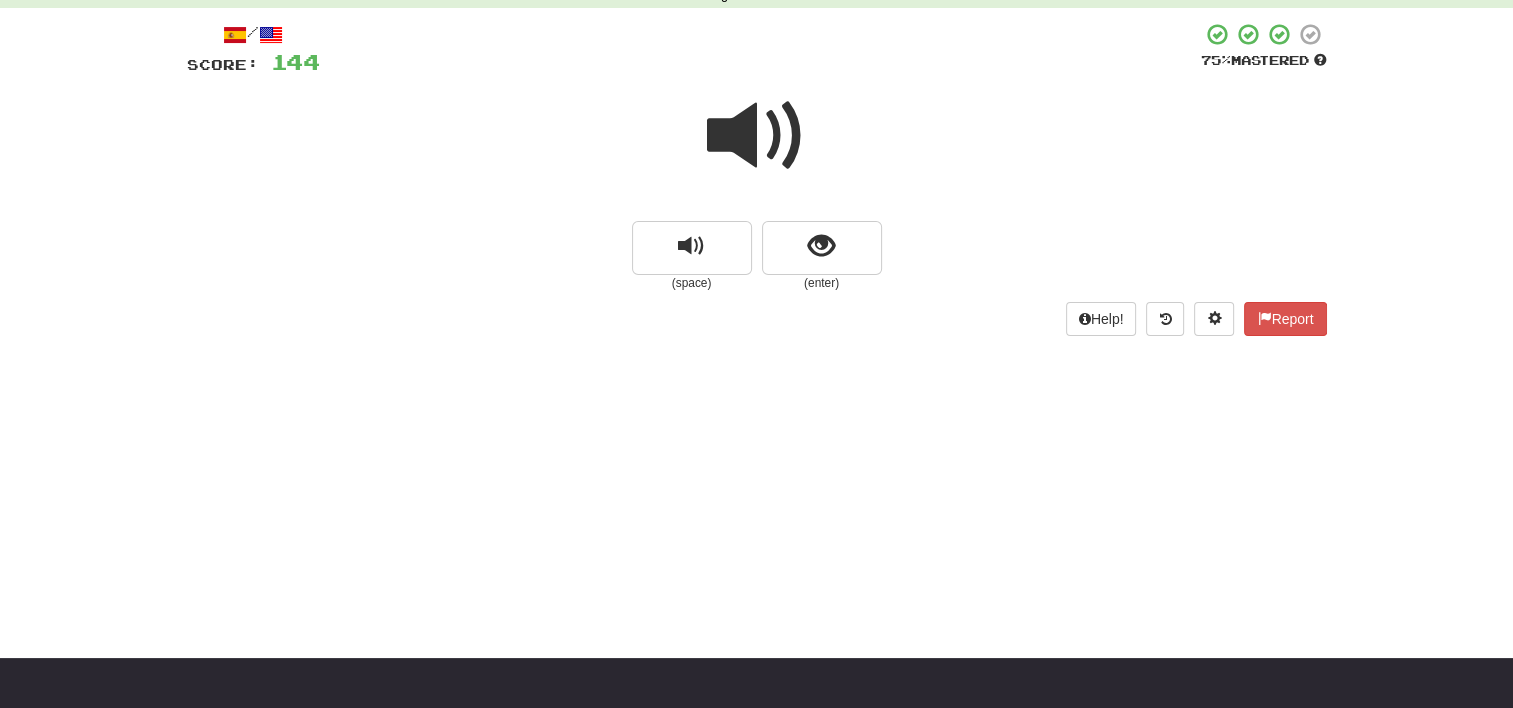 click on "Dashboard
Clozemaster
[USERNAME]
/
Toggle Dropdown
Dashboard
Leaderboard
Activity Feed
Notifications
Profile
Discussions
Español
/
English
Streak:
2
Review:
70
Points Today: 0
Languages
Account
Logout
[USERNAME]
/
Toggle Dropdown
Dashboard
Leaderboard
Activity Feed
Notifications
Profile
Discussions
Español
/
English
Streak:
2
Review:
70
Points Today: 0
Languages
Account
Logout
clozemaster
Correct   :   9 Incorrect   :   0 To go   :   1 Reviewing :  100 Most Common  /  Score:   144 75 %  Mastered (space) (enter)  Help!  Report" at bounding box center (756, 254) 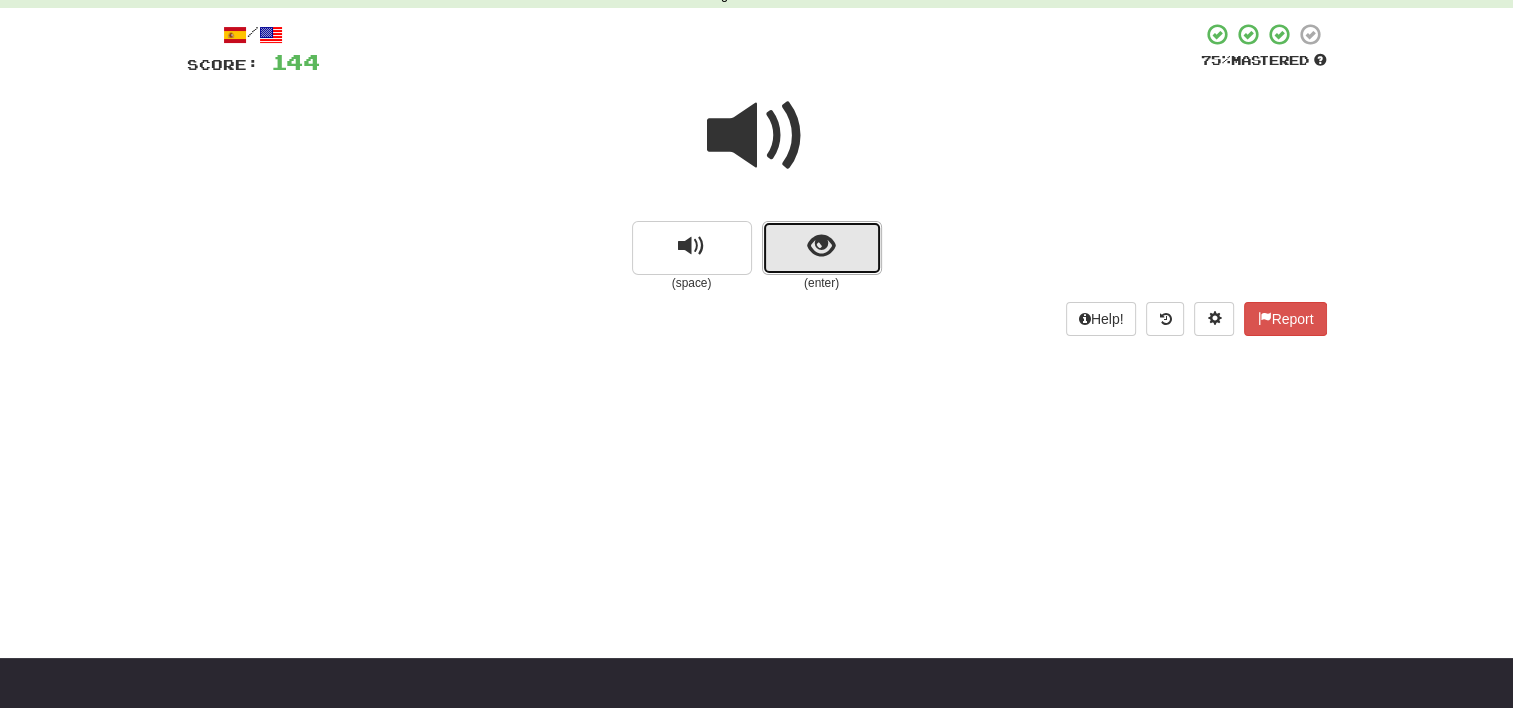 click at bounding box center (822, 248) 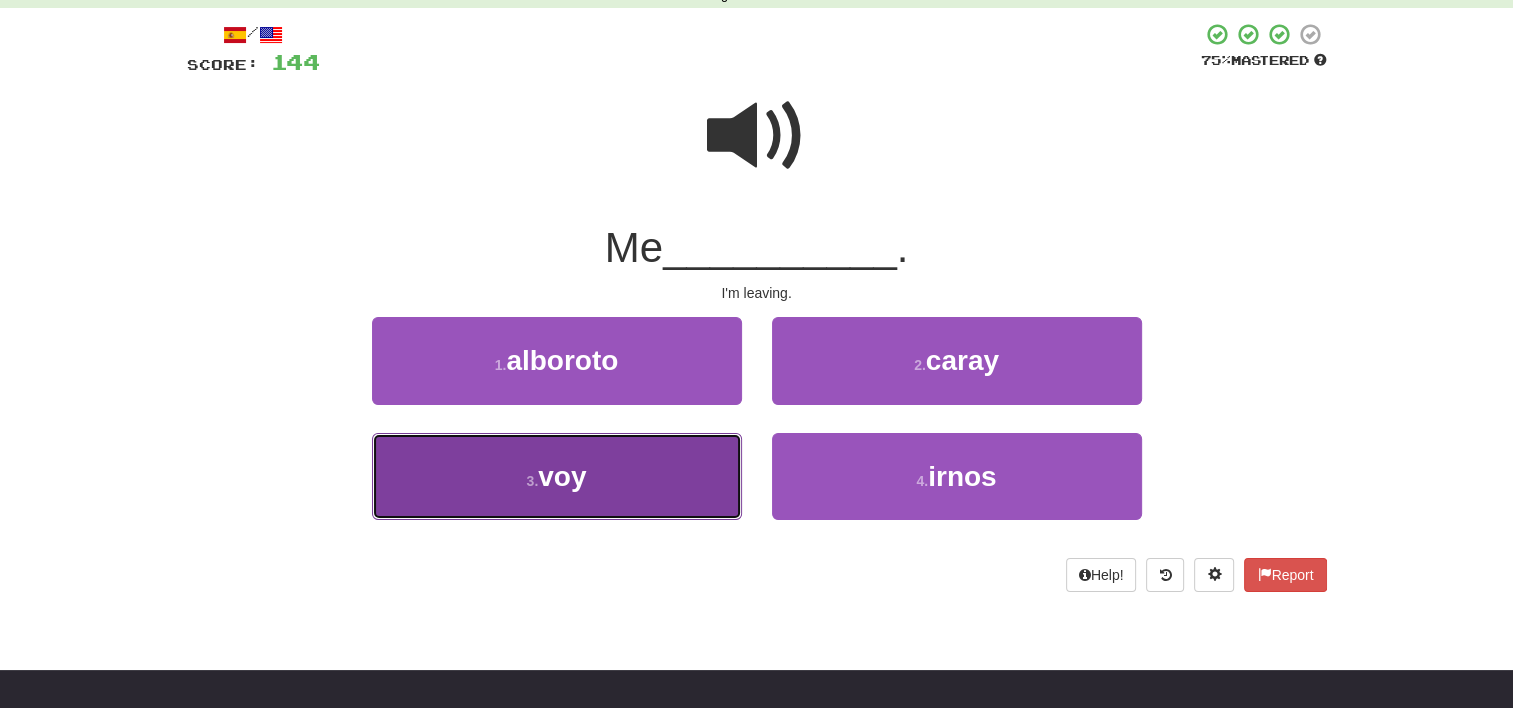 click on "3 .  voy" at bounding box center [557, 476] 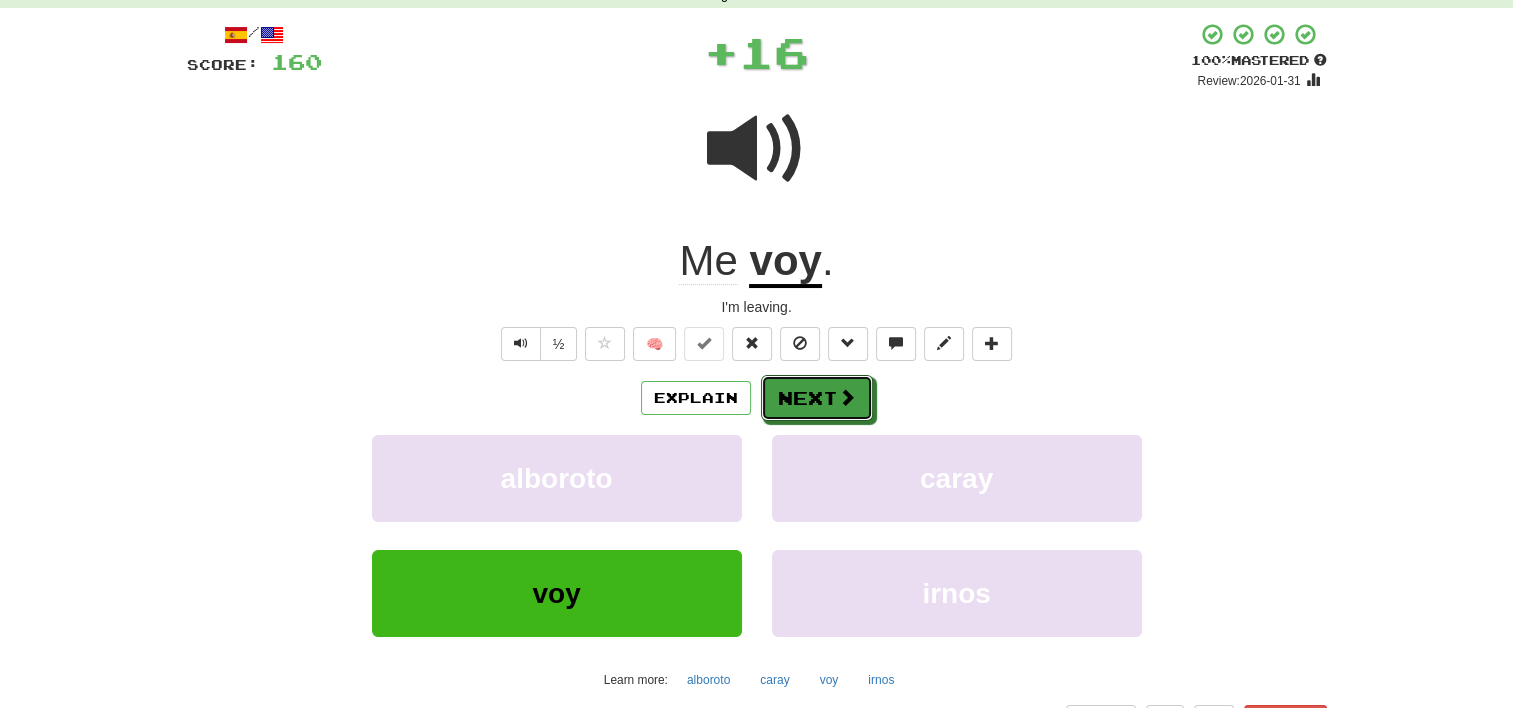click on "Next" at bounding box center [817, 398] 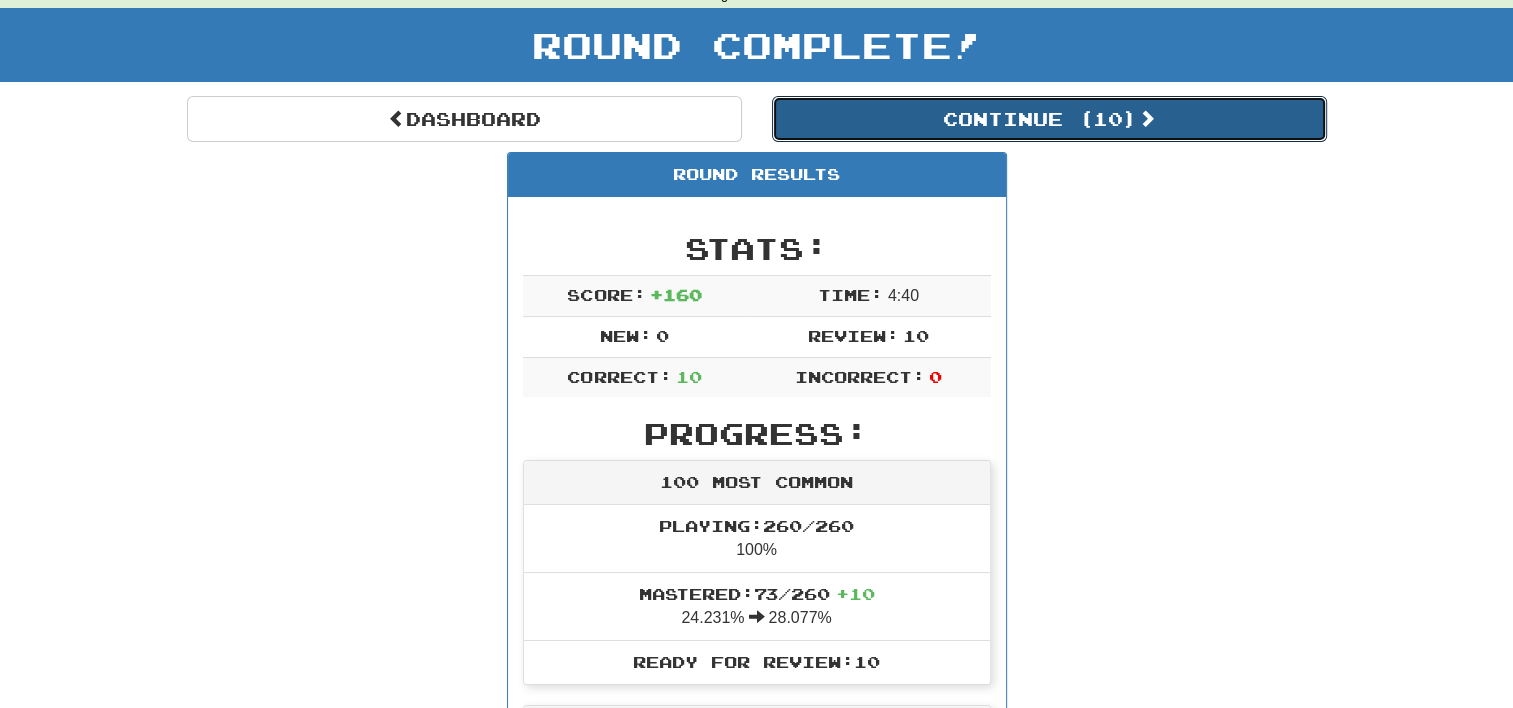 click on "Continue ( 10 )" at bounding box center (1049, 119) 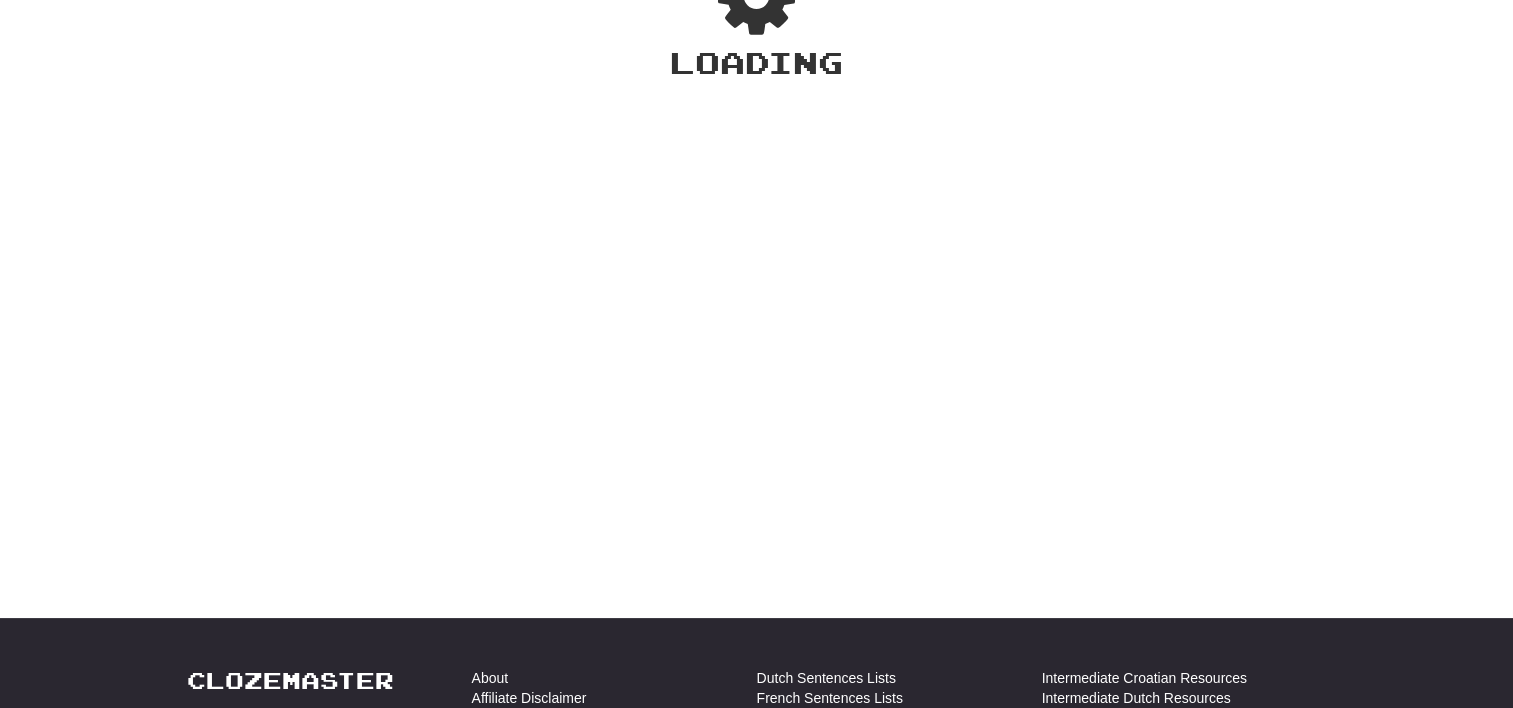scroll, scrollTop: 100, scrollLeft: 0, axis: vertical 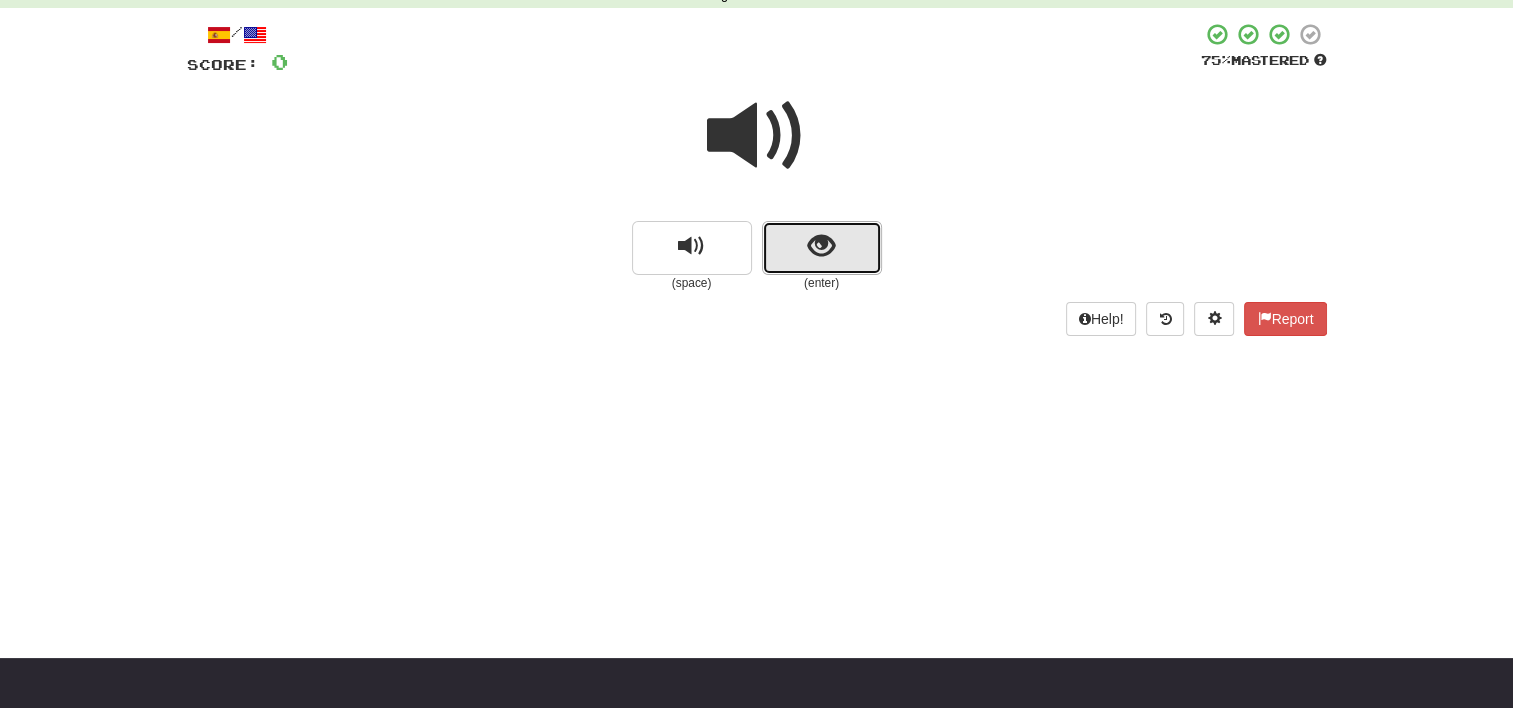 click at bounding box center [822, 248] 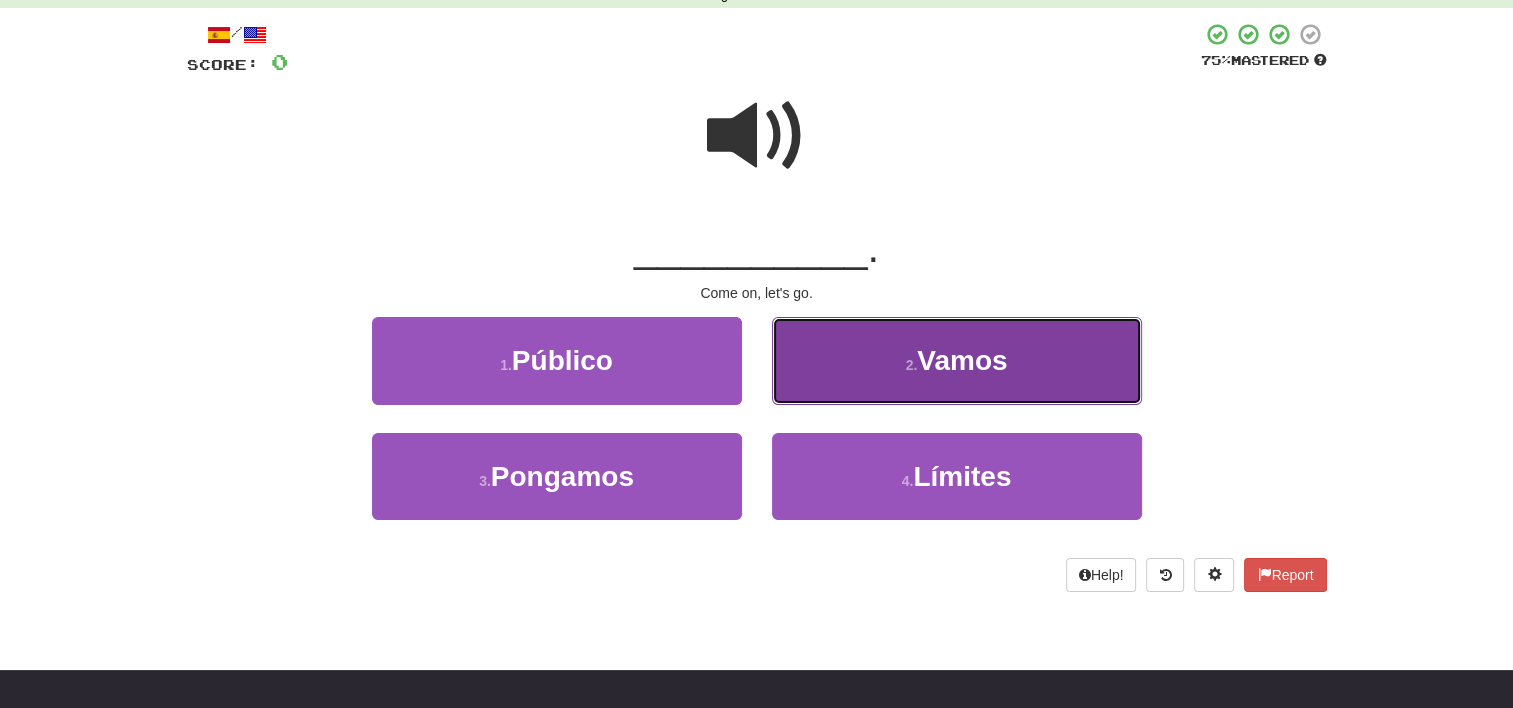 click on "2 .  Vamos" at bounding box center (957, 360) 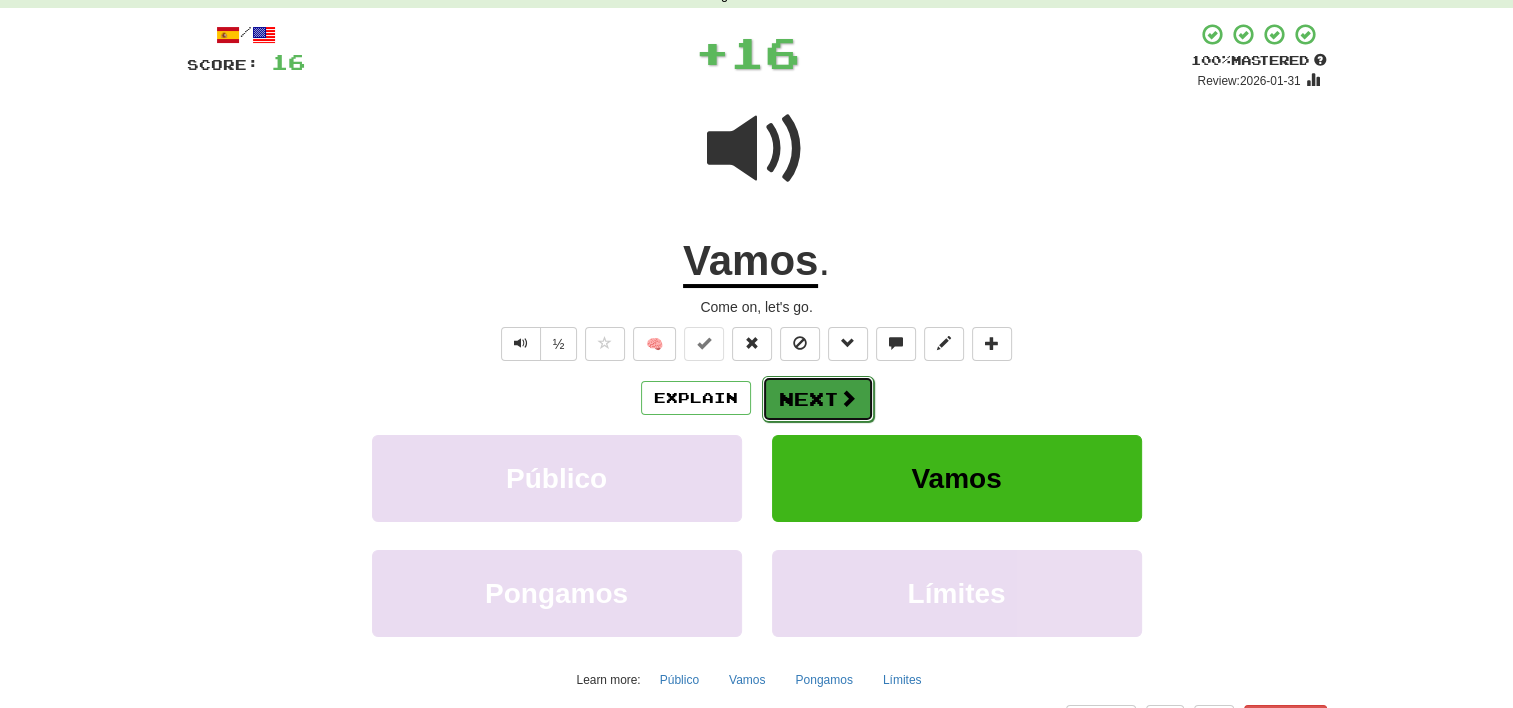 click at bounding box center (848, 398) 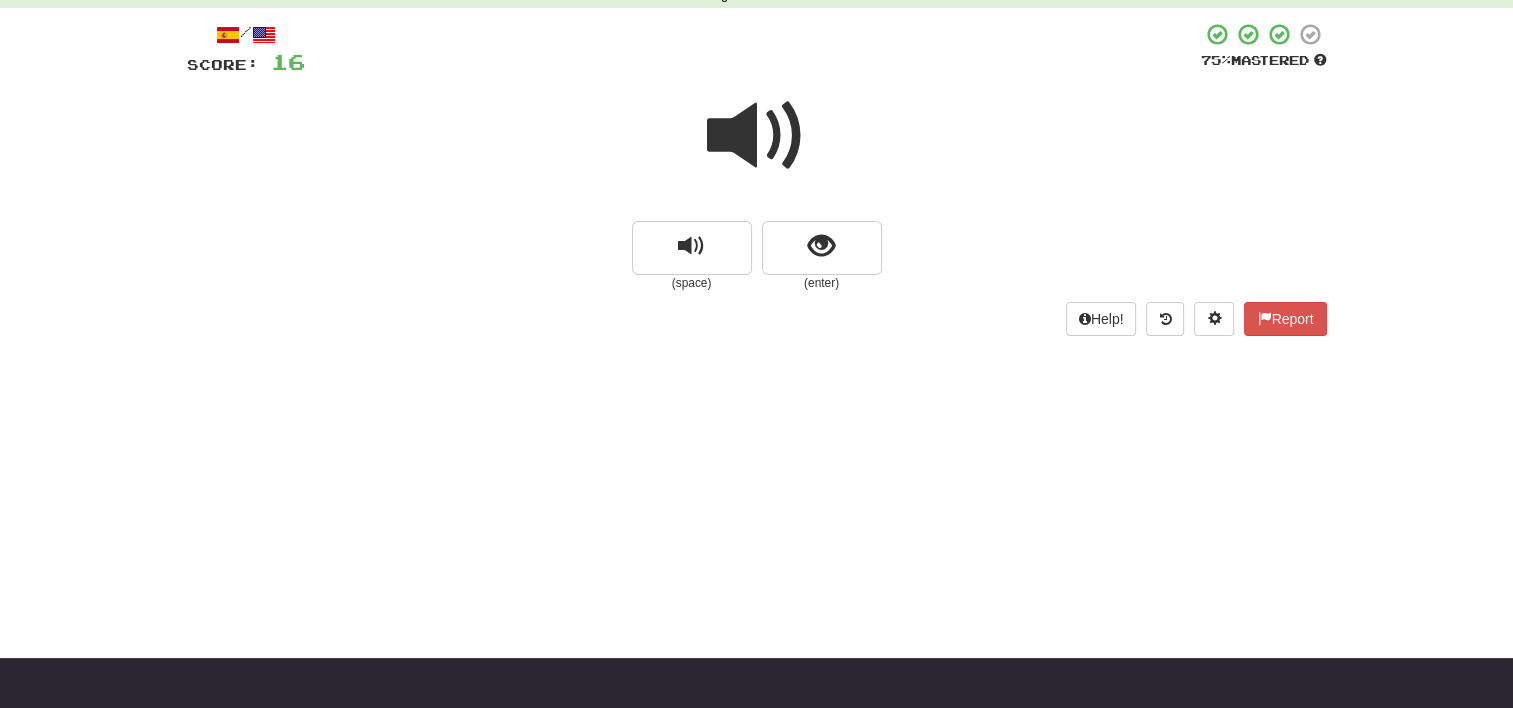 click at bounding box center [757, 136] 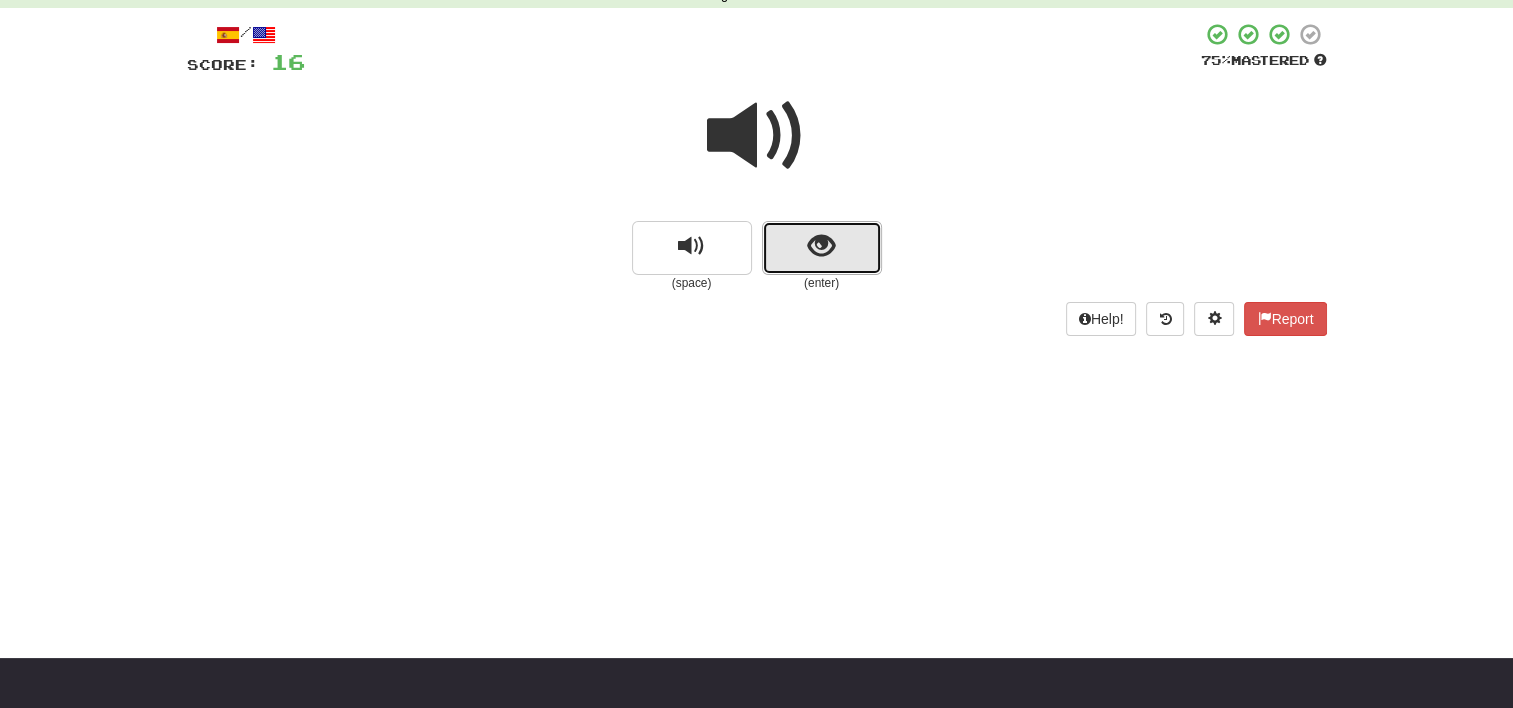 click at bounding box center (822, 248) 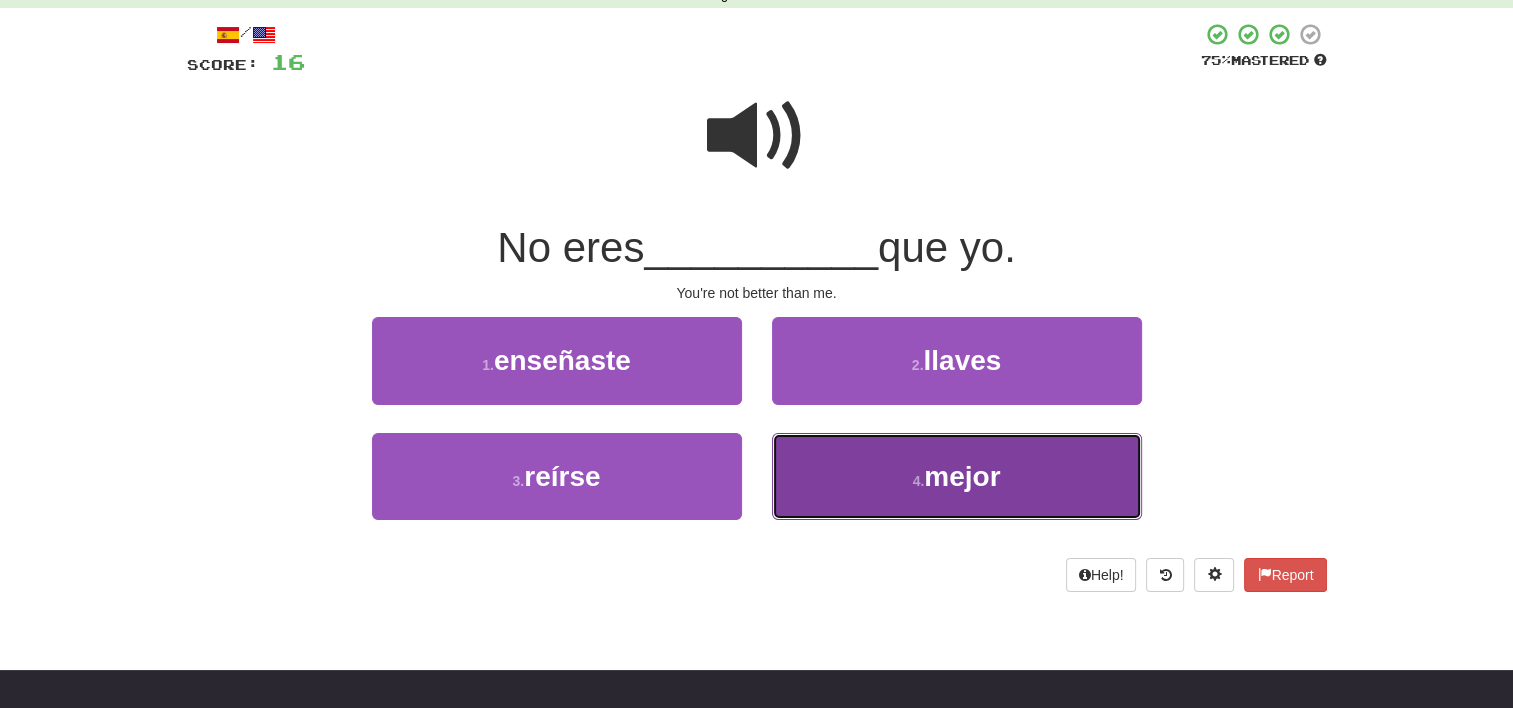 click on "mejor" at bounding box center (962, 476) 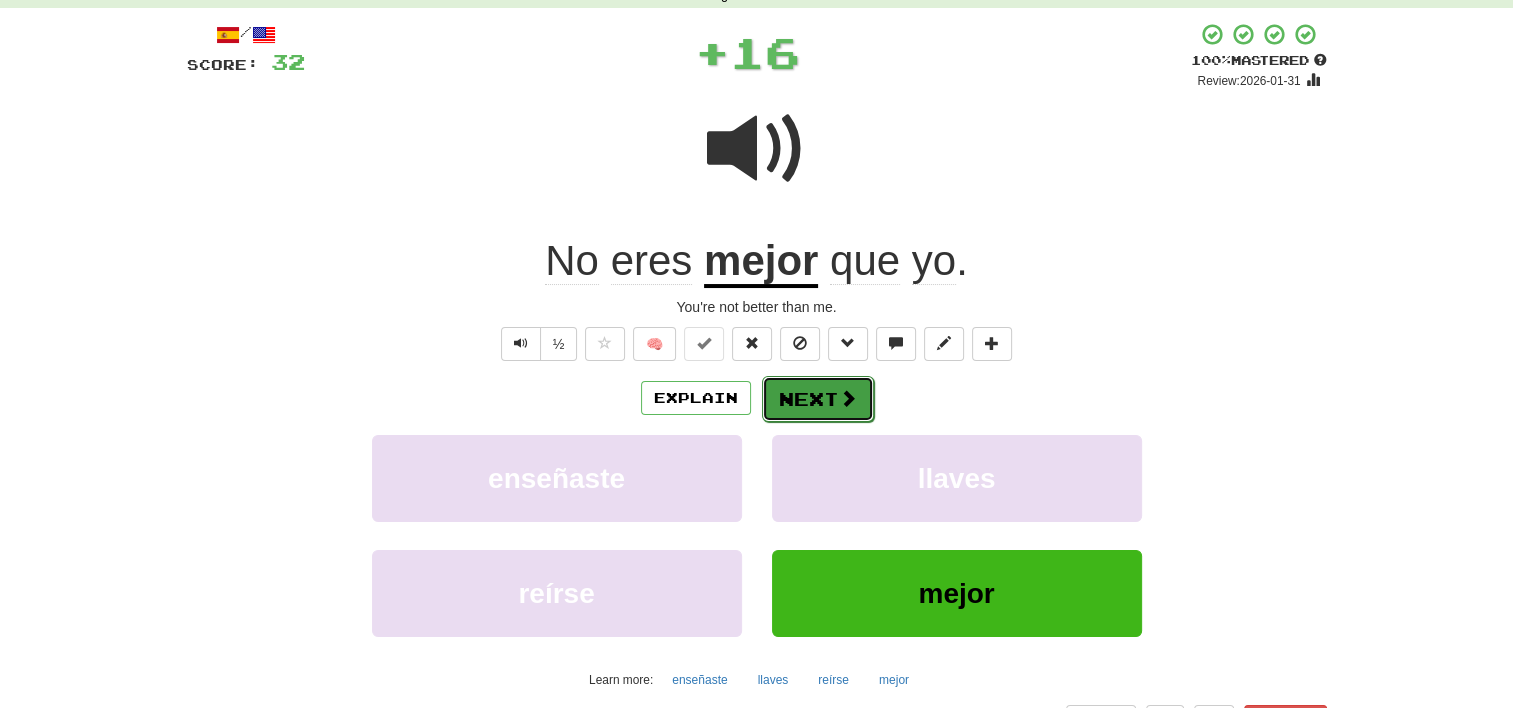 click on "Next" at bounding box center (818, 399) 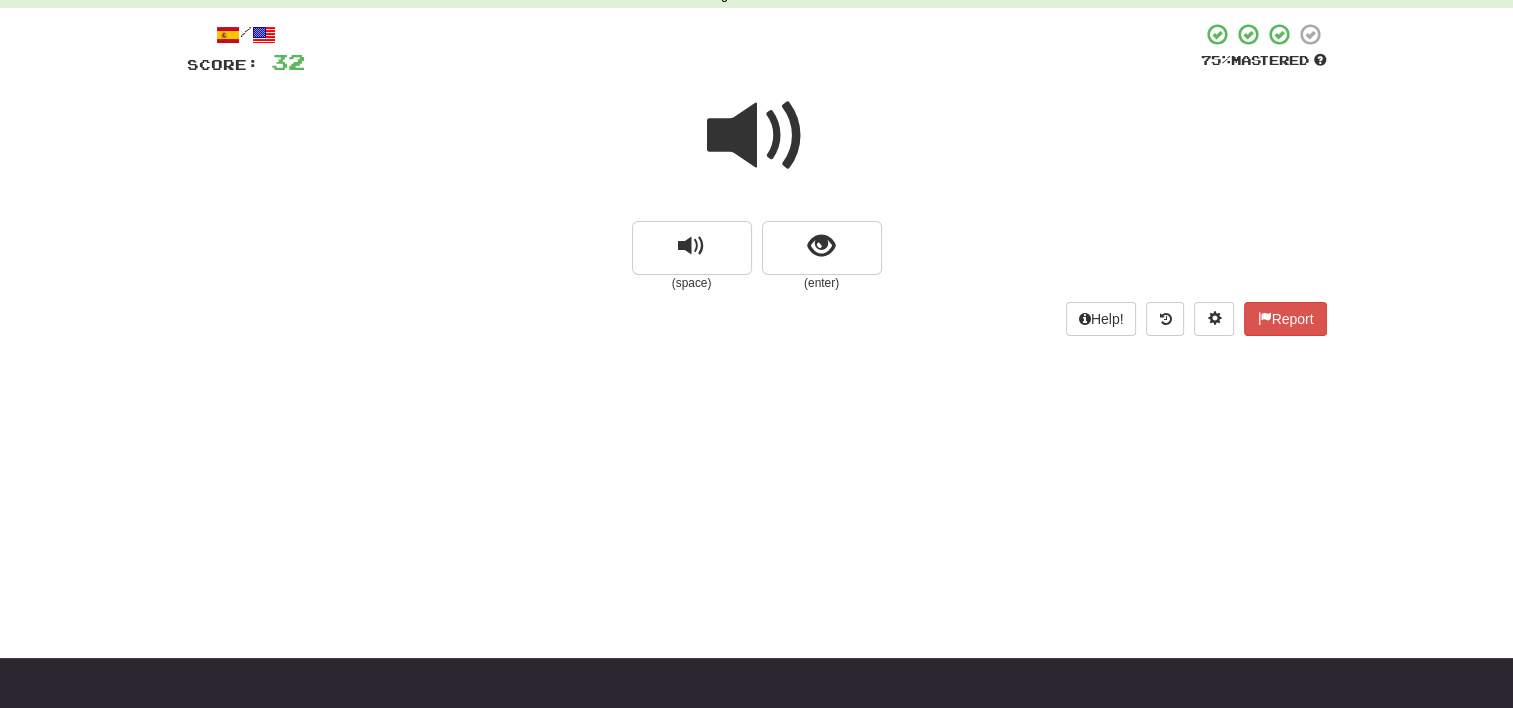 click at bounding box center (757, 136) 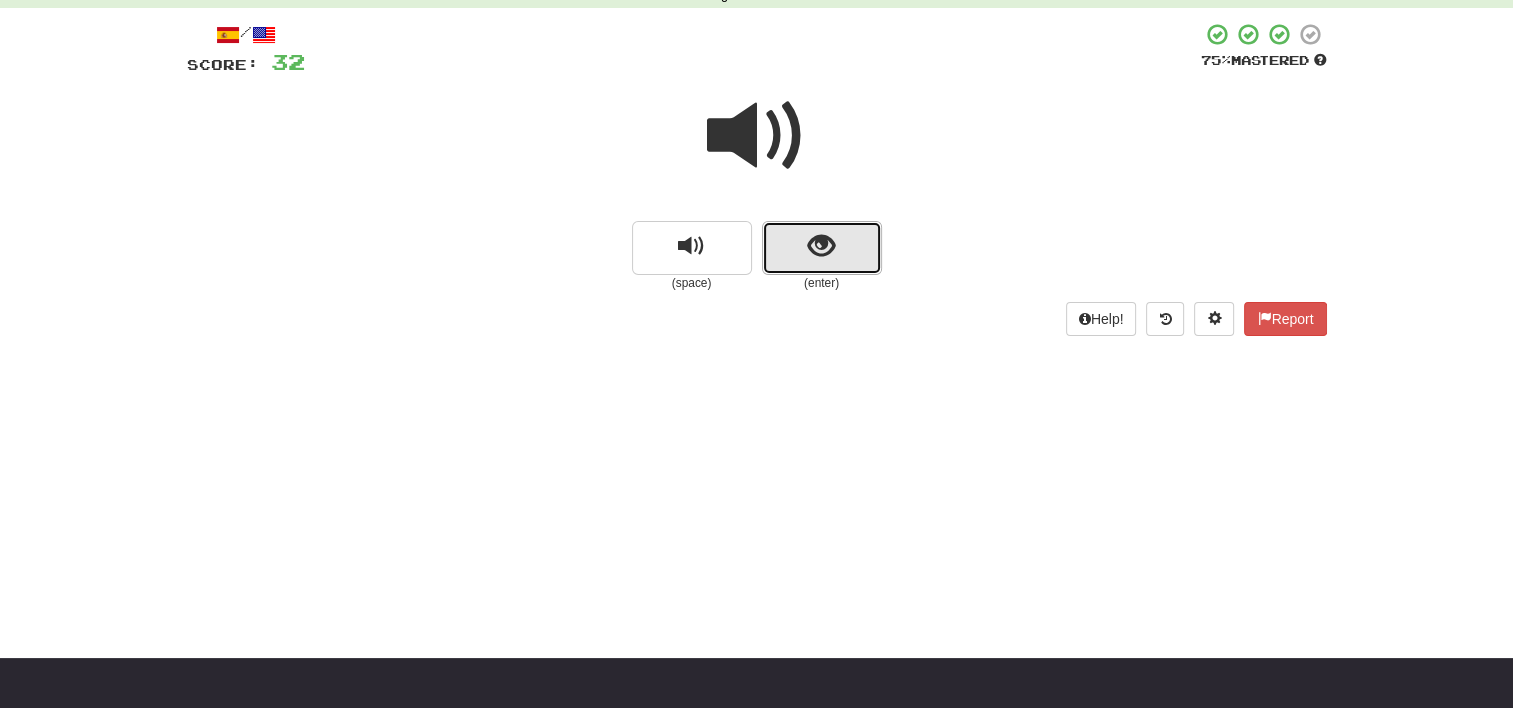 click at bounding box center (822, 248) 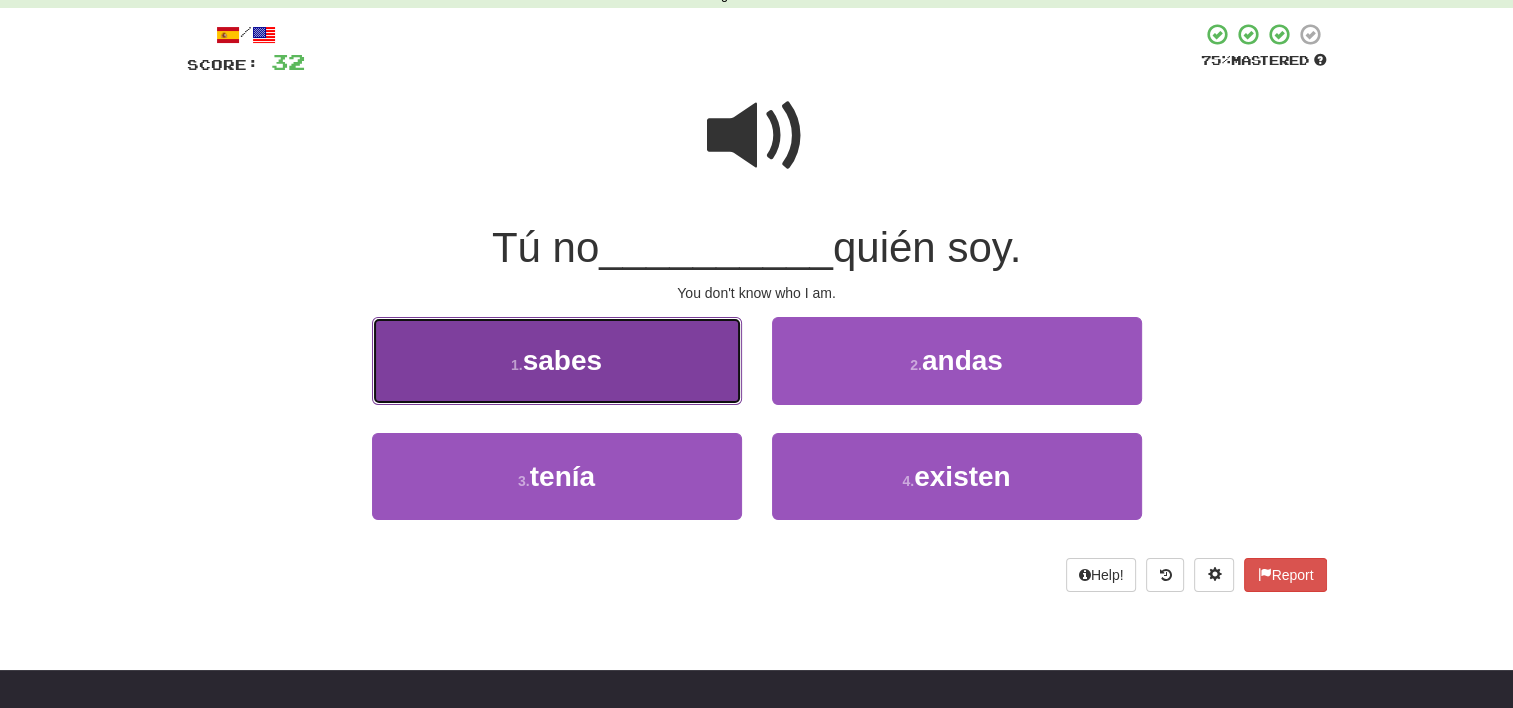click on "1 .  sabes" at bounding box center (557, 360) 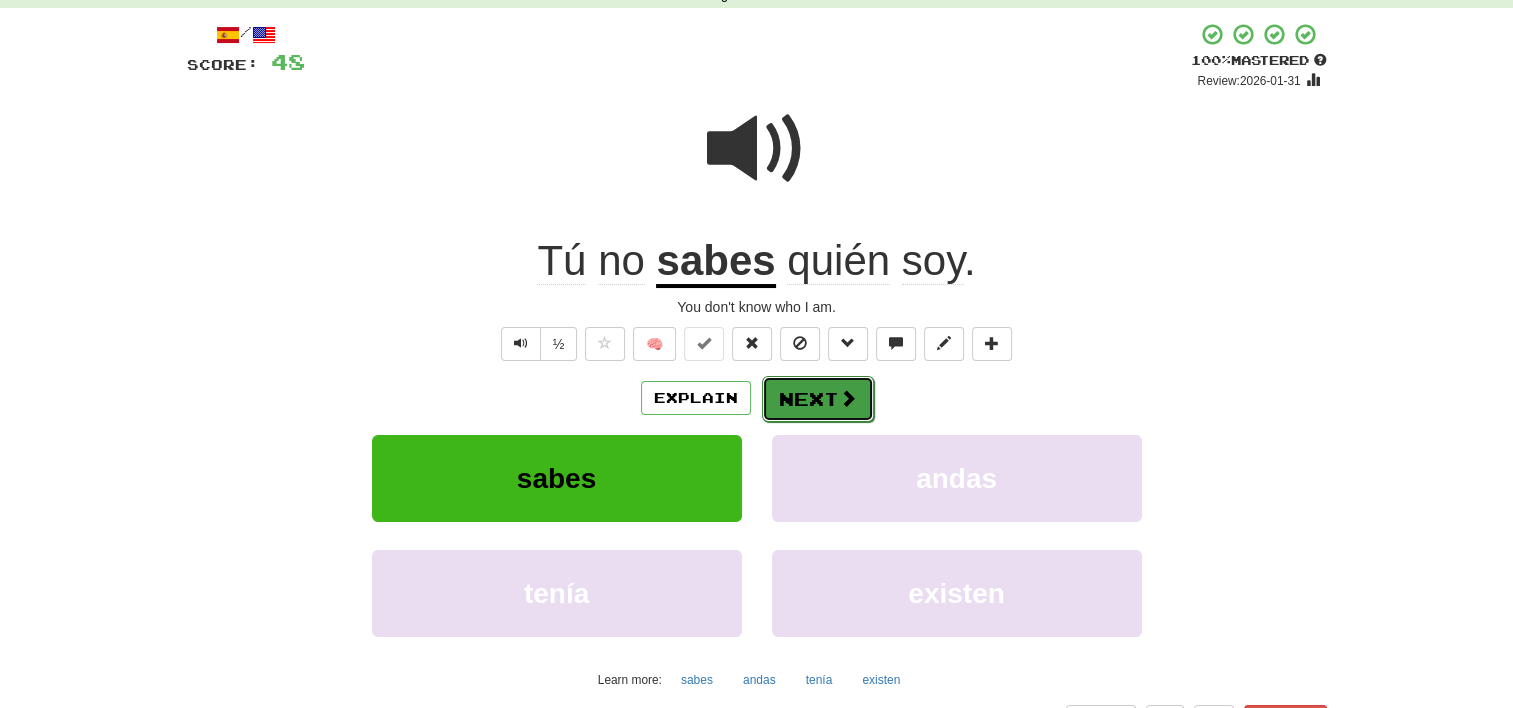 click on "Next" at bounding box center [818, 399] 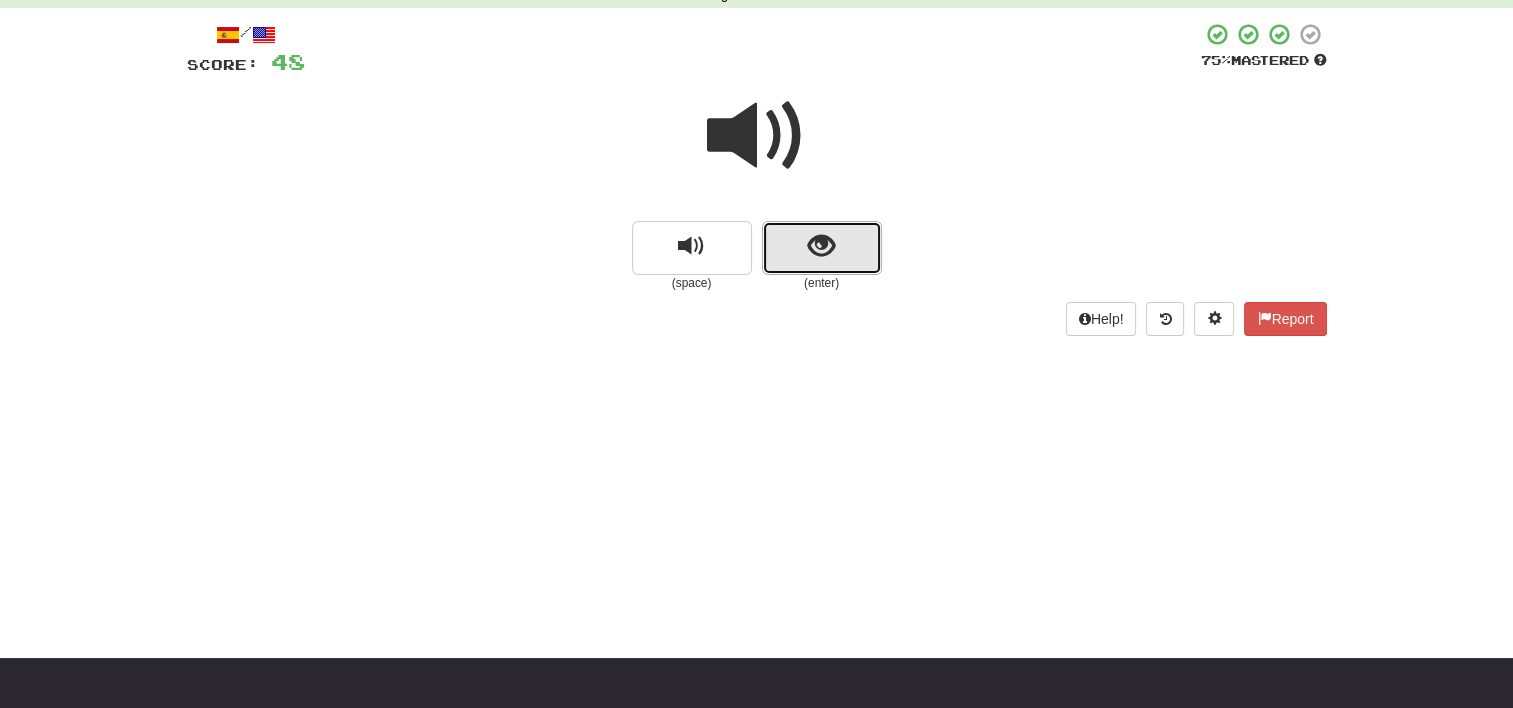click at bounding box center (821, 246) 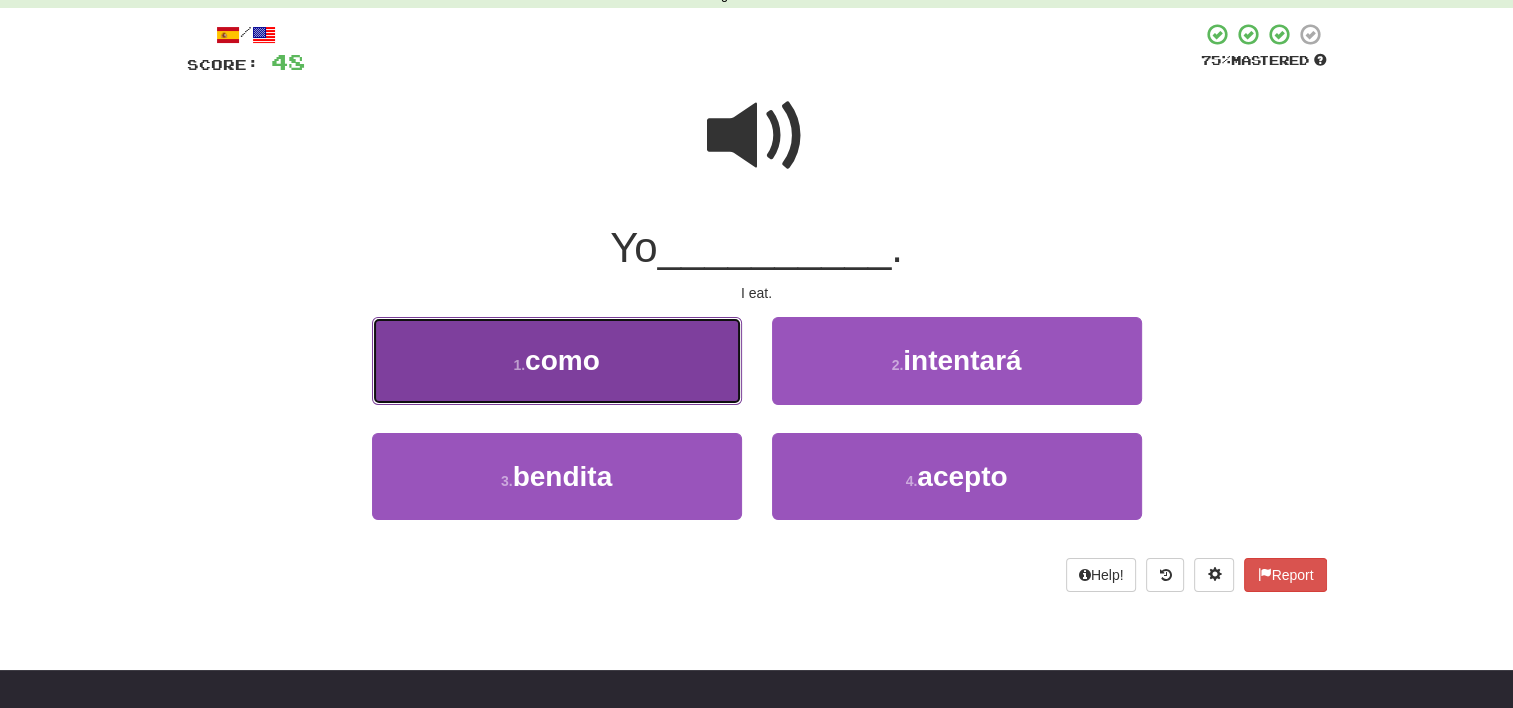 click on "1 .  como" at bounding box center (557, 360) 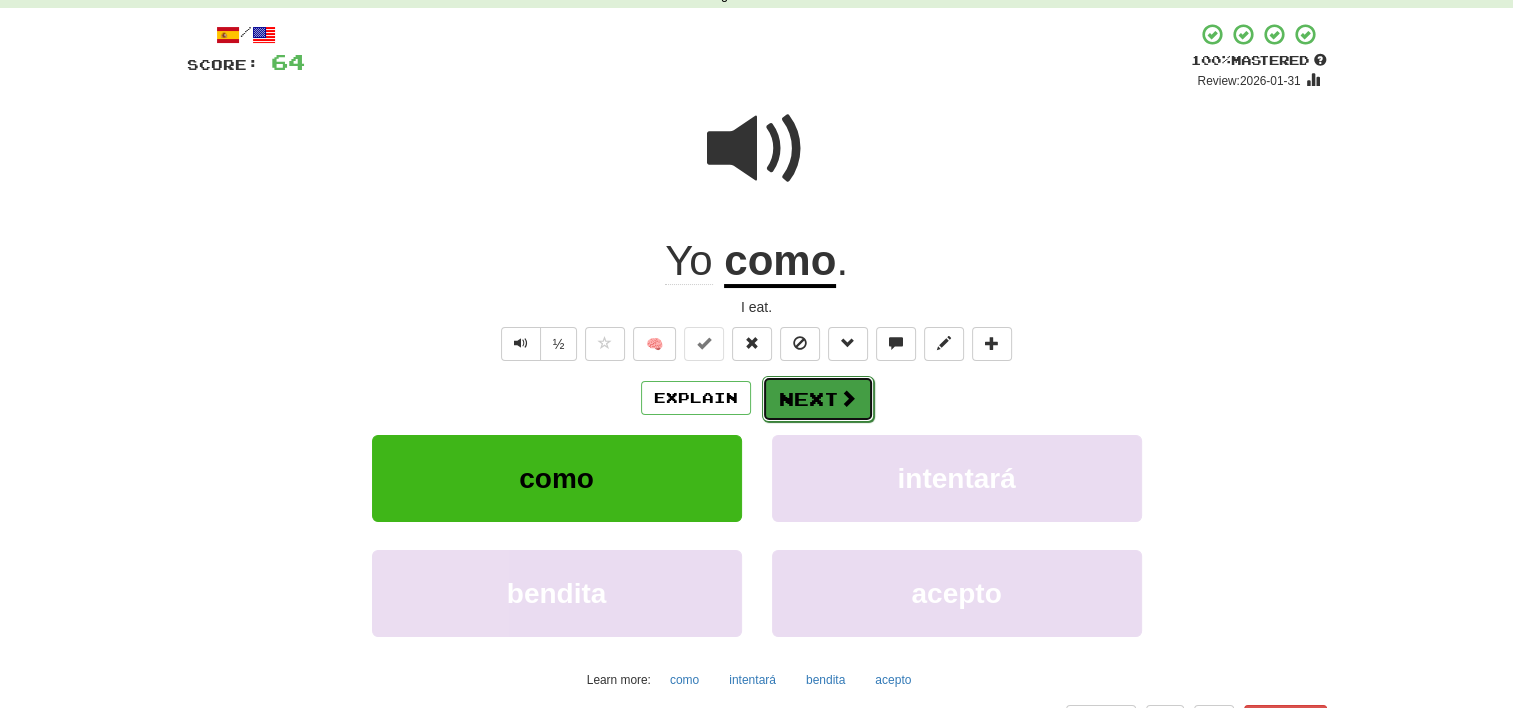 click on "Next" at bounding box center (818, 399) 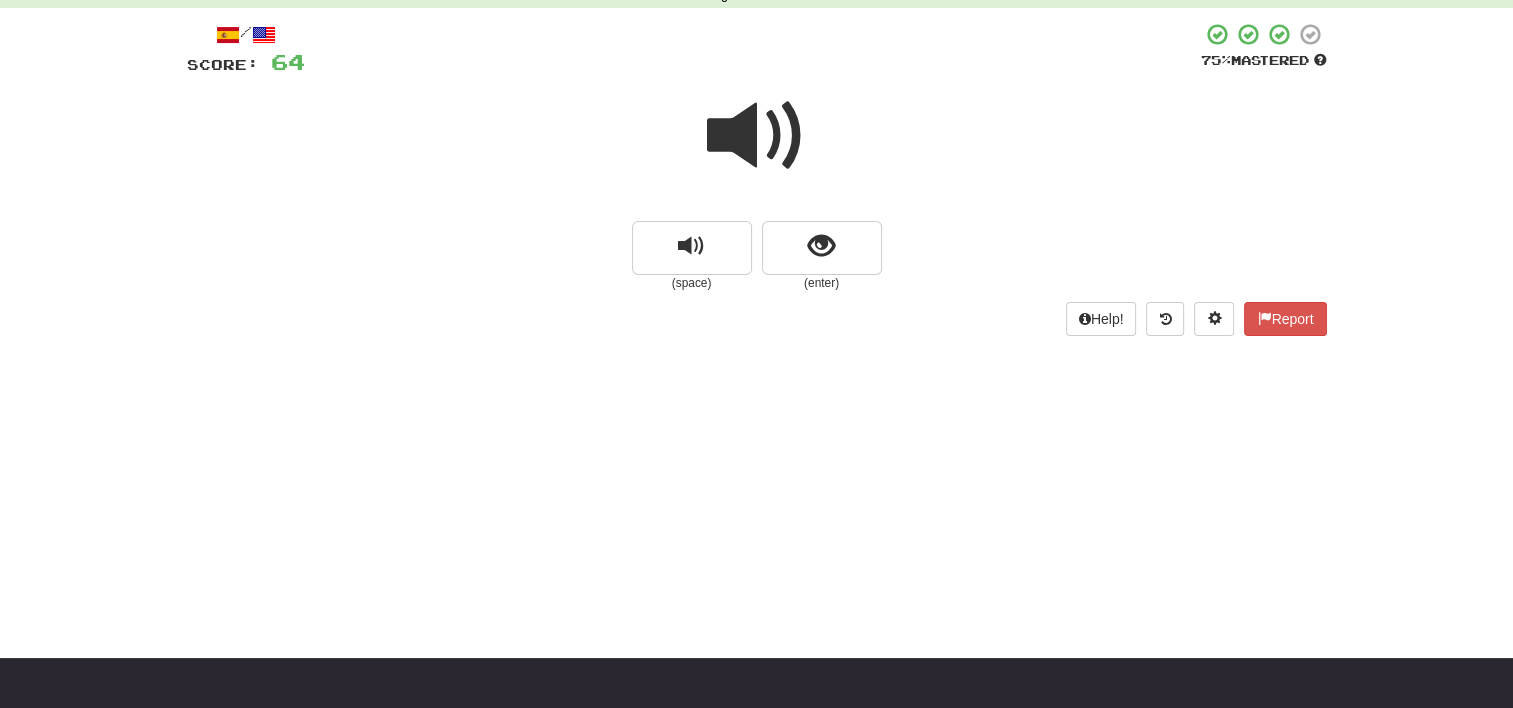 click at bounding box center (757, 136) 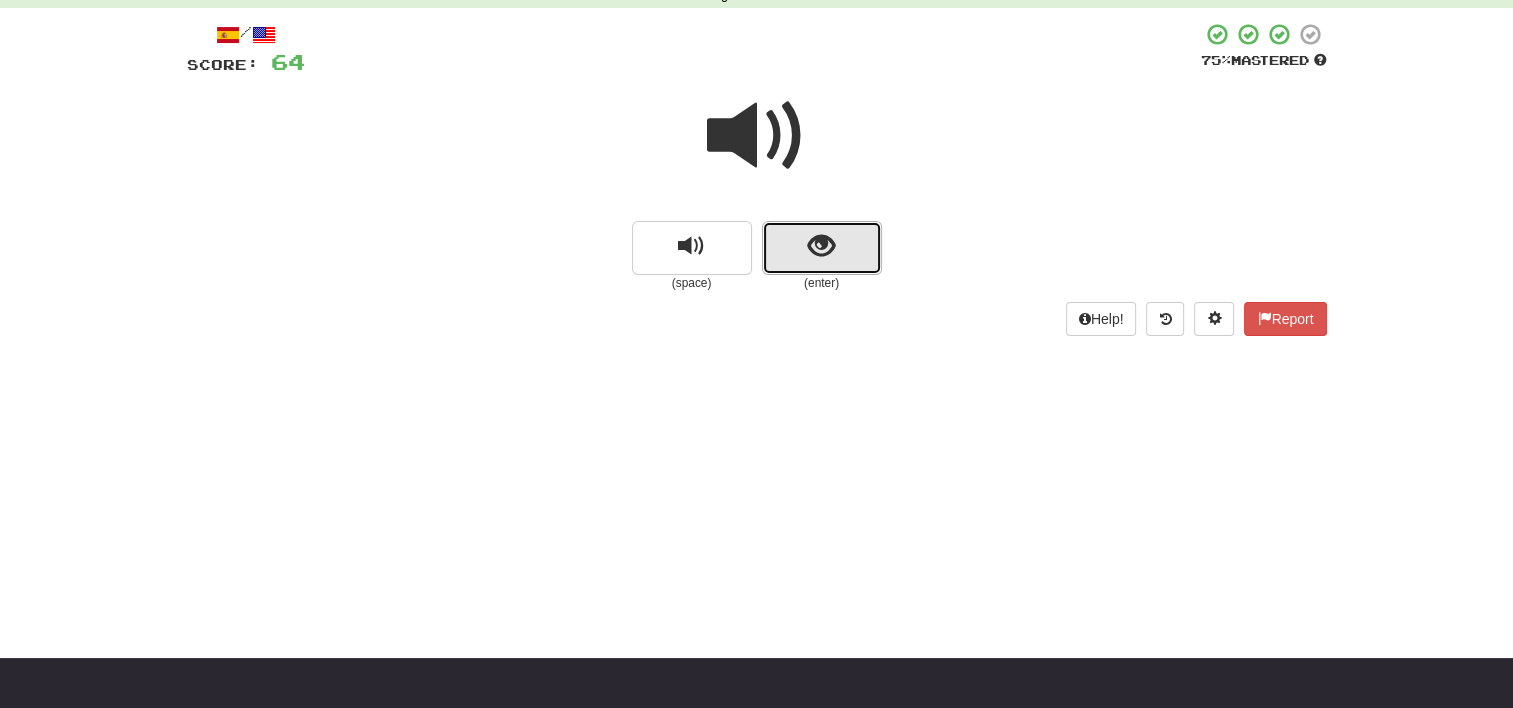 click at bounding box center [821, 246] 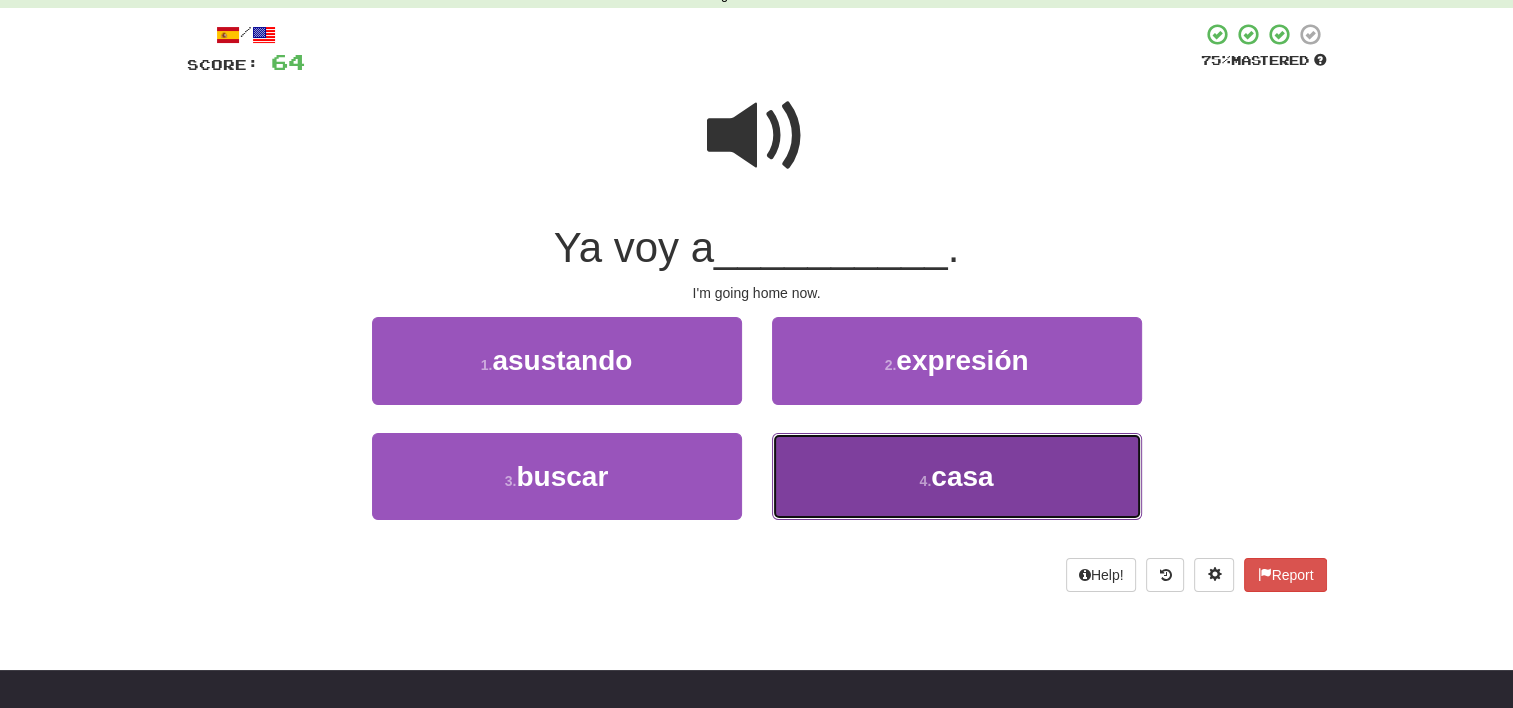 click on "casa" at bounding box center (962, 476) 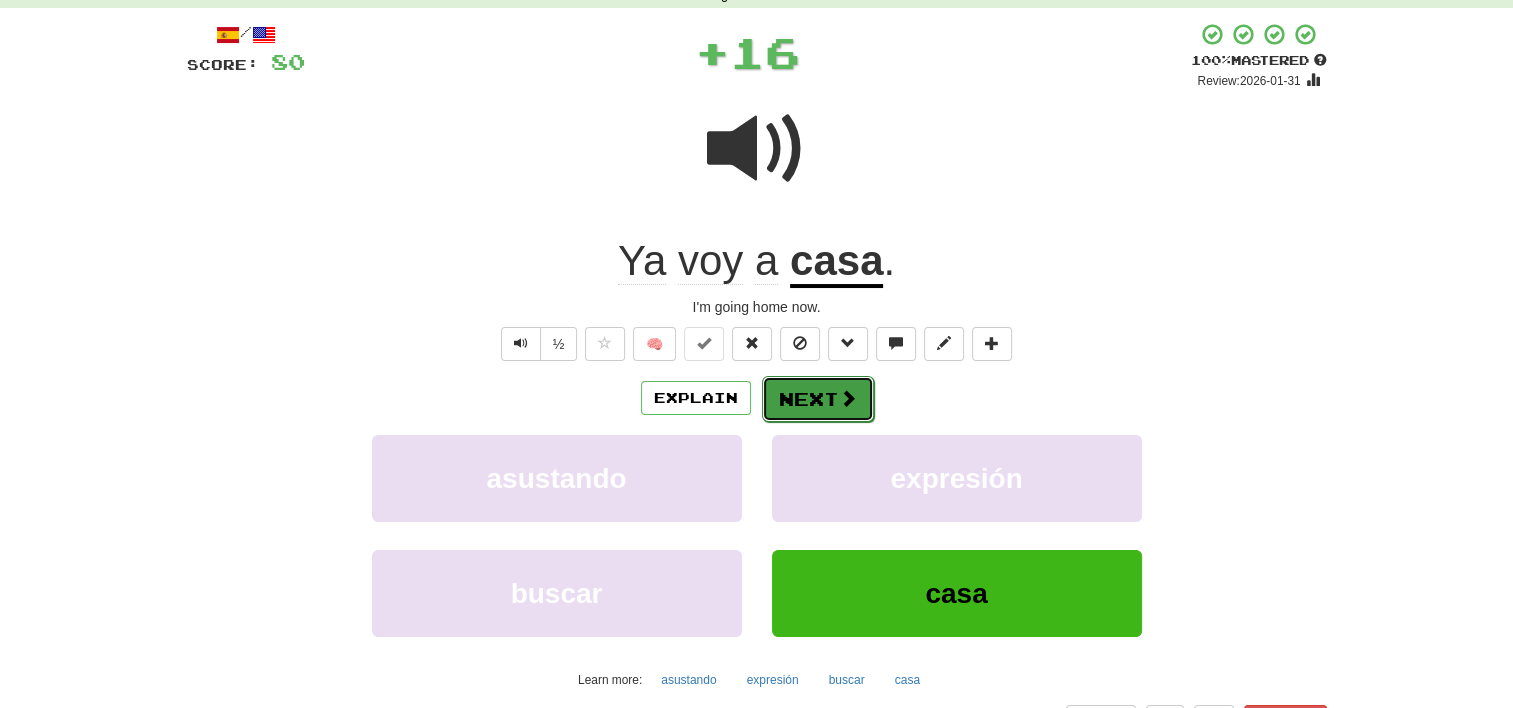 click on "Next" at bounding box center [818, 399] 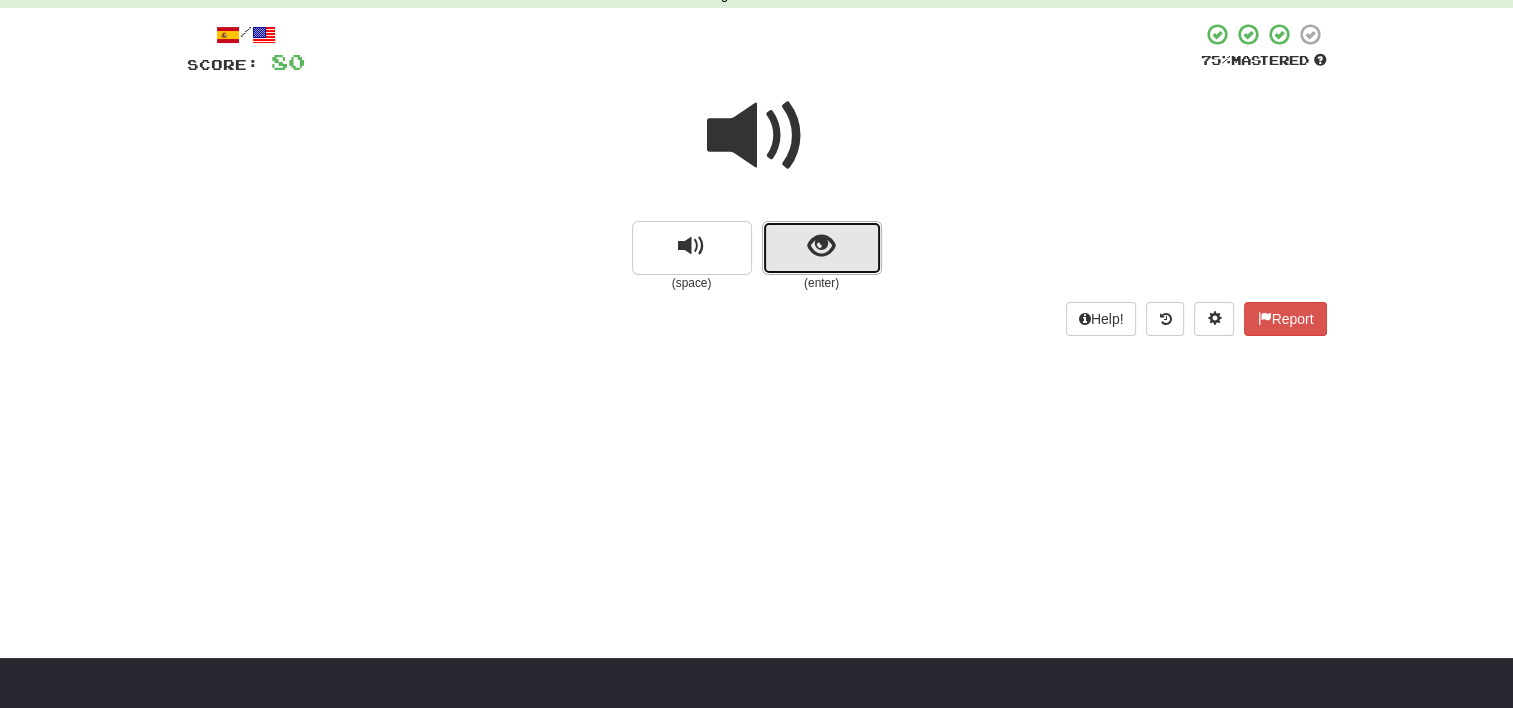 click at bounding box center [822, 248] 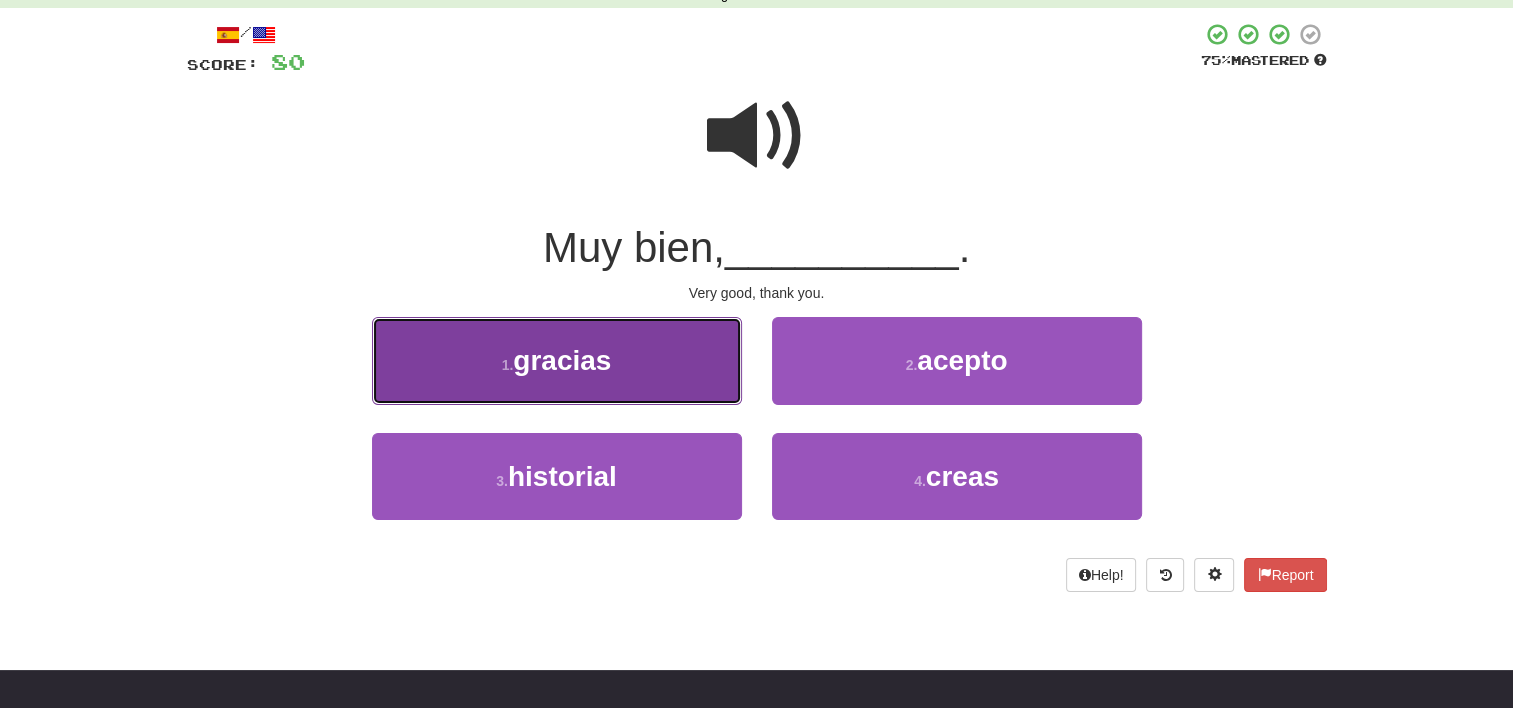 click on "1 .  gracias" at bounding box center (557, 360) 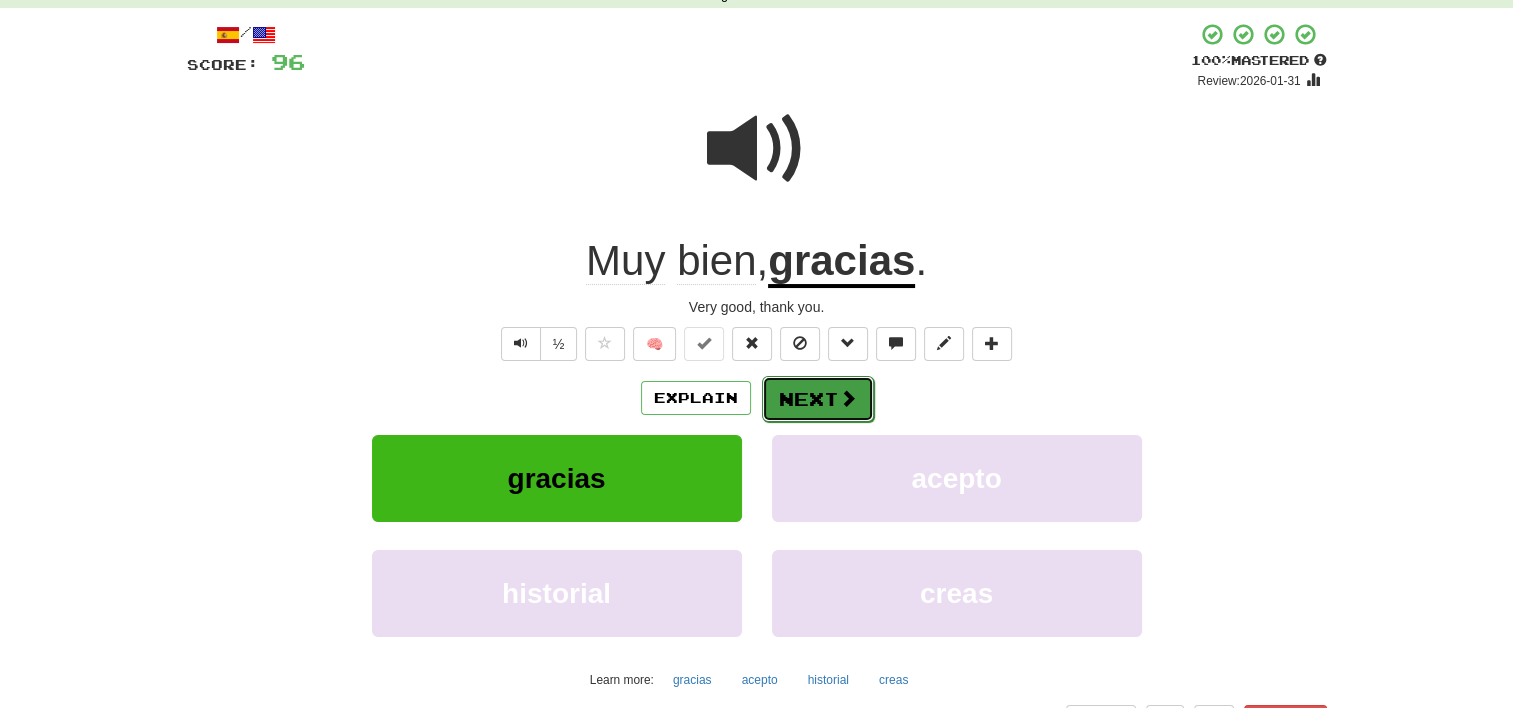 click on "Next" at bounding box center [818, 399] 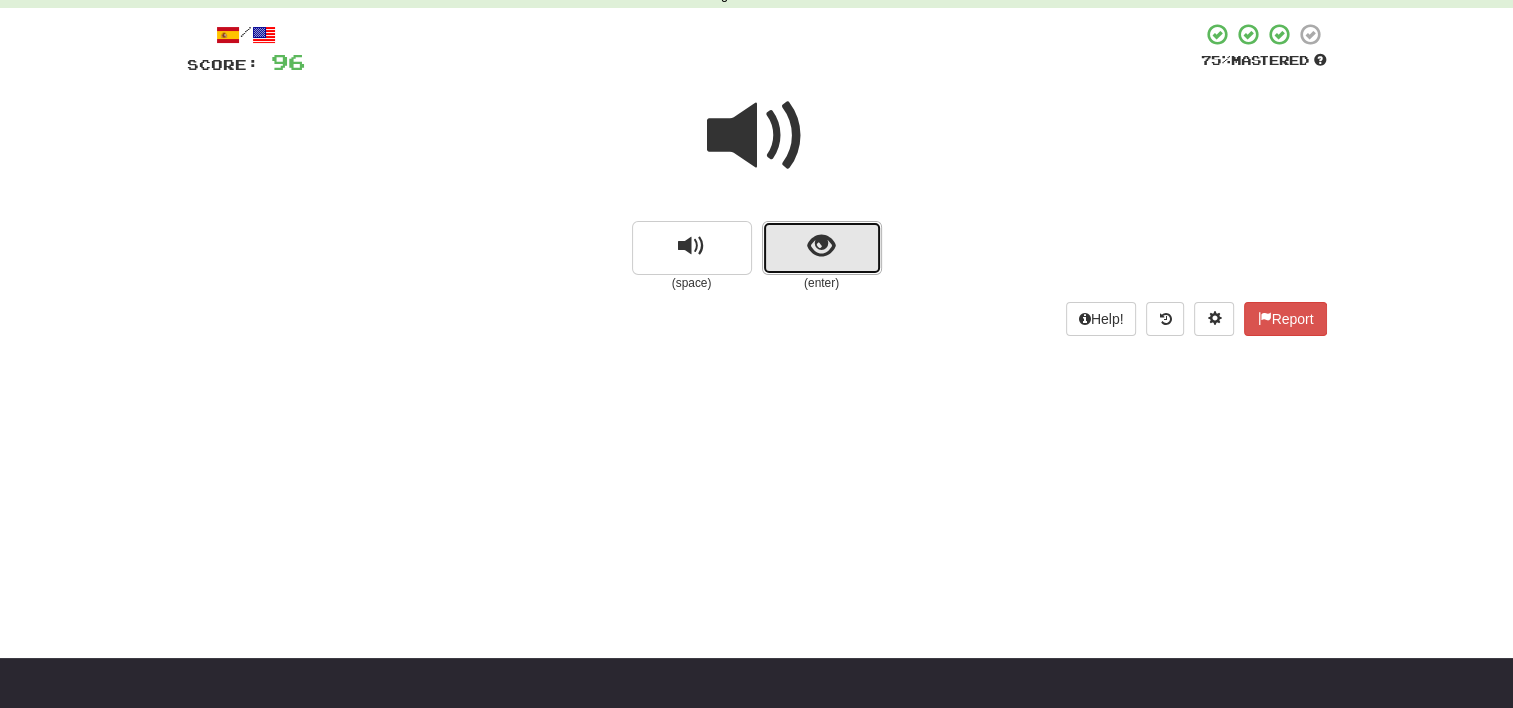 click at bounding box center [821, 246] 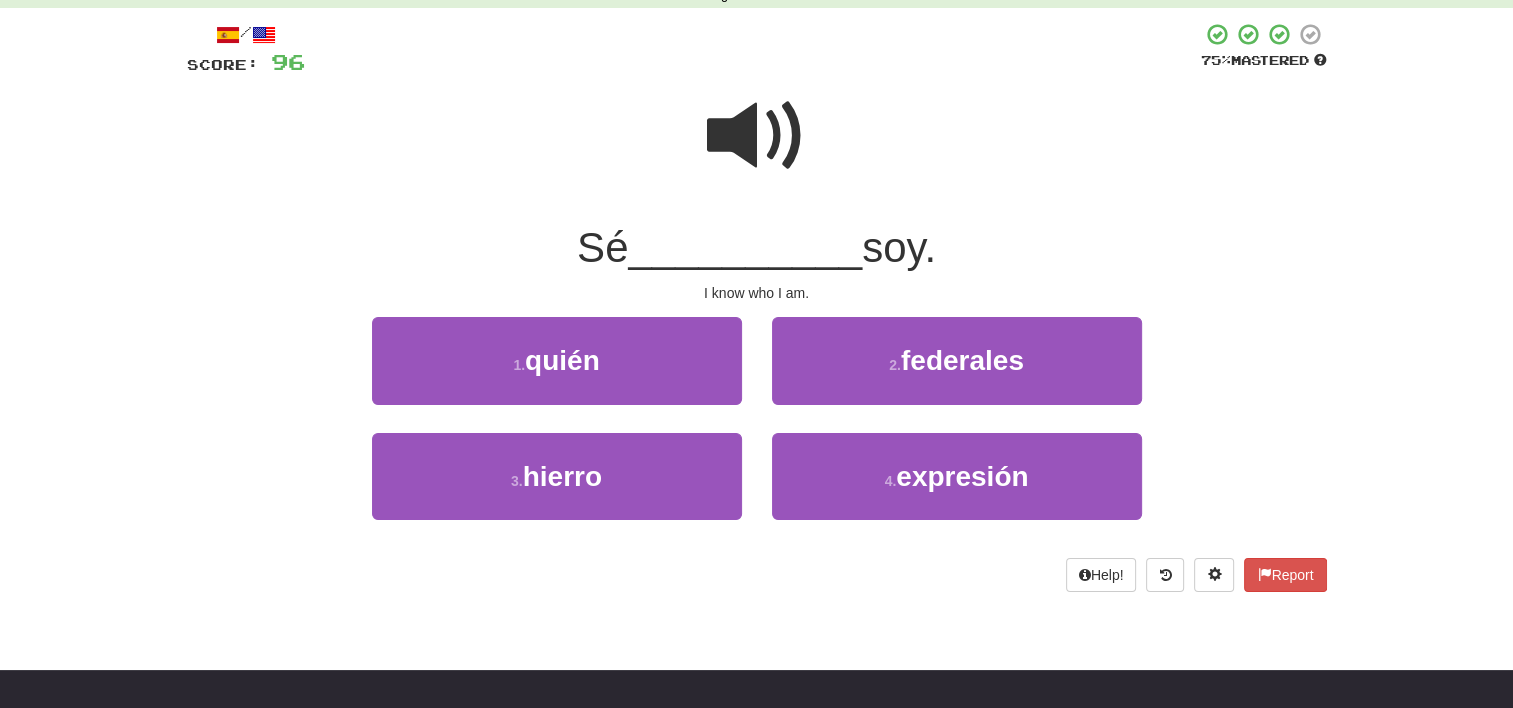 click at bounding box center [757, 136] 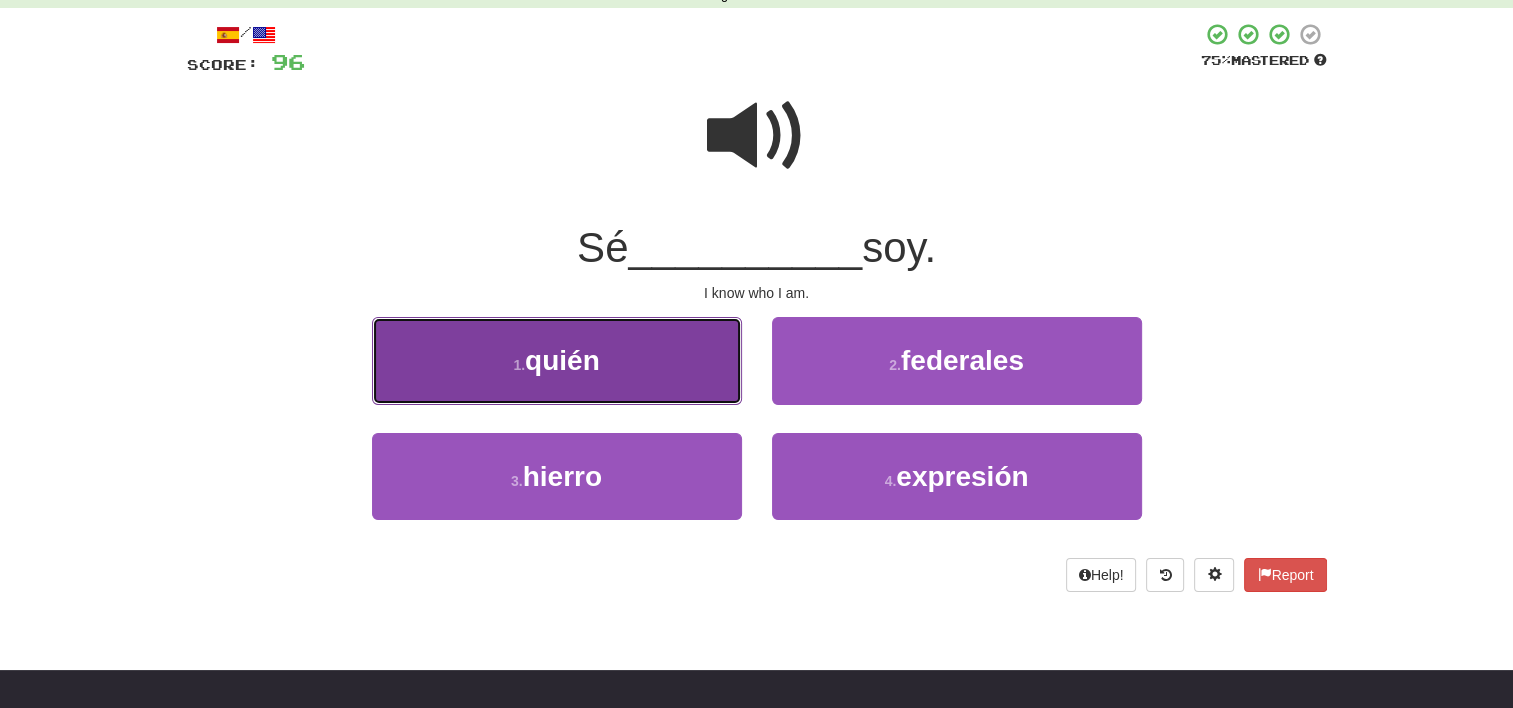 click on "1 .  quién" at bounding box center [557, 360] 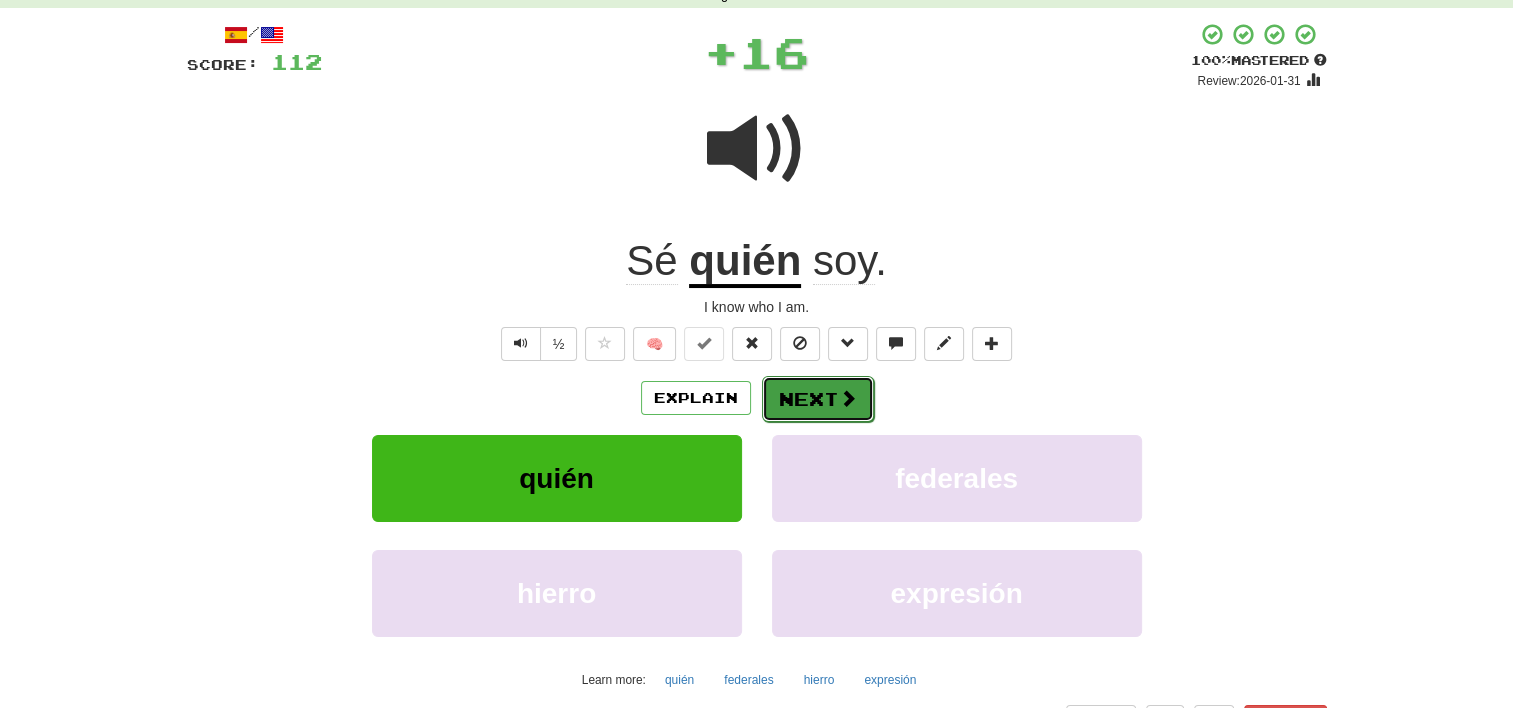 click on "Next" at bounding box center (818, 399) 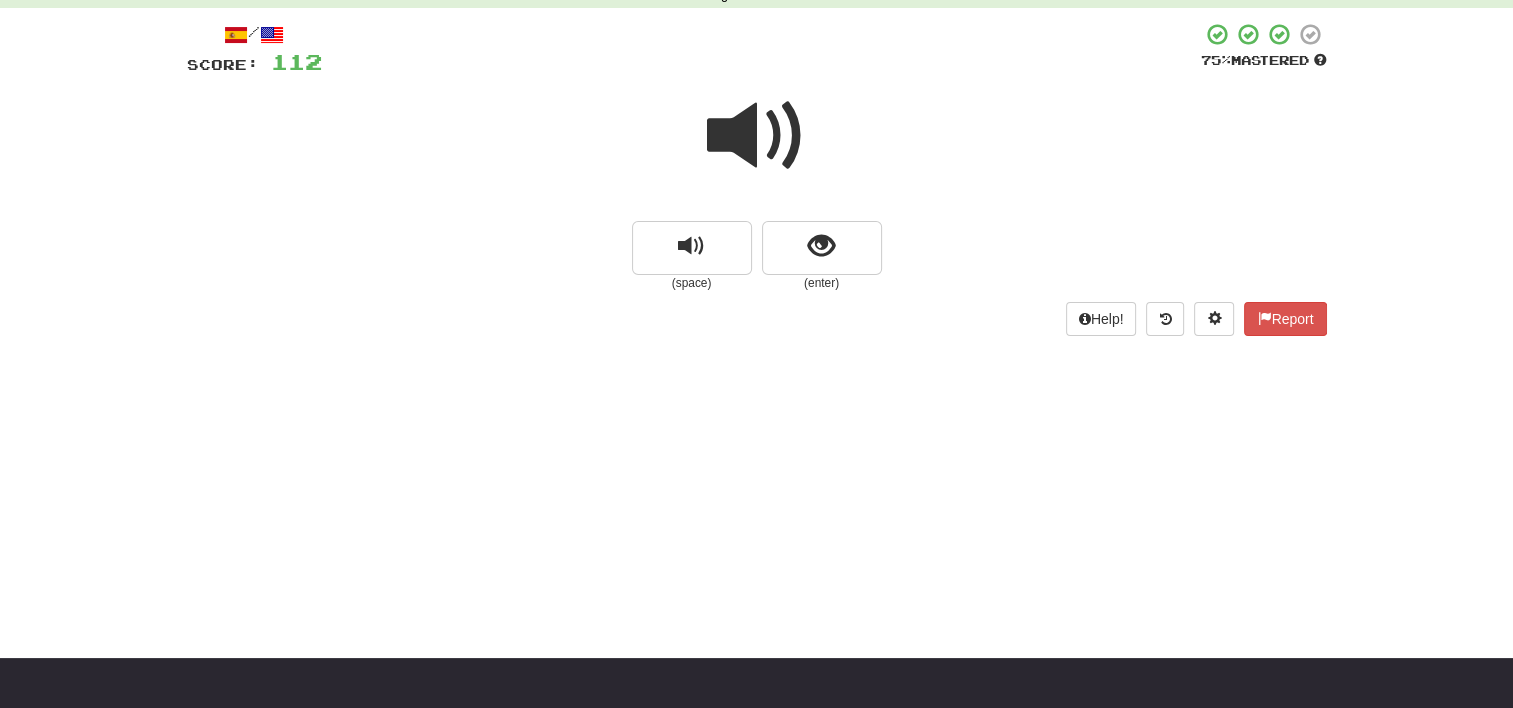 click at bounding box center (757, 136) 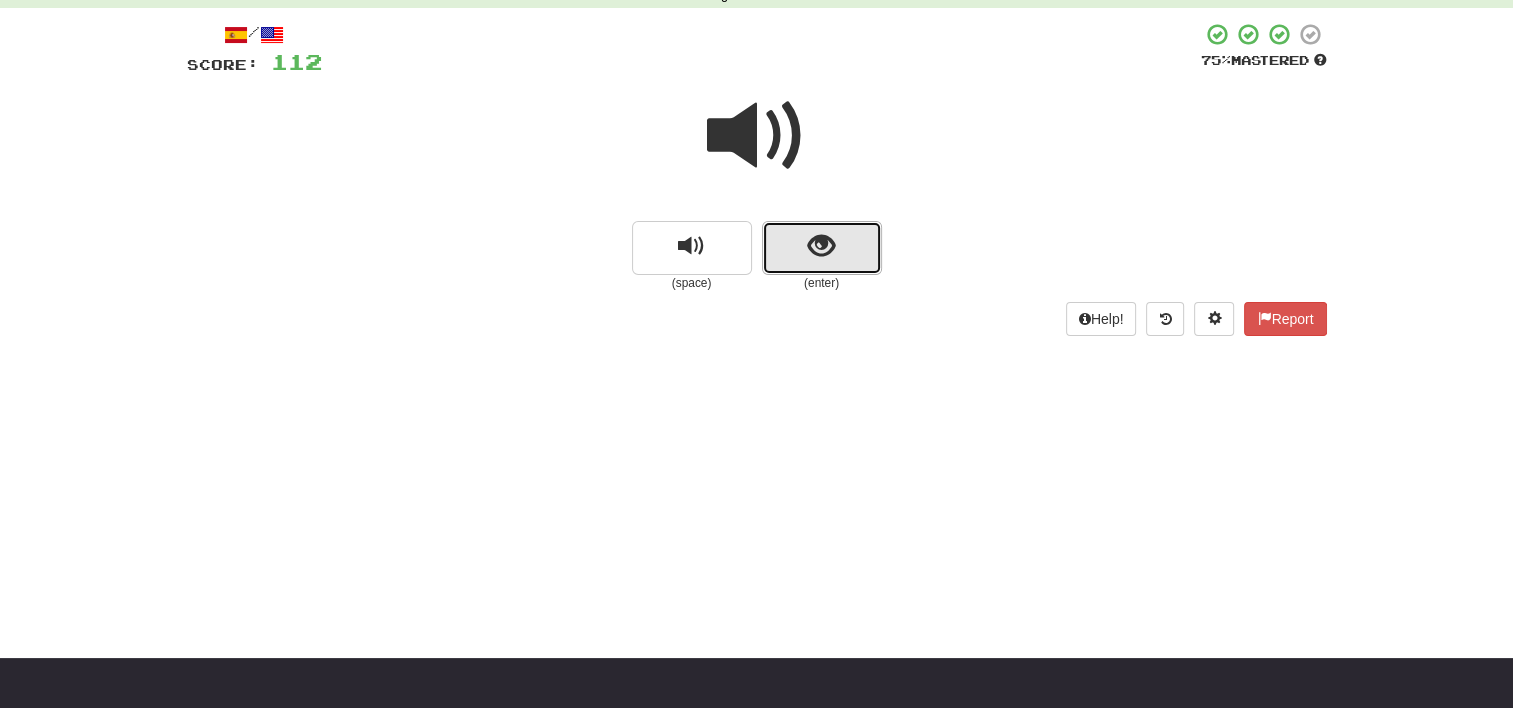 click at bounding box center [821, 246] 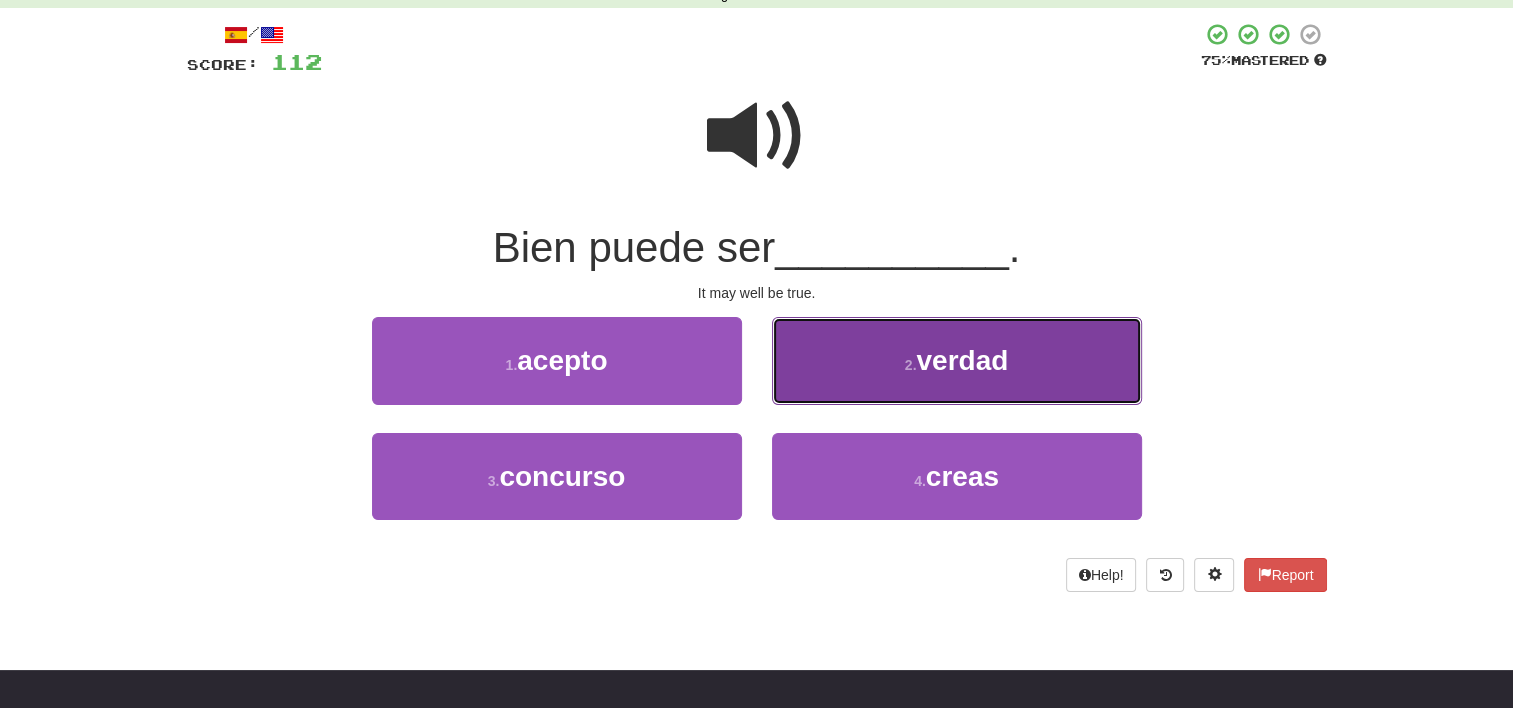 click on "verdad" at bounding box center [962, 360] 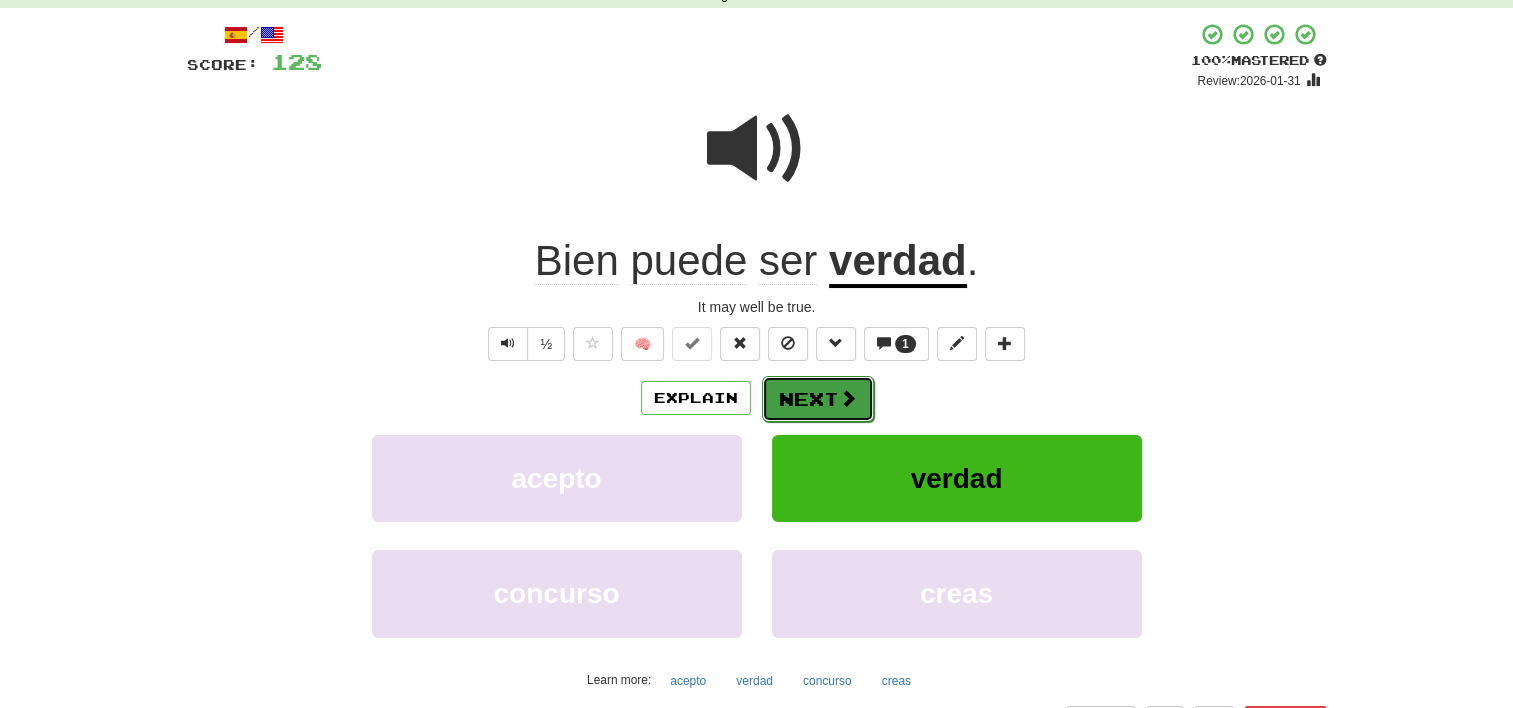click at bounding box center (848, 398) 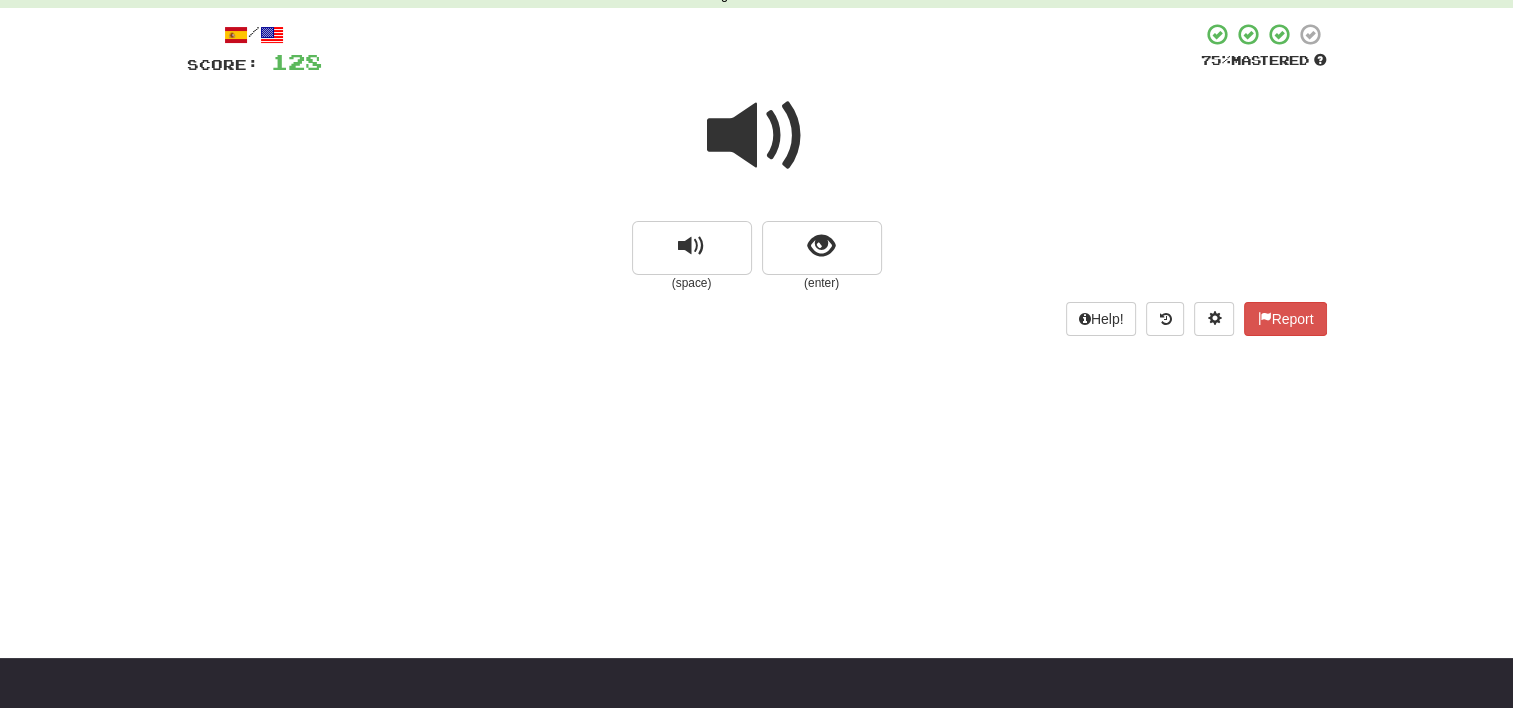 click at bounding box center (757, 136) 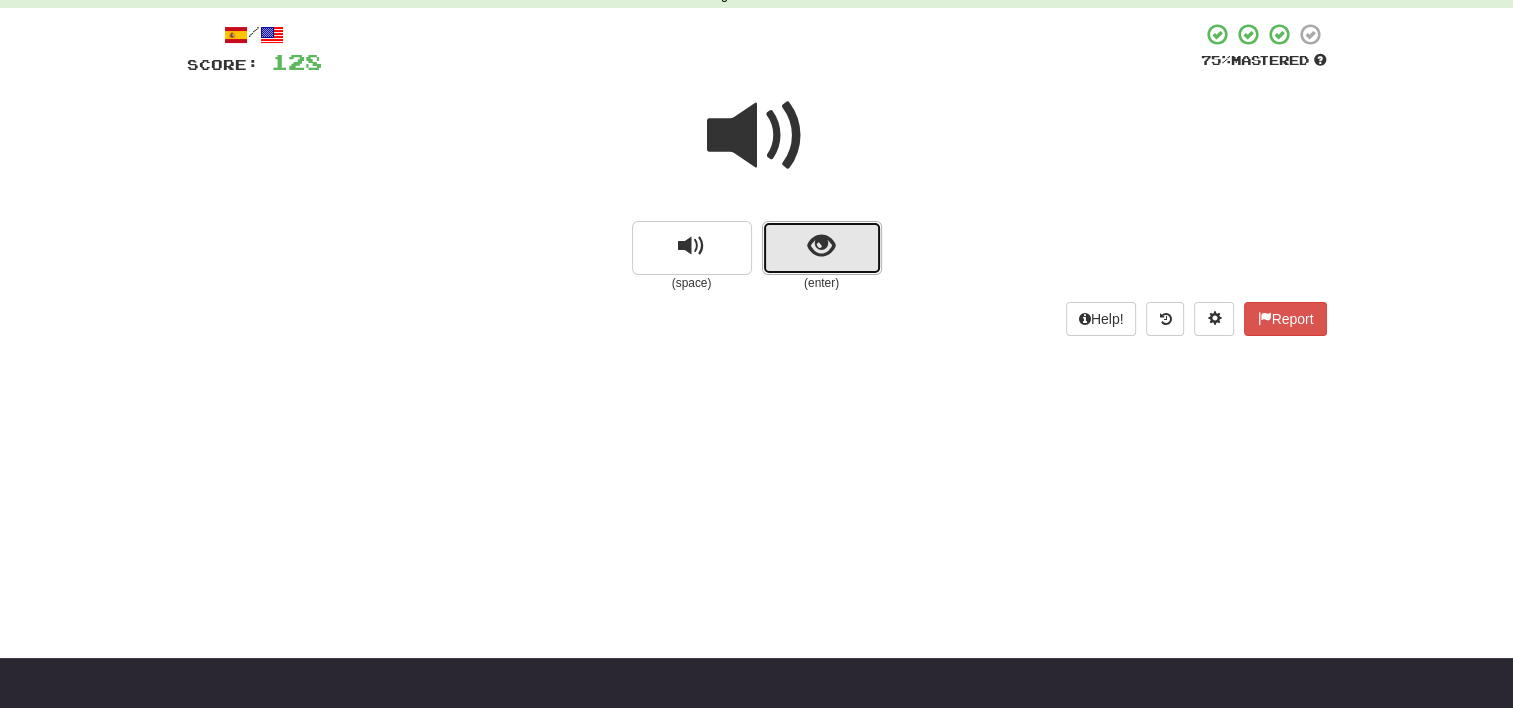 click at bounding box center [821, 246] 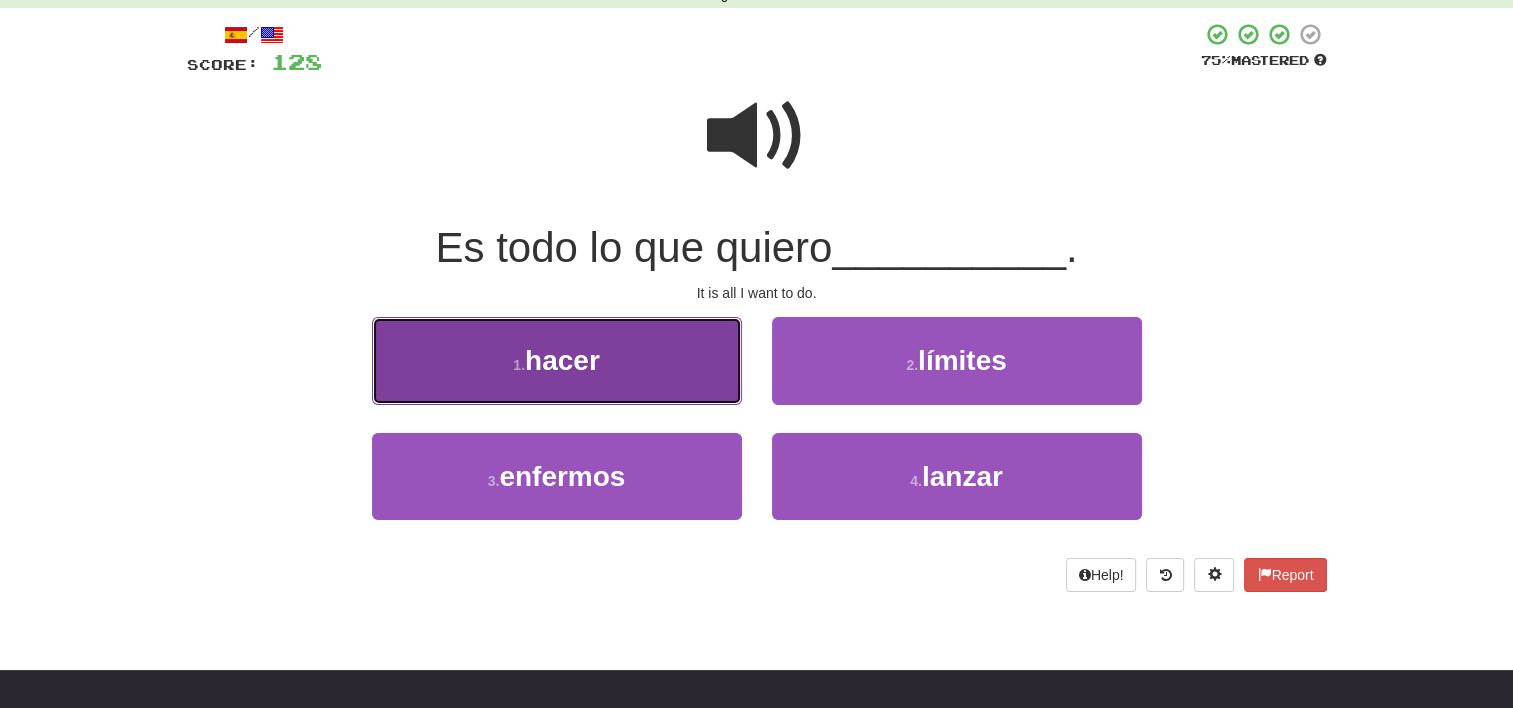 click on "1 .  hacer" at bounding box center (557, 360) 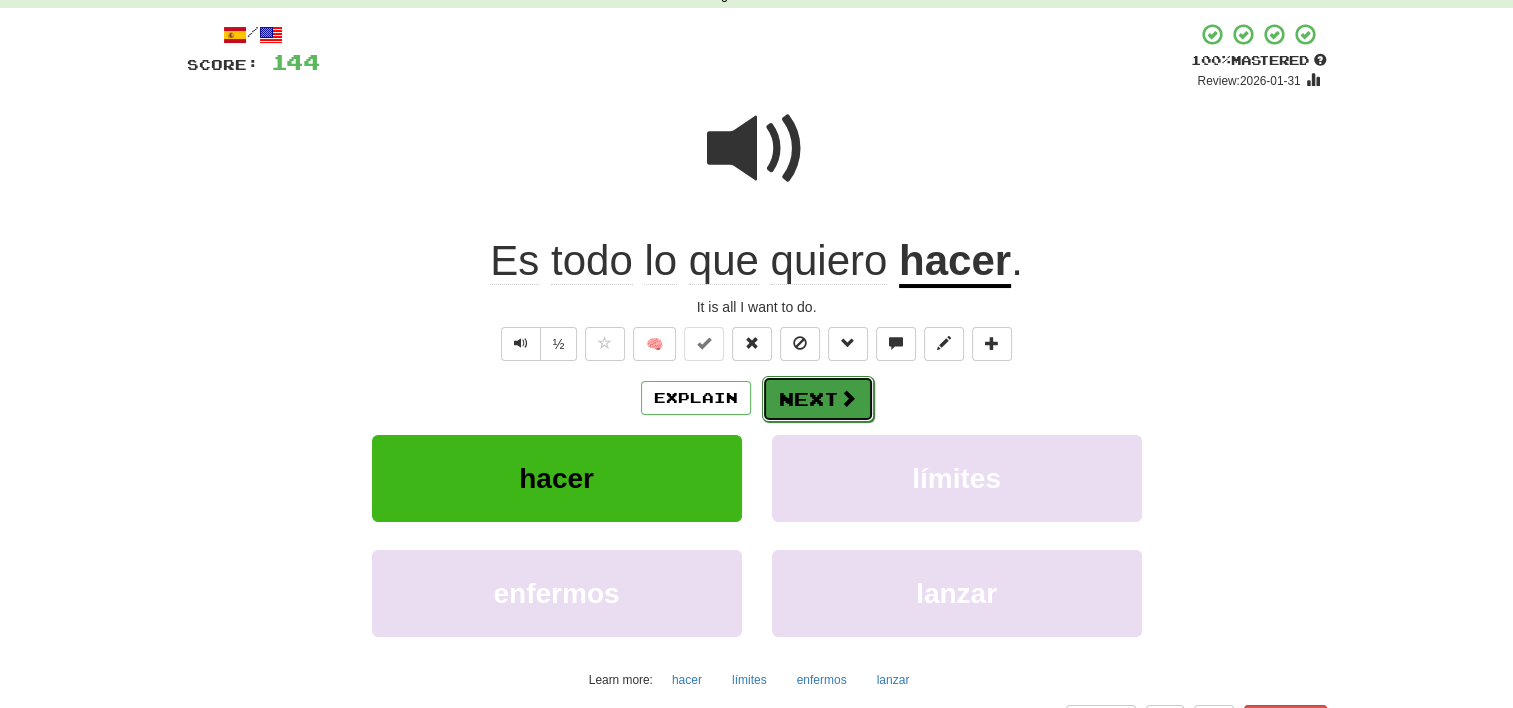 click on "Next" at bounding box center (818, 399) 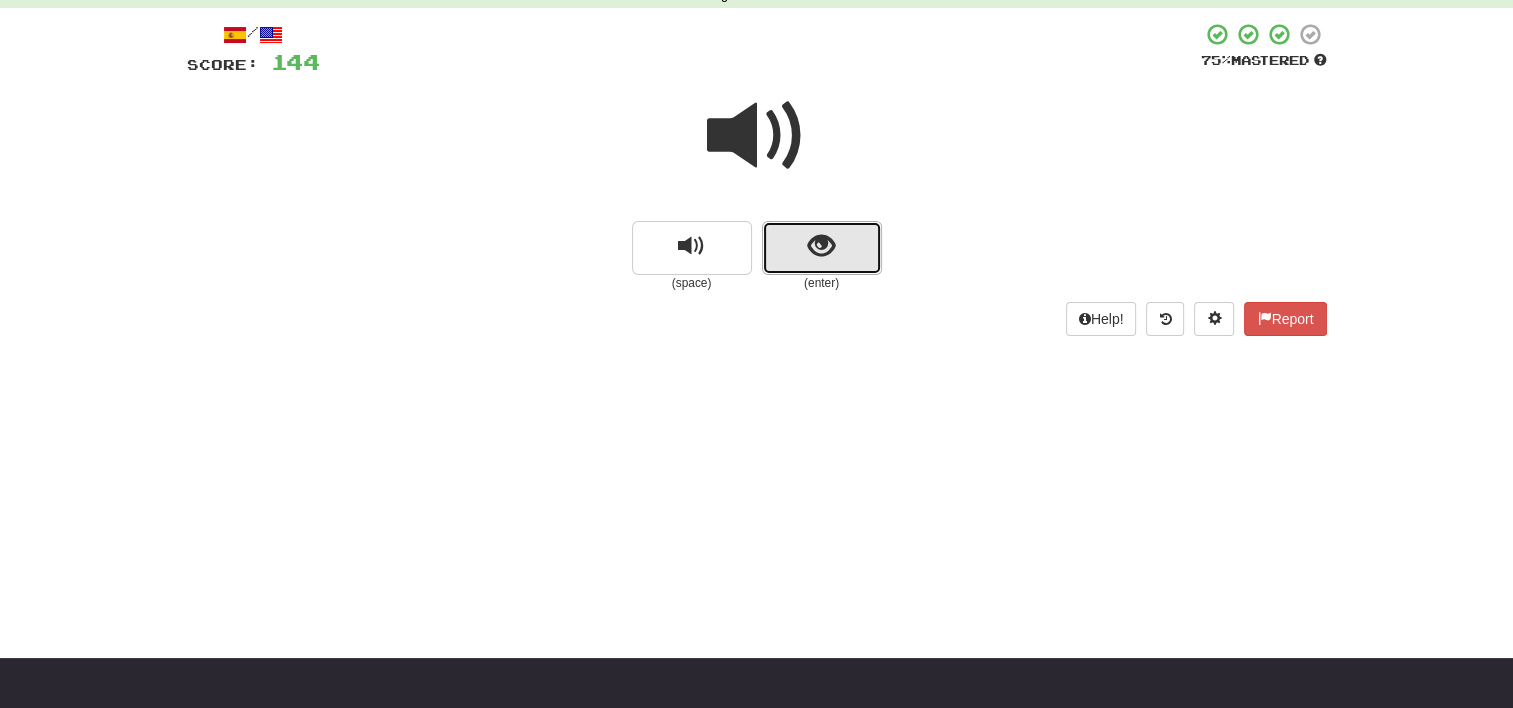 click at bounding box center (822, 248) 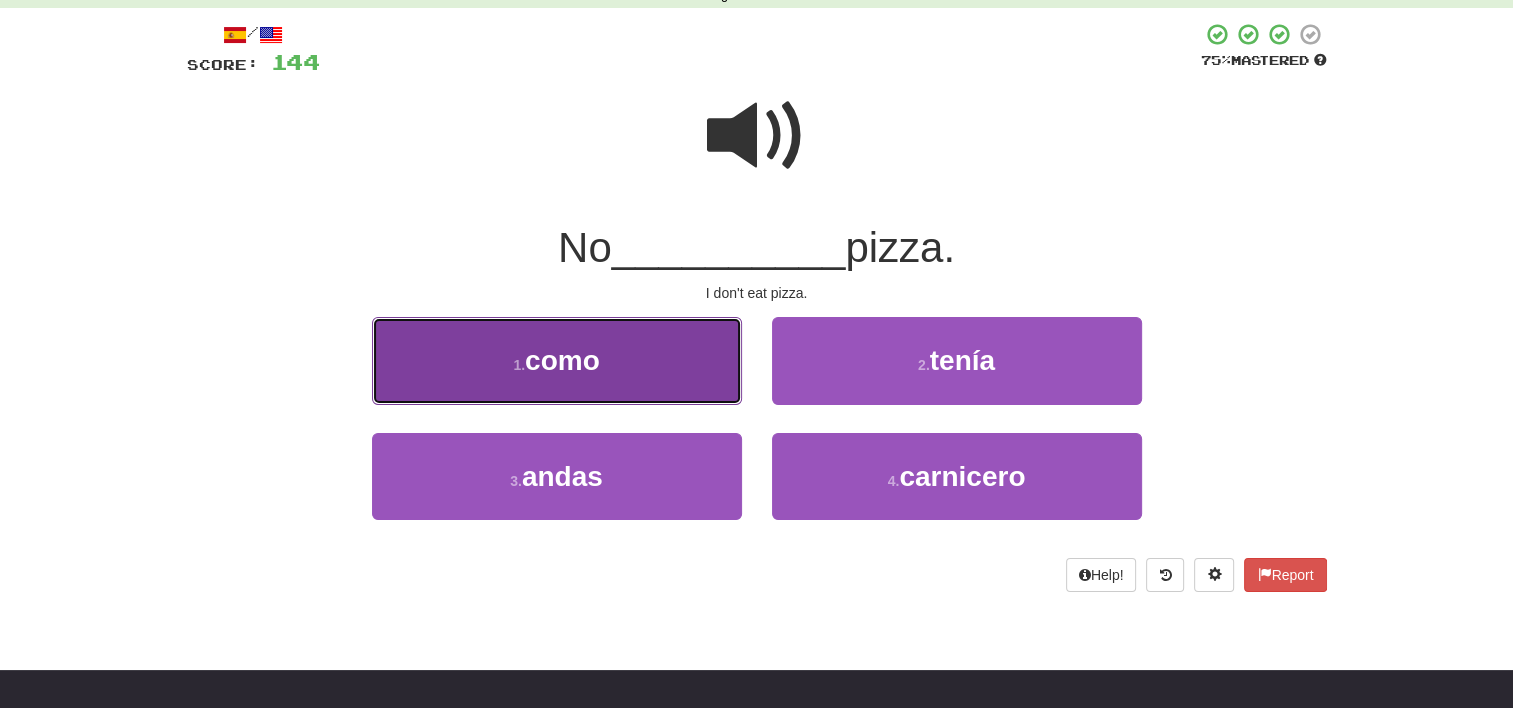 click on "1 .  como" at bounding box center (557, 360) 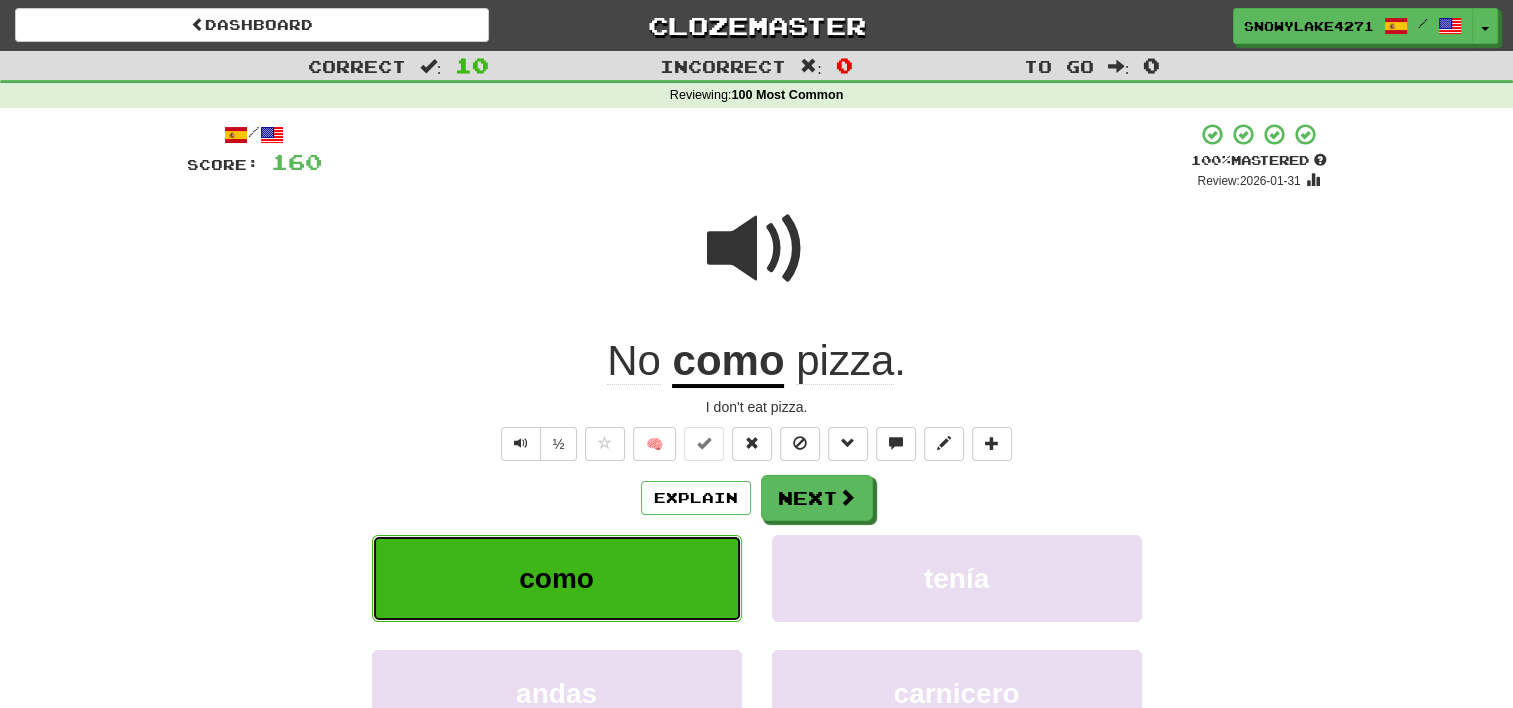 scroll, scrollTop: 0, scrollLeft: 0, axis: both 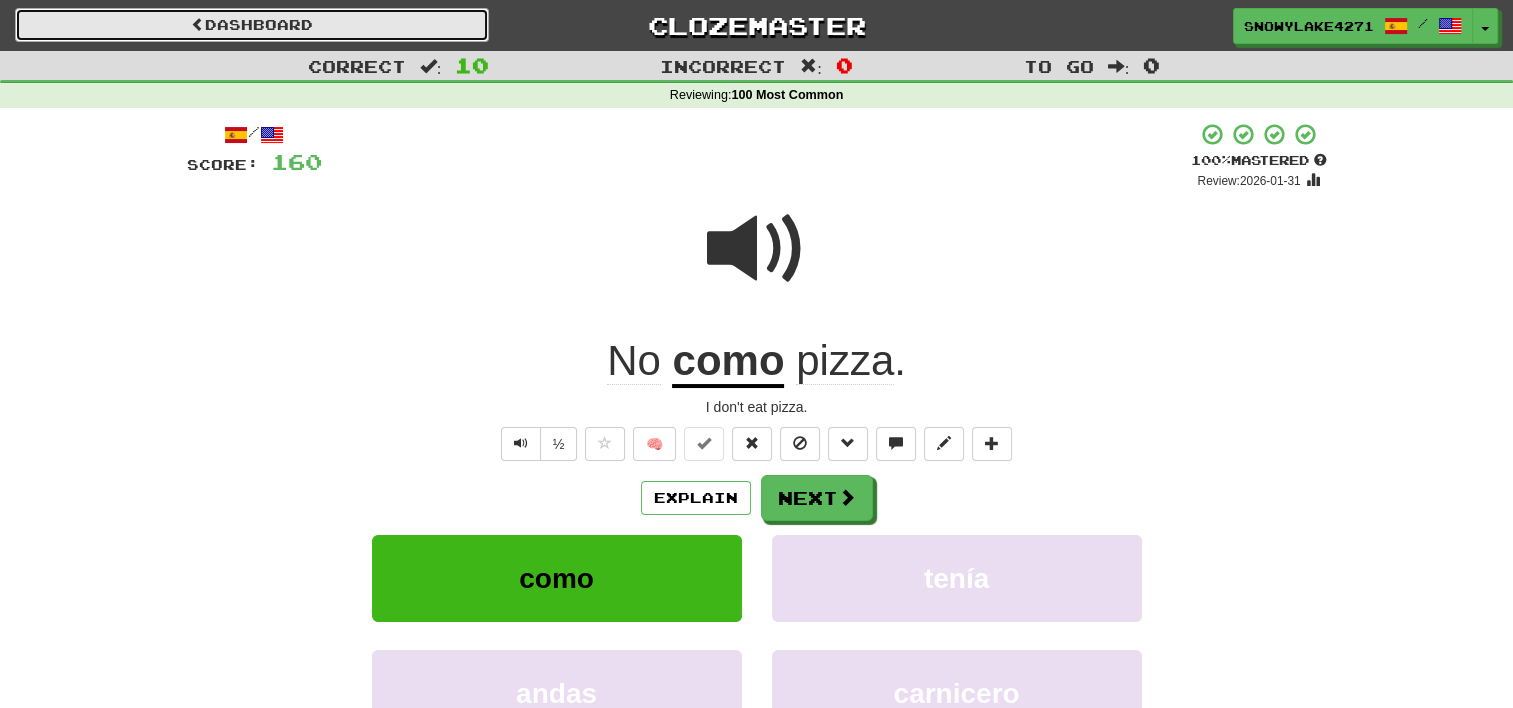 click on "Dashboard" at bounding box center [252, 25] 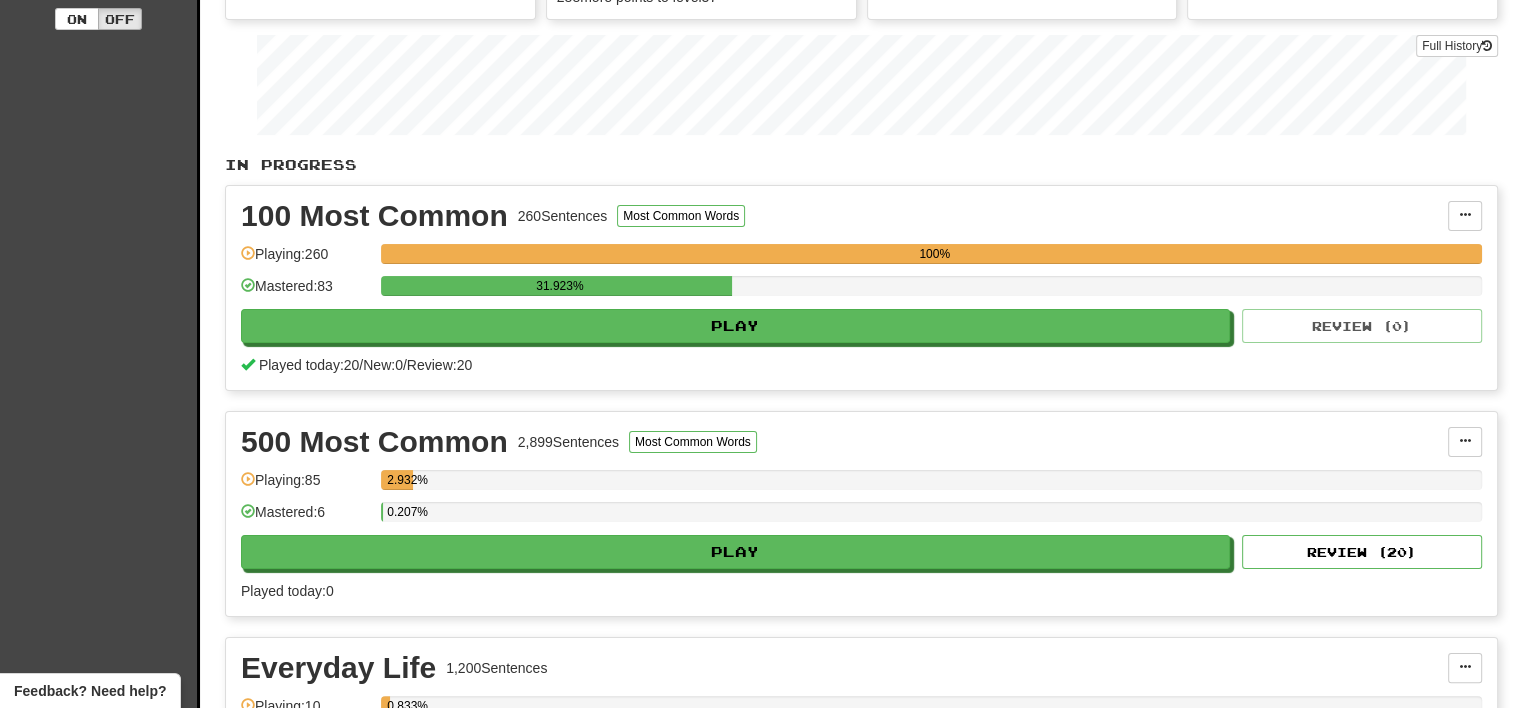 scroll, scrollTop: 0, scrollLeft: 0, axis: both 